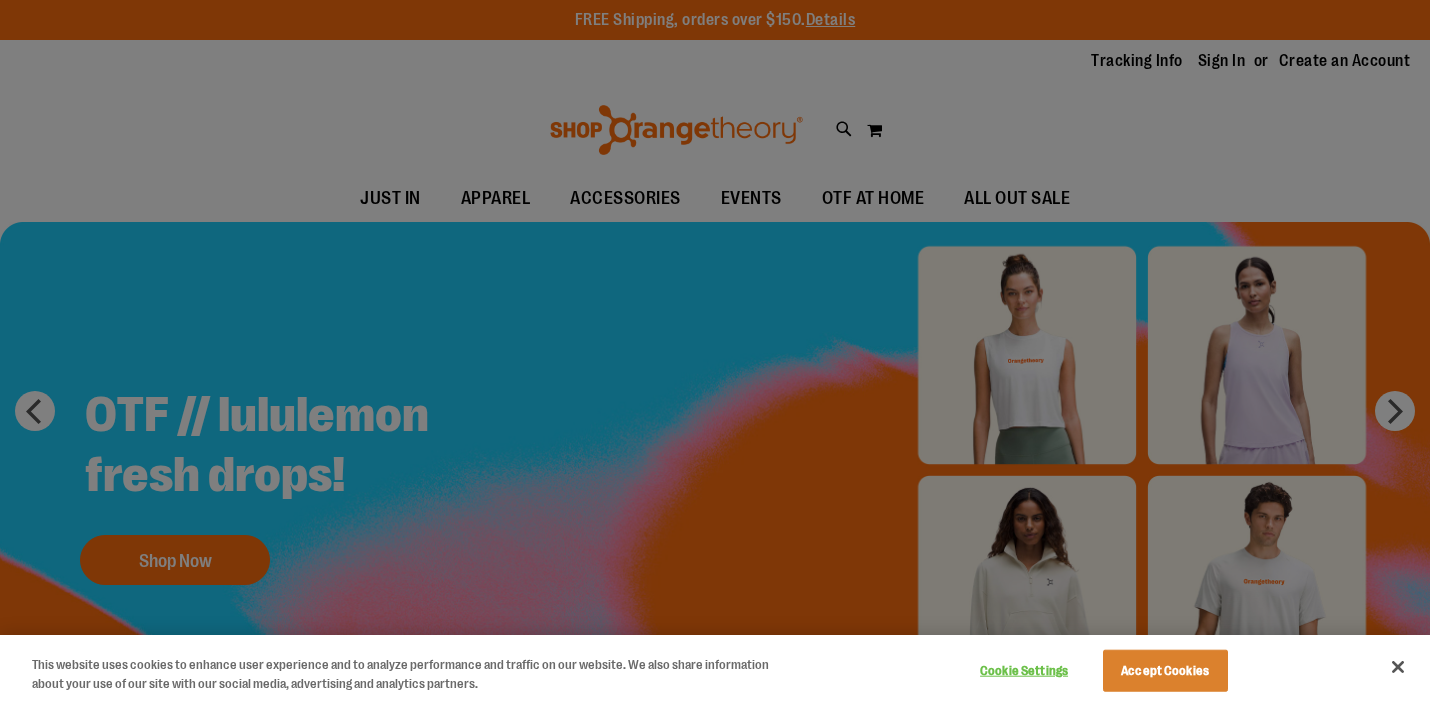 scroll, scrollTop: 0, scrollLeft: 0, axis: both 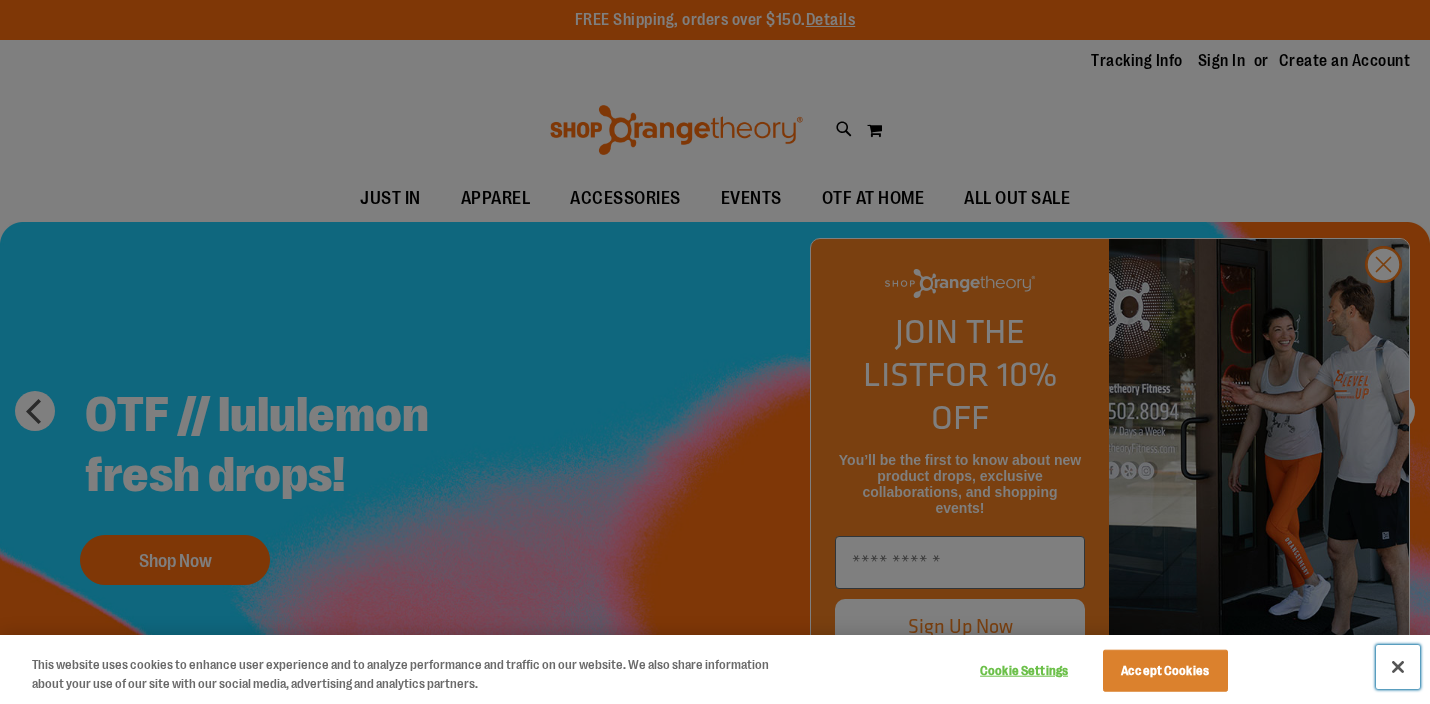 click at bounding box center [1398, 667] 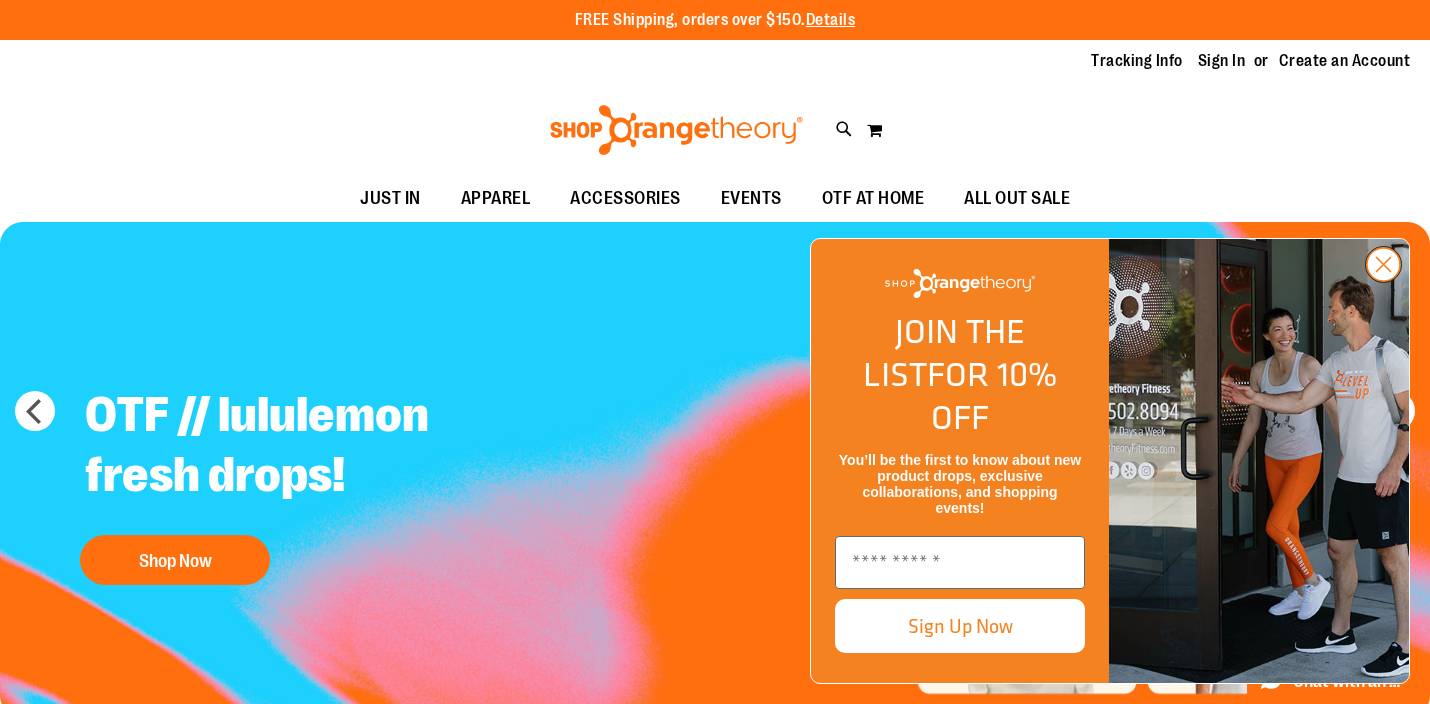click 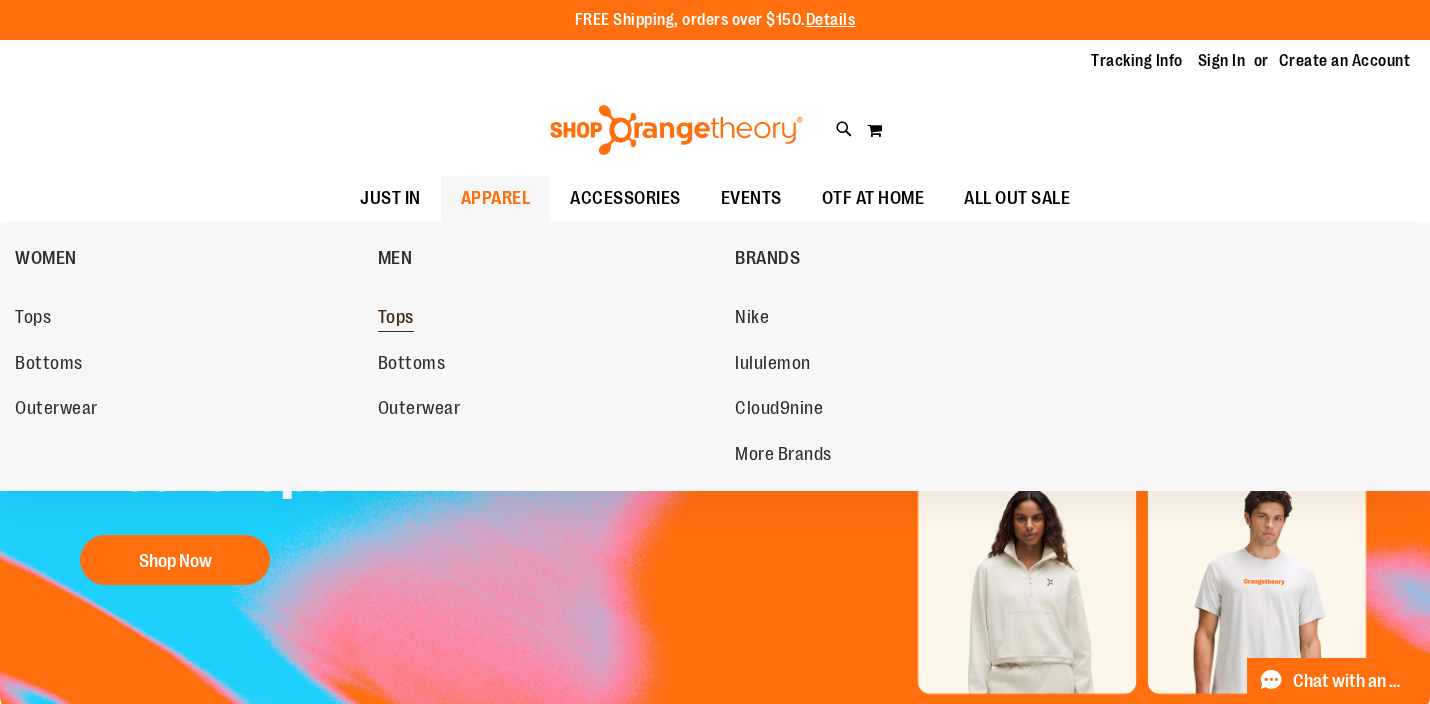 click on "Tops" at bounding box center [396, 319] 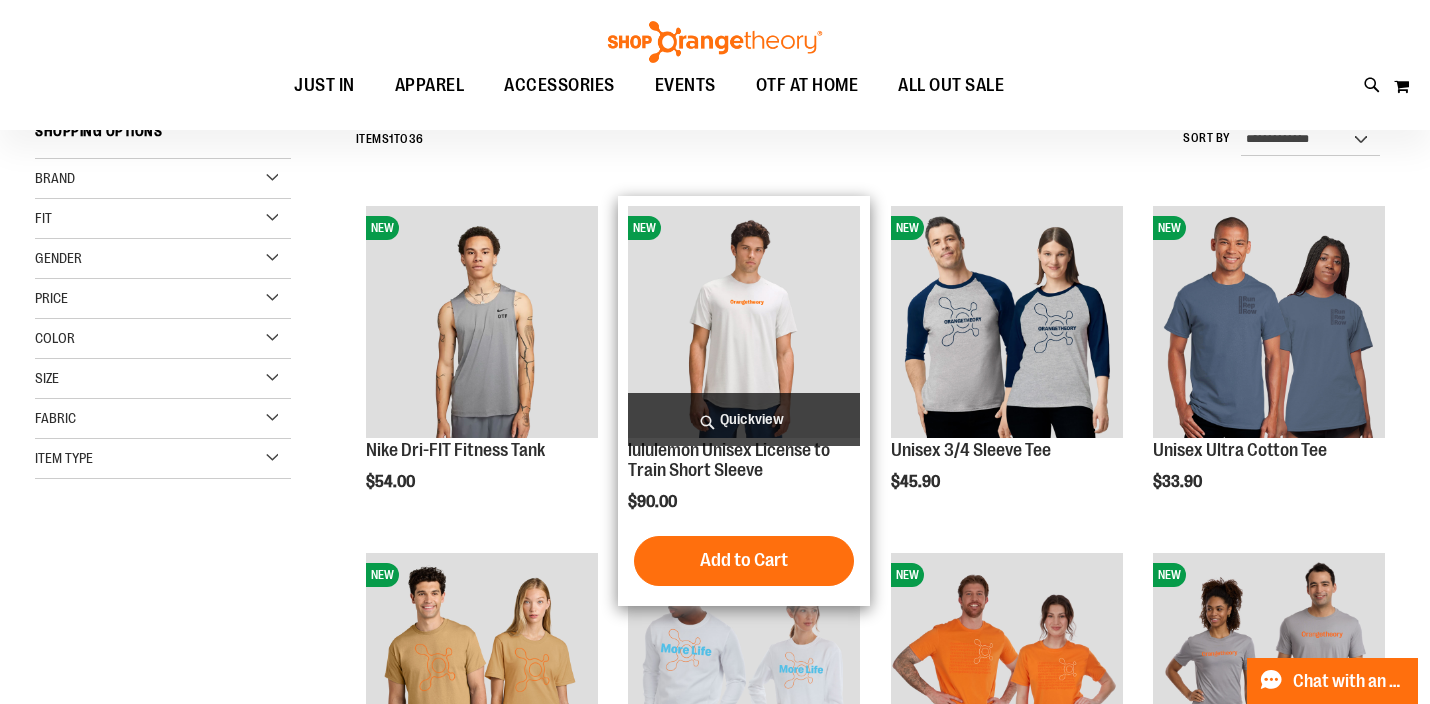 scroll, scrollTop: 202, scrollLeft: 0, axis: vertical 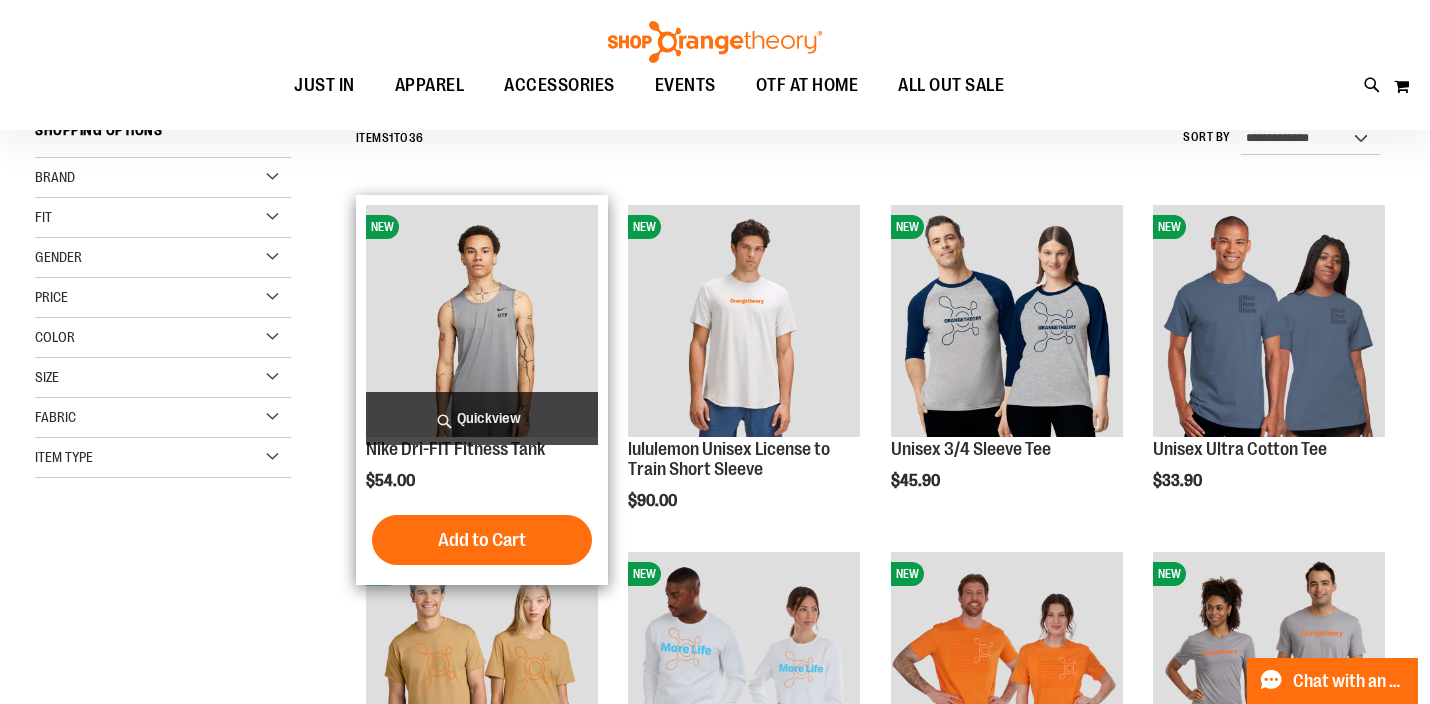 click at bounding box center (482, 321) 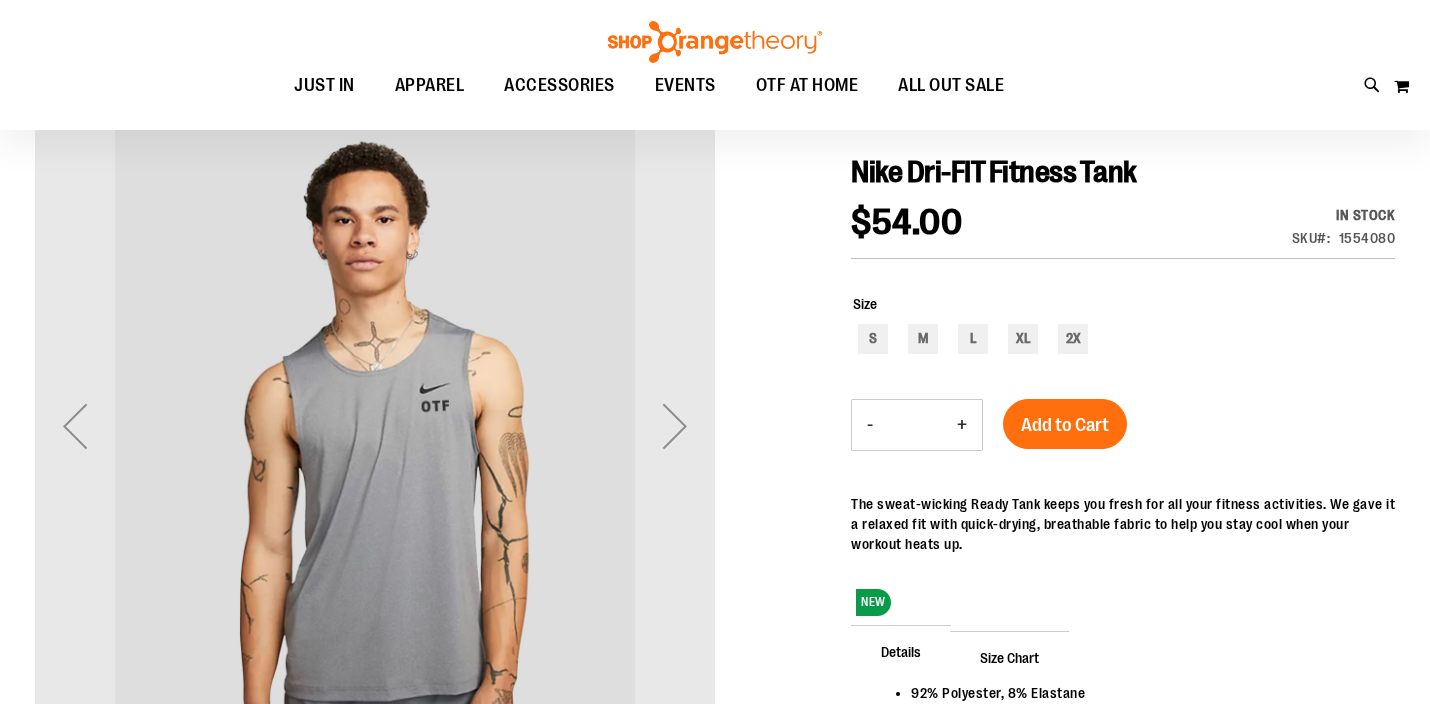scroll, scrollTop: 292, scrollLeft: 0, axis: vertical 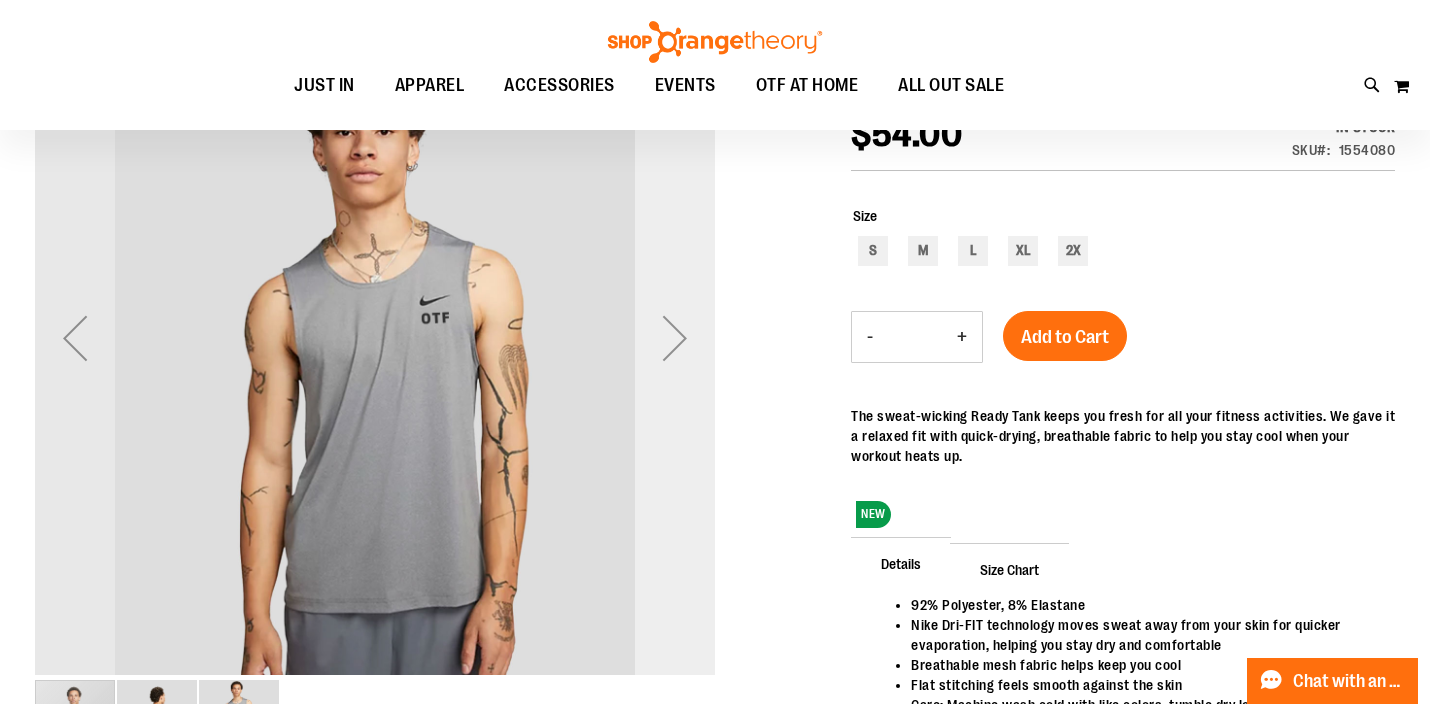 click at bounding box center [675, 338] 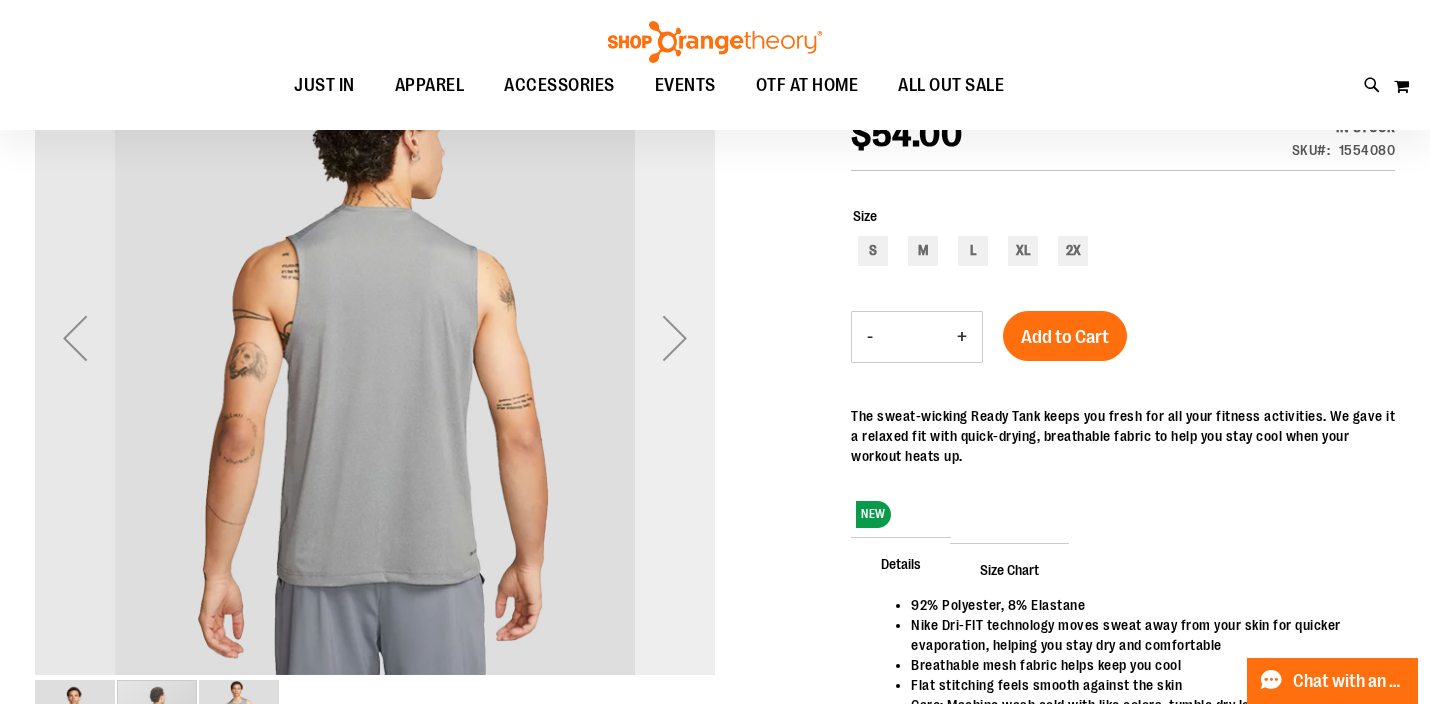 click at bounding box center [675, 338] 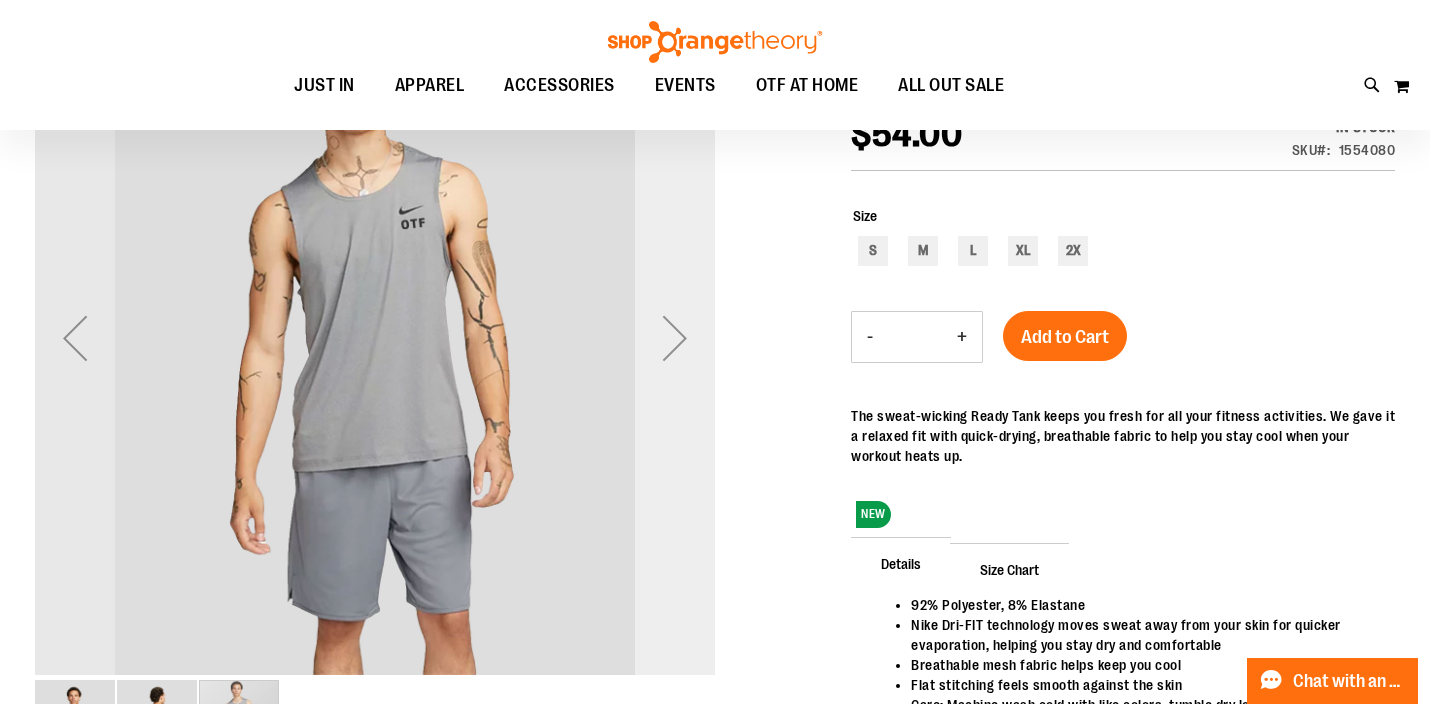 click at bounding box center [675, 338] 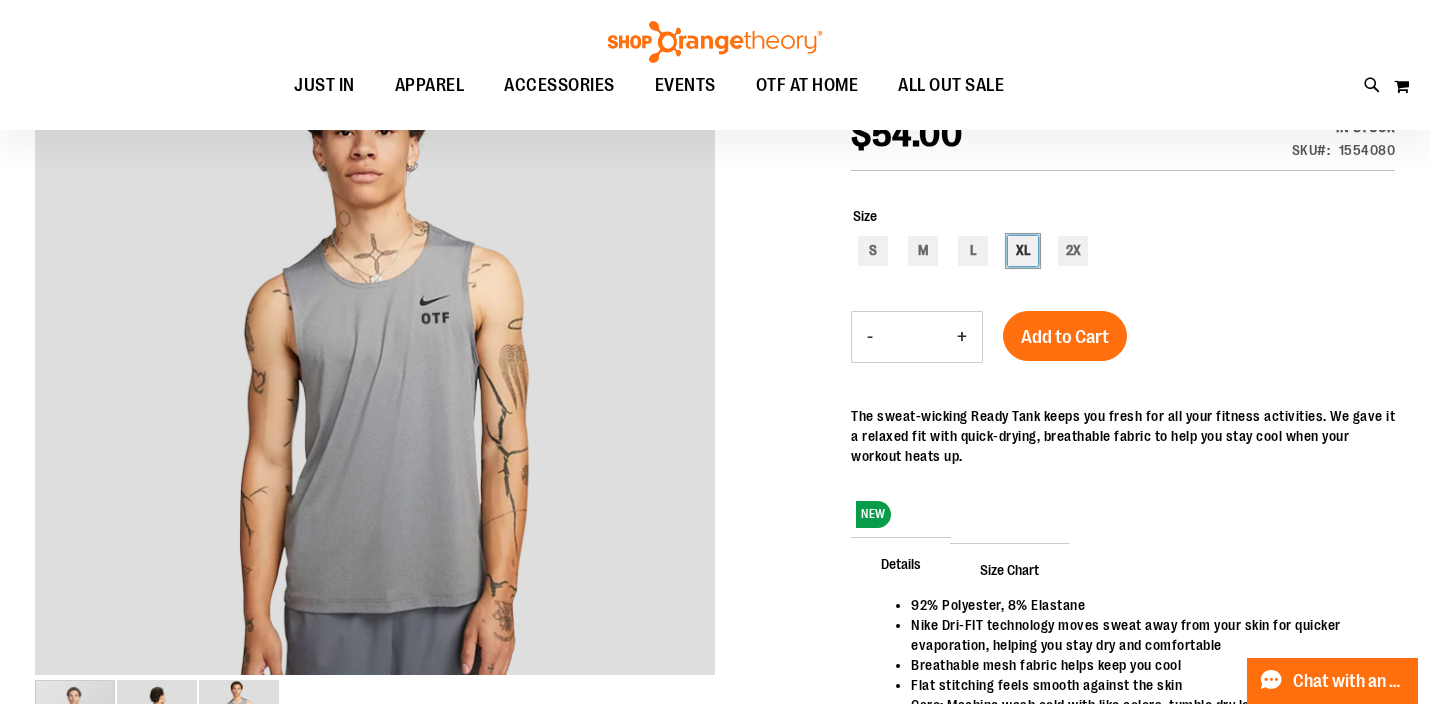 click on "XL" at bounding box center (1023, 251) 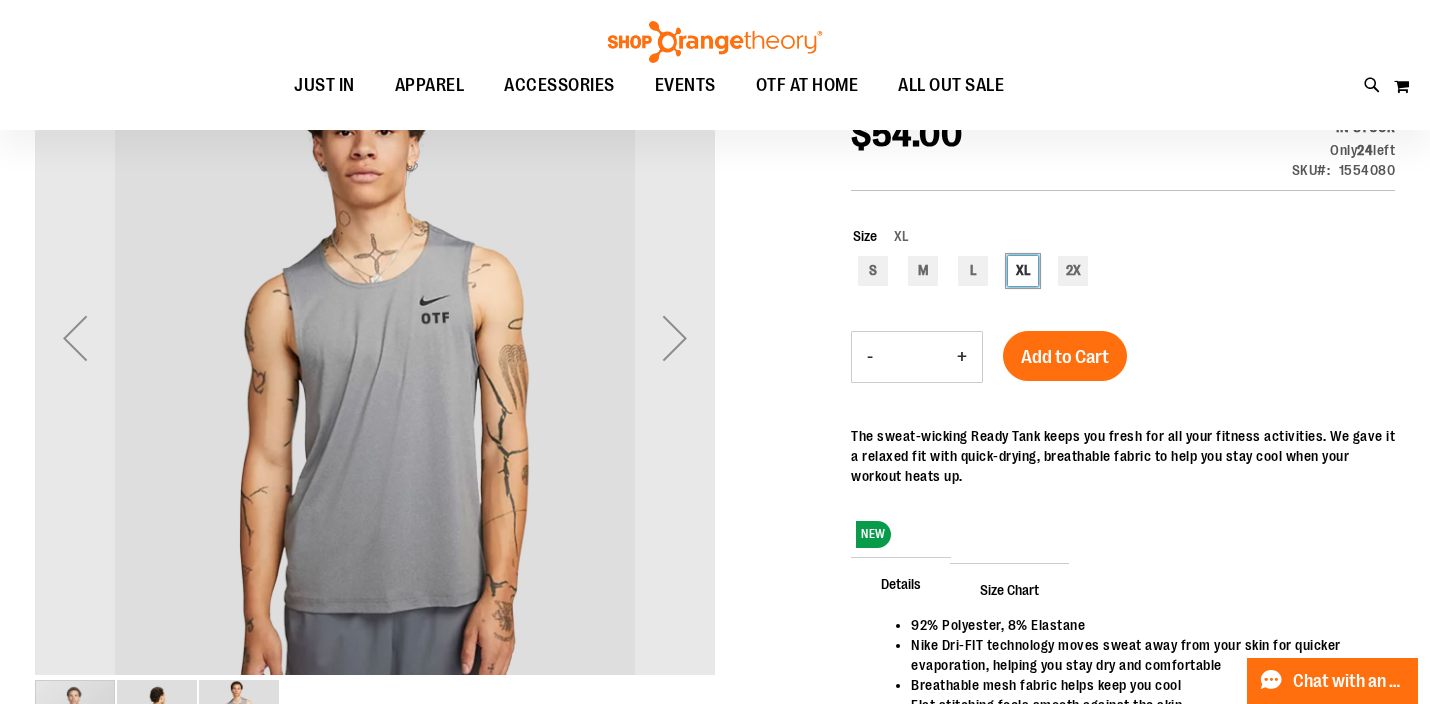 scroll, scrollTop: 0, scrollLeft: 0, axis: both 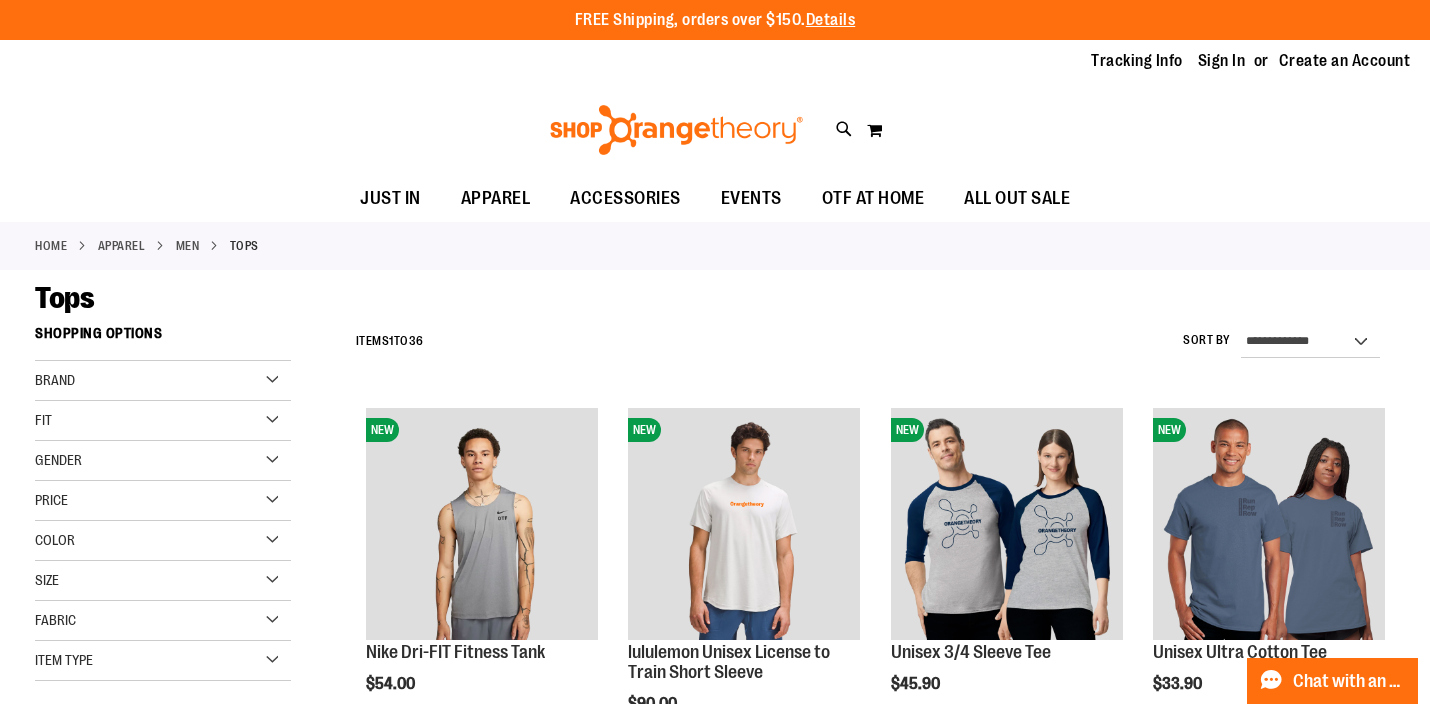 click on "Brand" at bounding box center [163, 381] 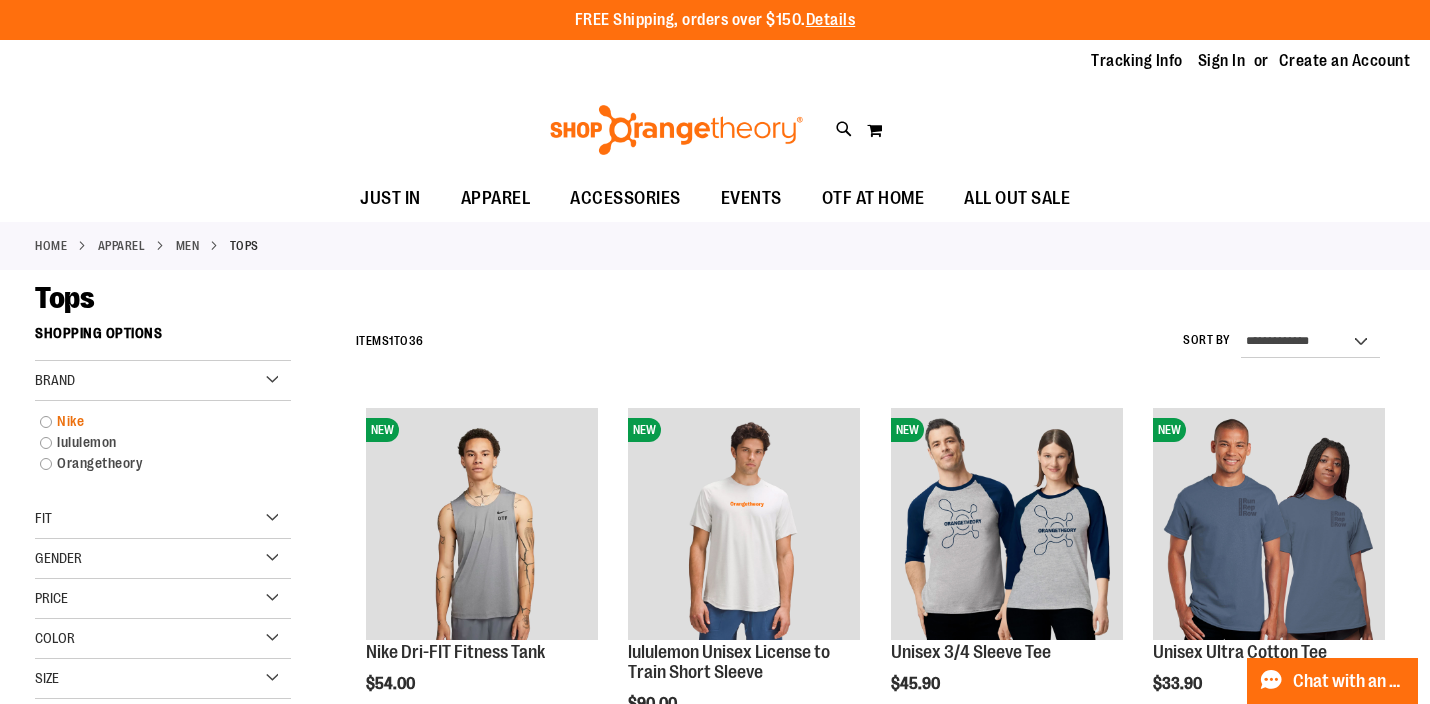 click on "Nike" at bounding box center (153, 421) 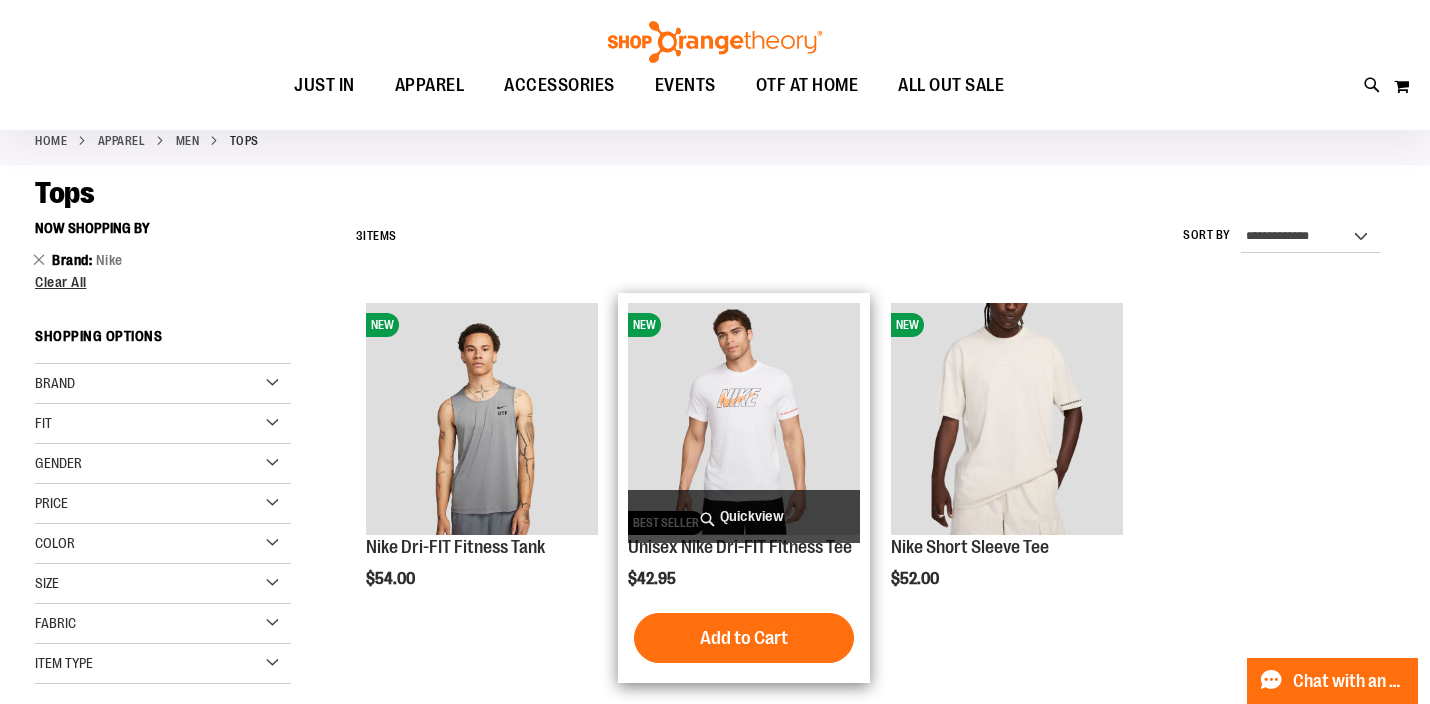 scroll, scrollTop: 98, scrollLeft: 0, axis: vertical 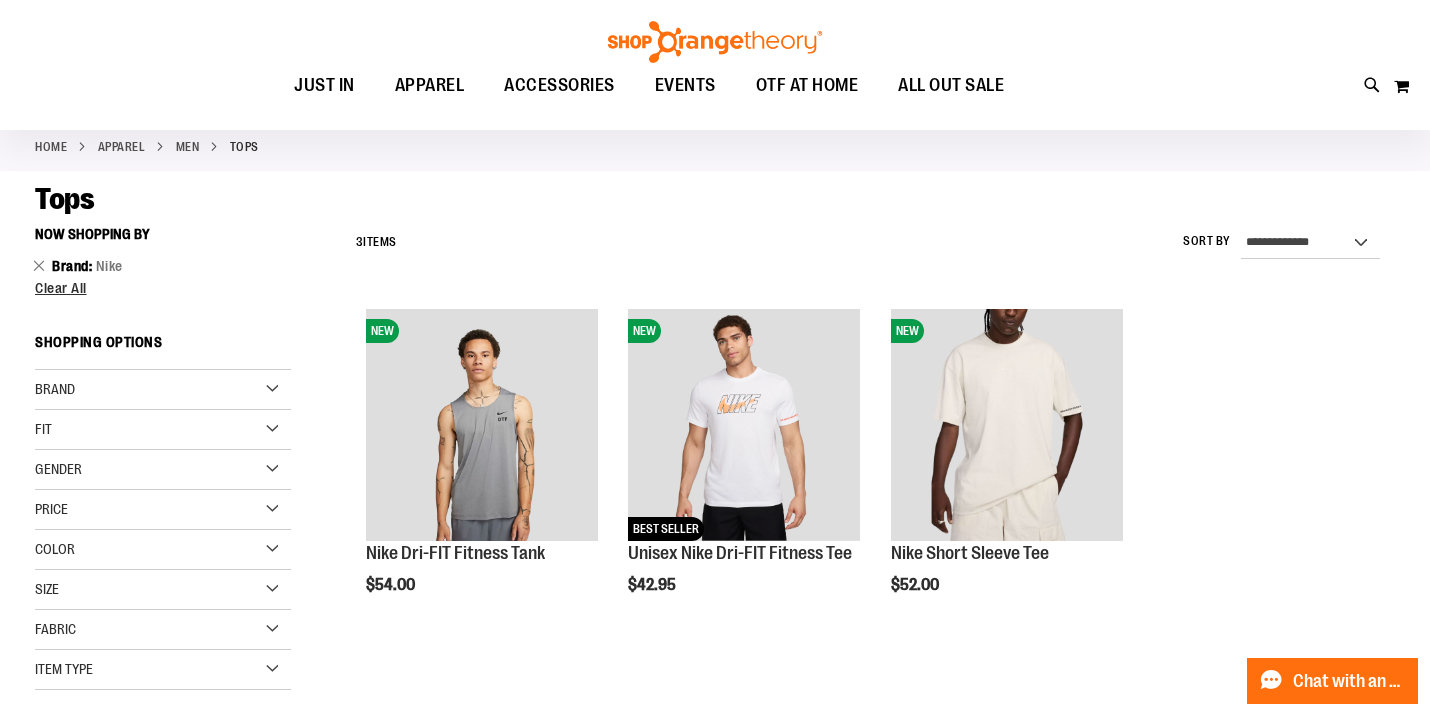 click on "Size" at bounding box center (163, 590) 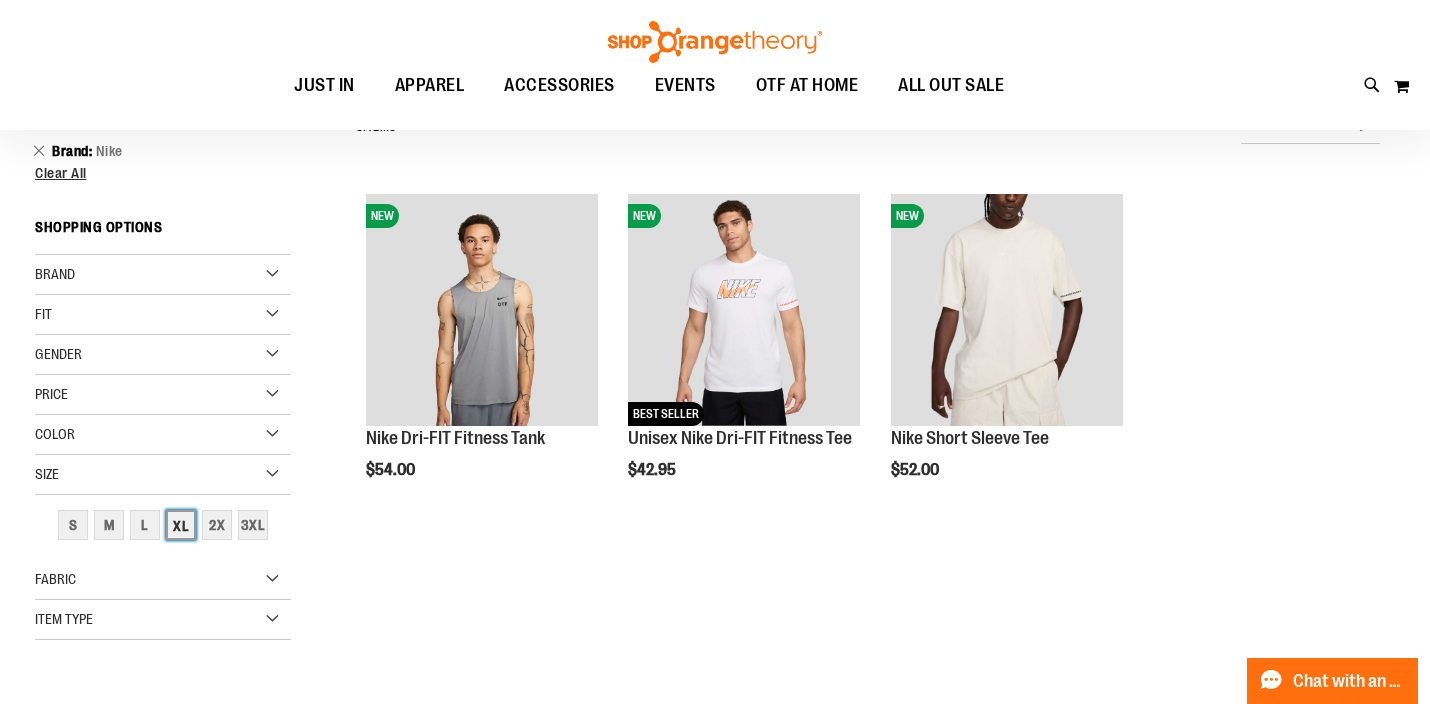 click on "XL" at bounding box center (181, 525) 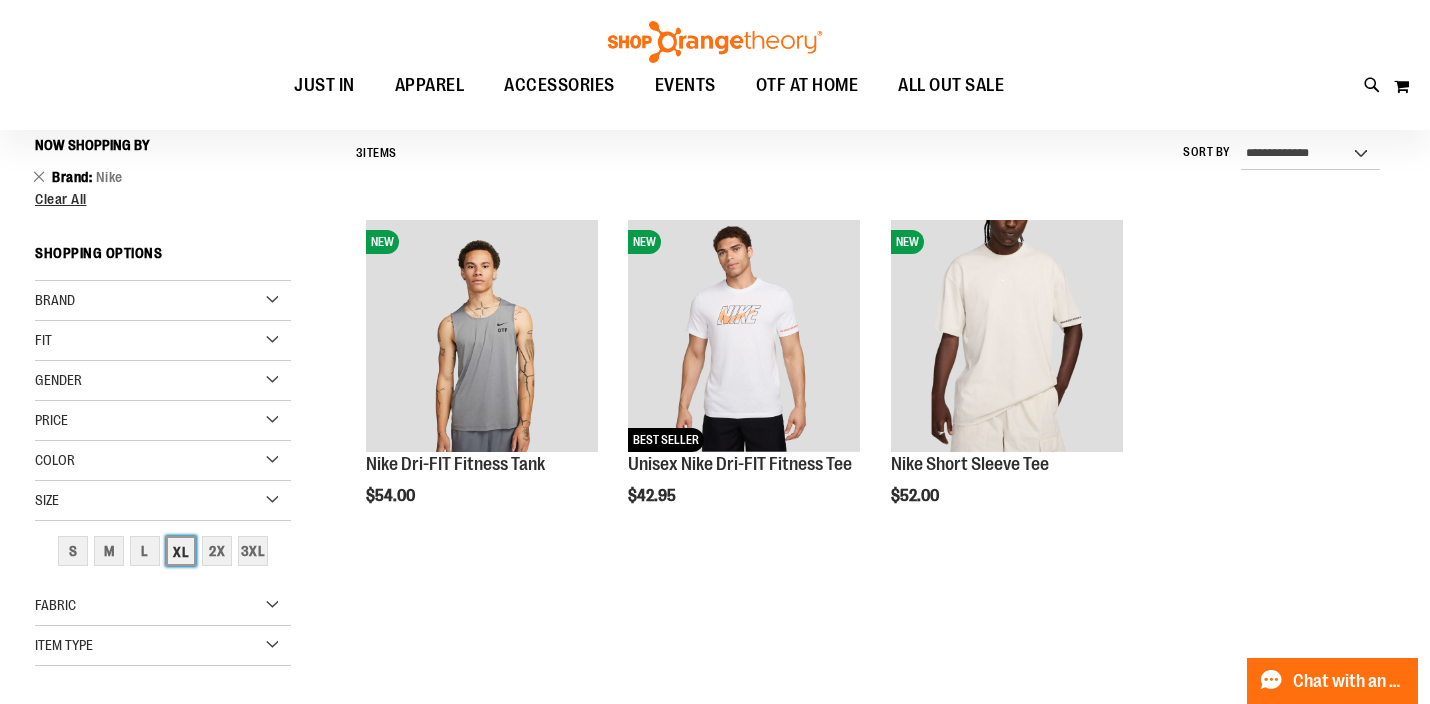 scroll, scrollTop: 186, scrollLeft: 0, axis: vertical 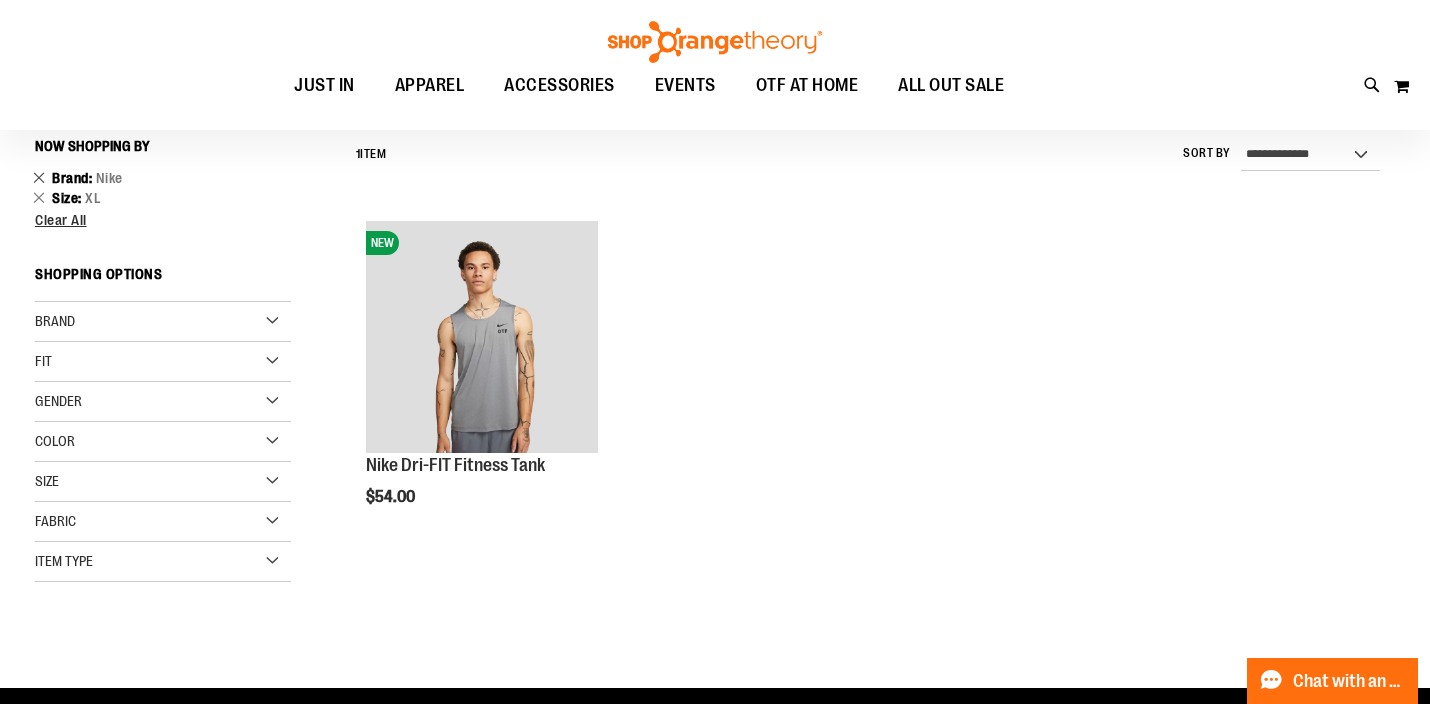 click on "Remove This Item" at bounding box center [39, 177] 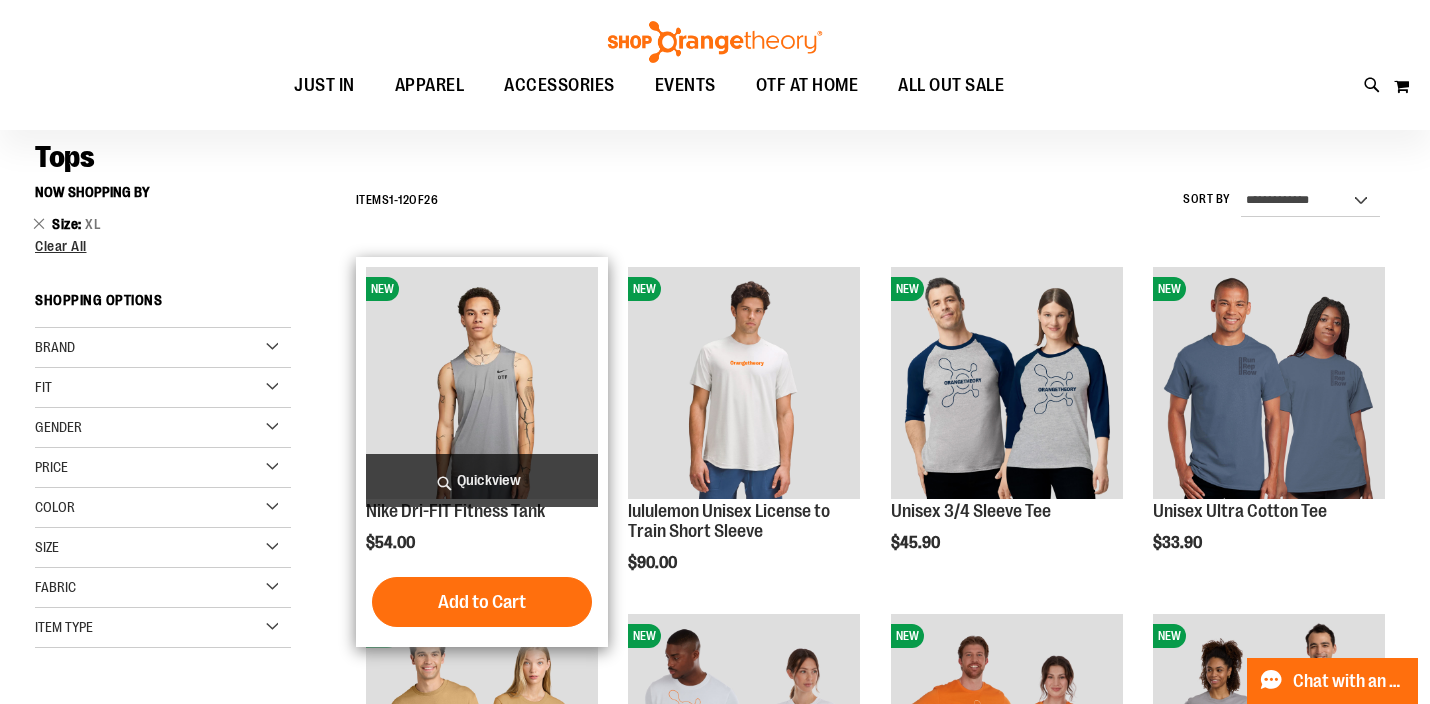 scroll, scrollTop: 115, scrollLeft: 0, axis: vertical 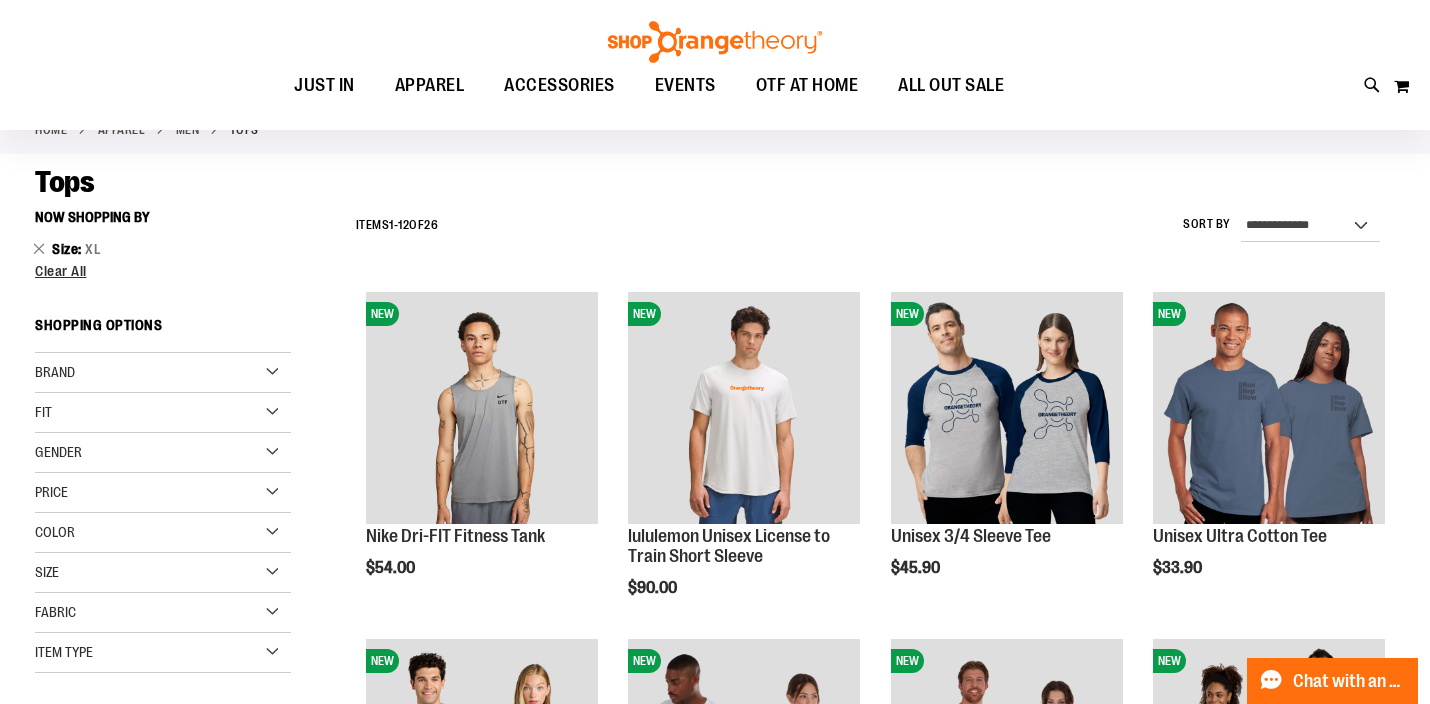 click at bounding box center (715, 42) 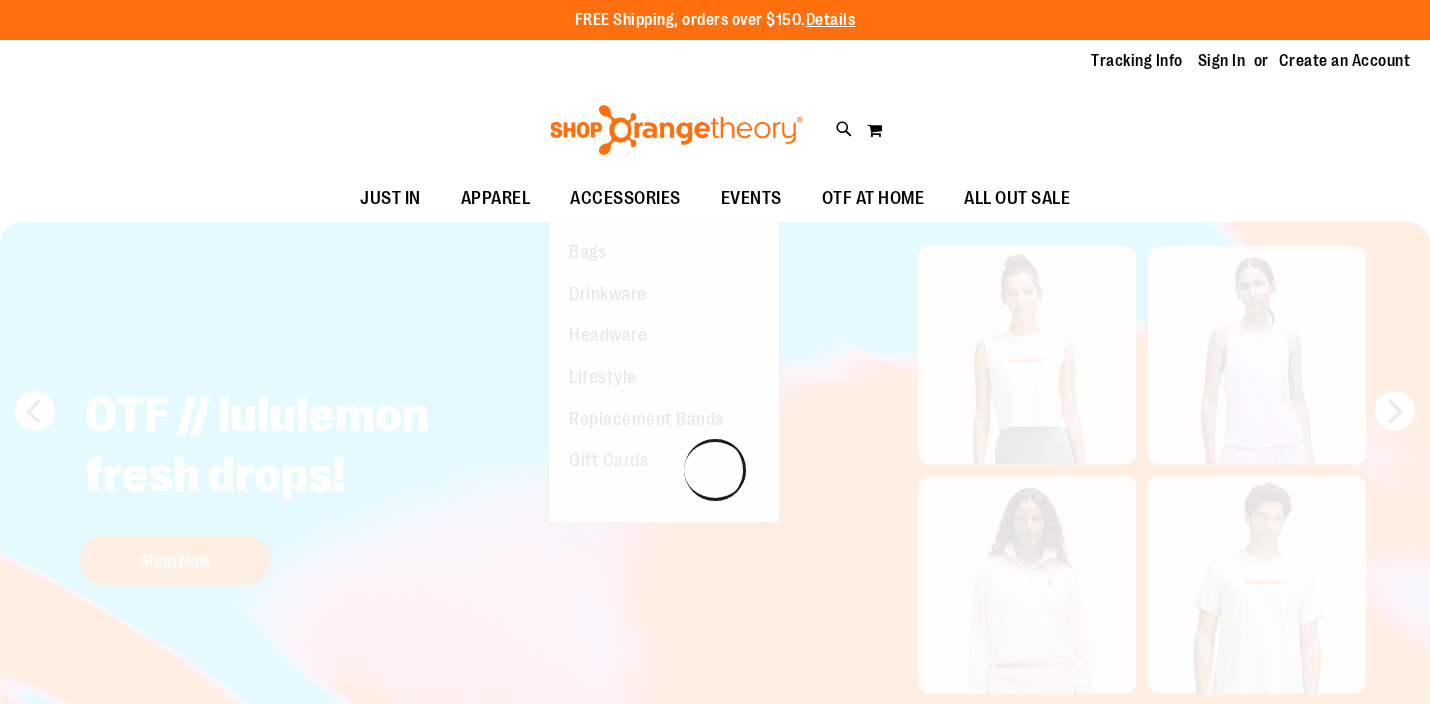 scroll, scrollTop: 0, scrollLeft: 0, axis: both 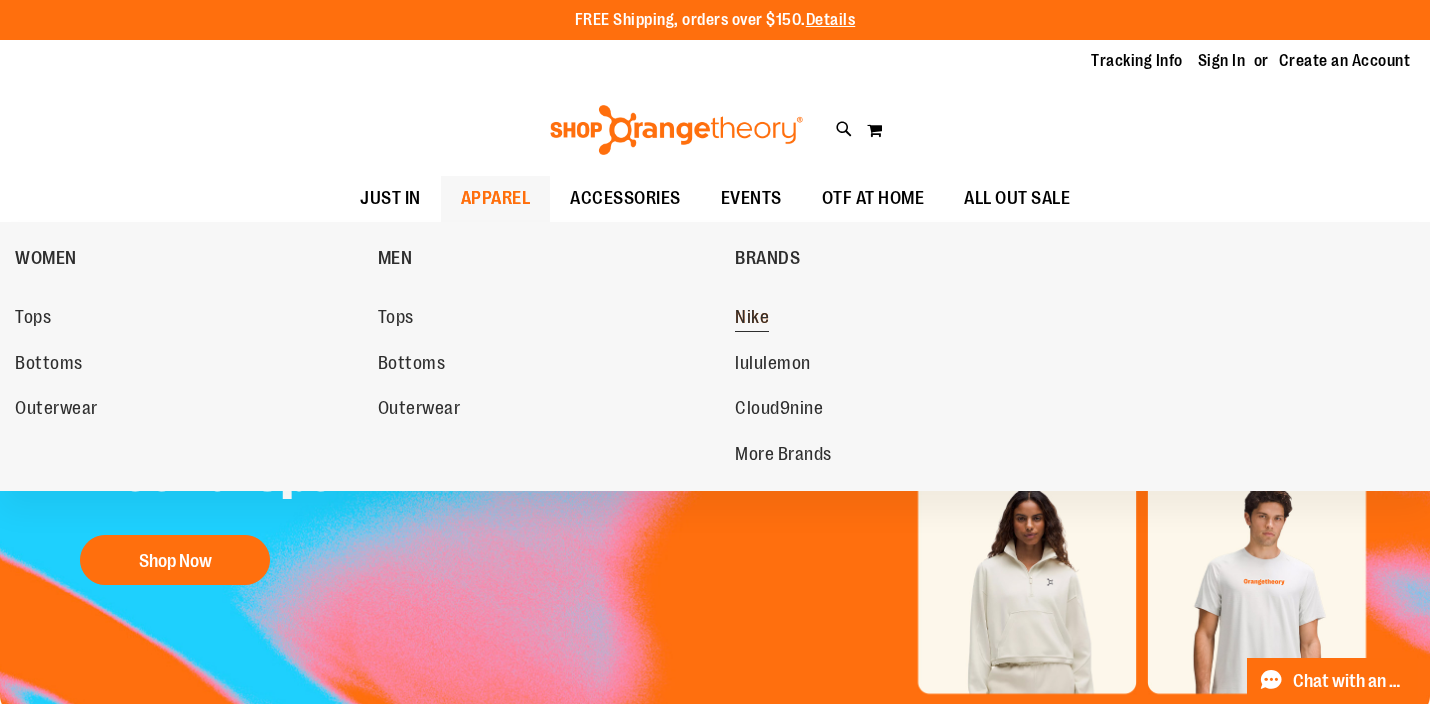 click on "Nike" at bounding box center (752, 319) 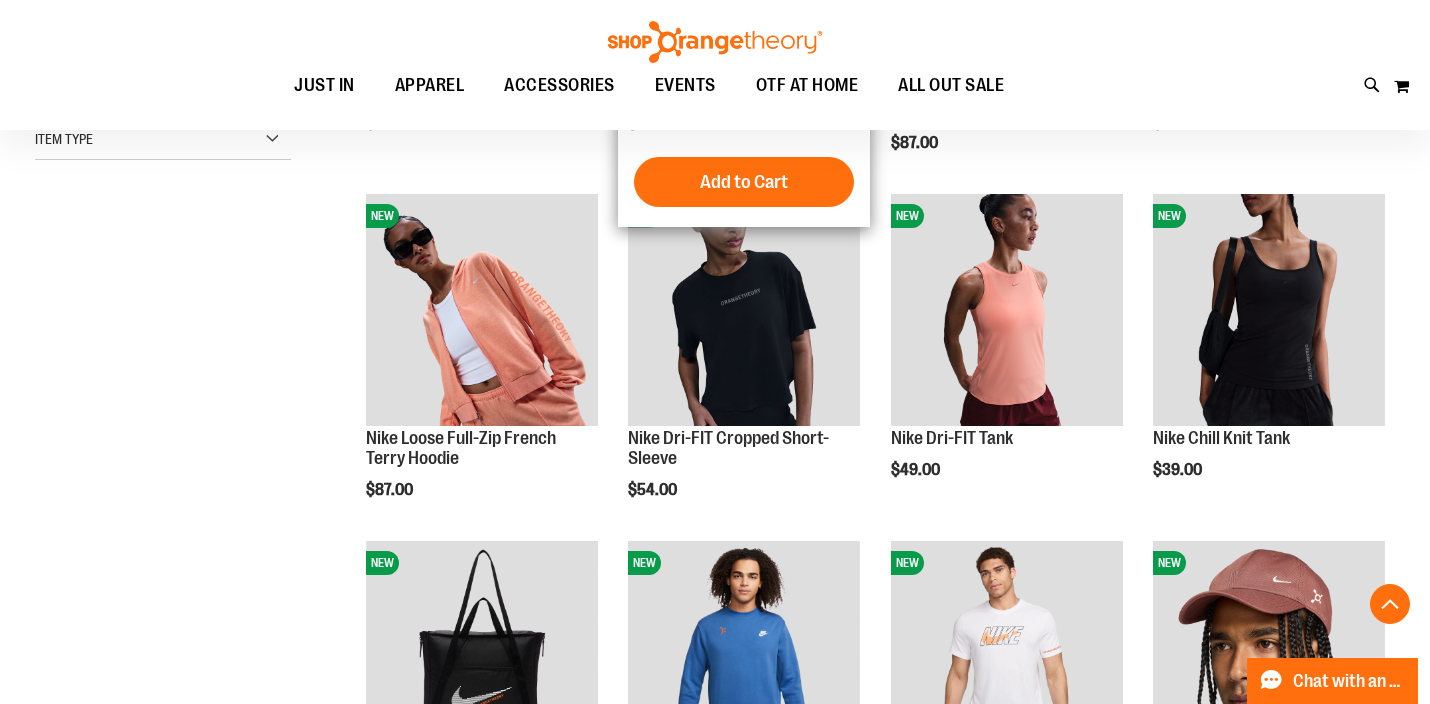 scroll, scrollTop: 549, scrollLeft: 0, axis: vertical 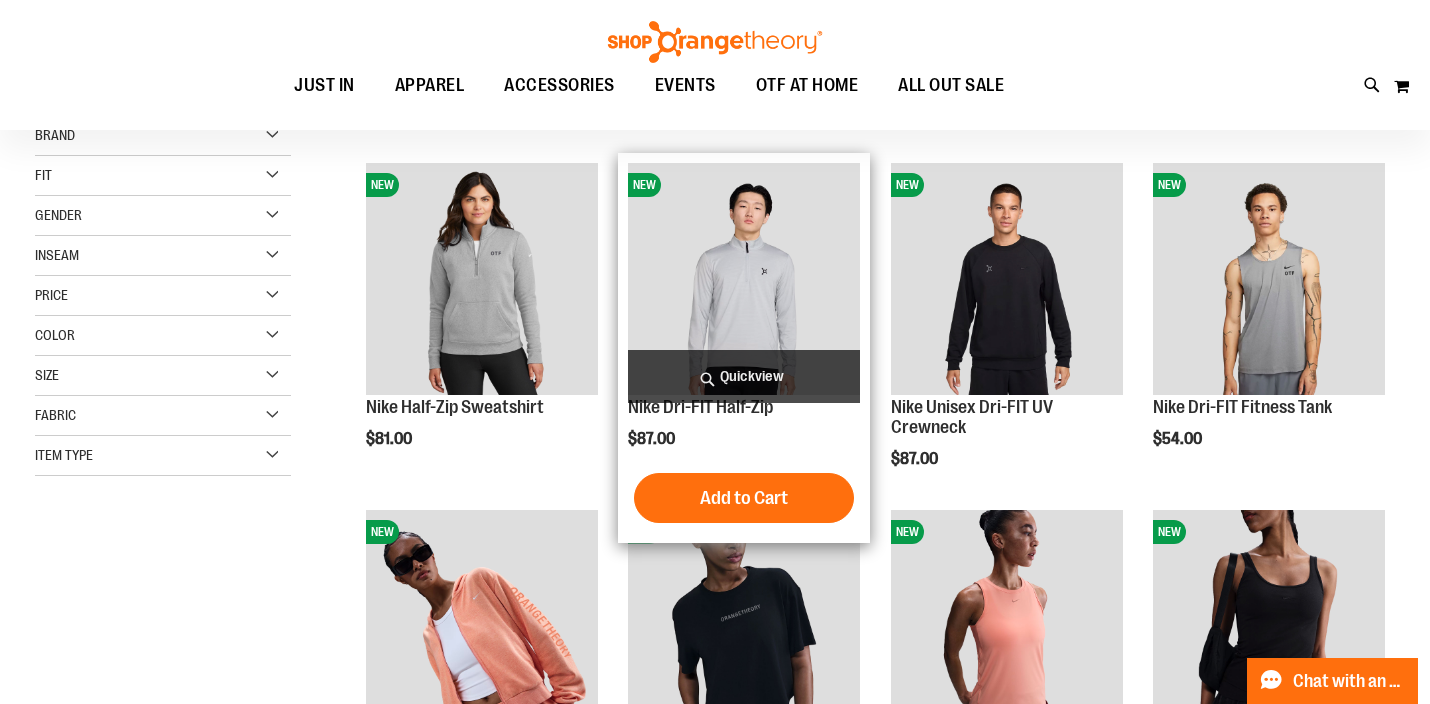 click at bounding box center [744, 279] 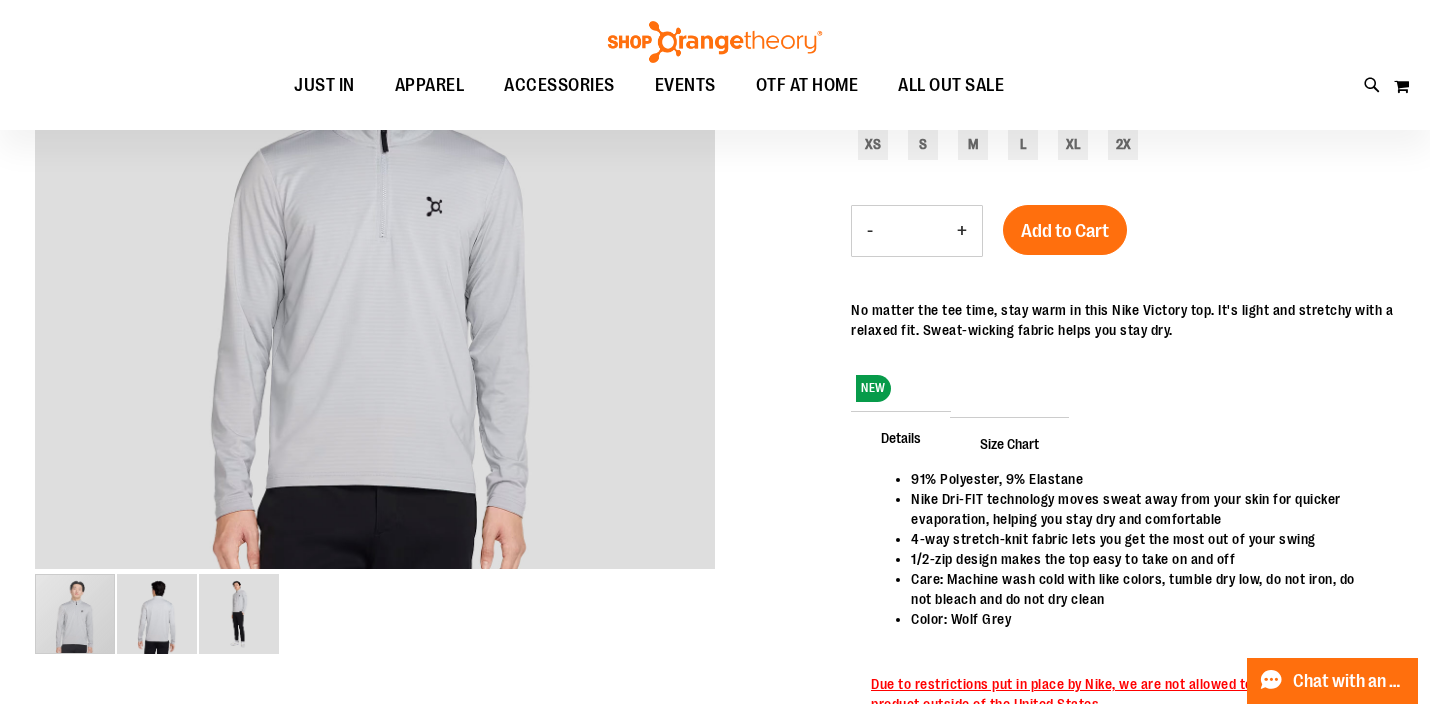 scroll, scrollTop: 178, scrollLeft: 0, axis: vertical 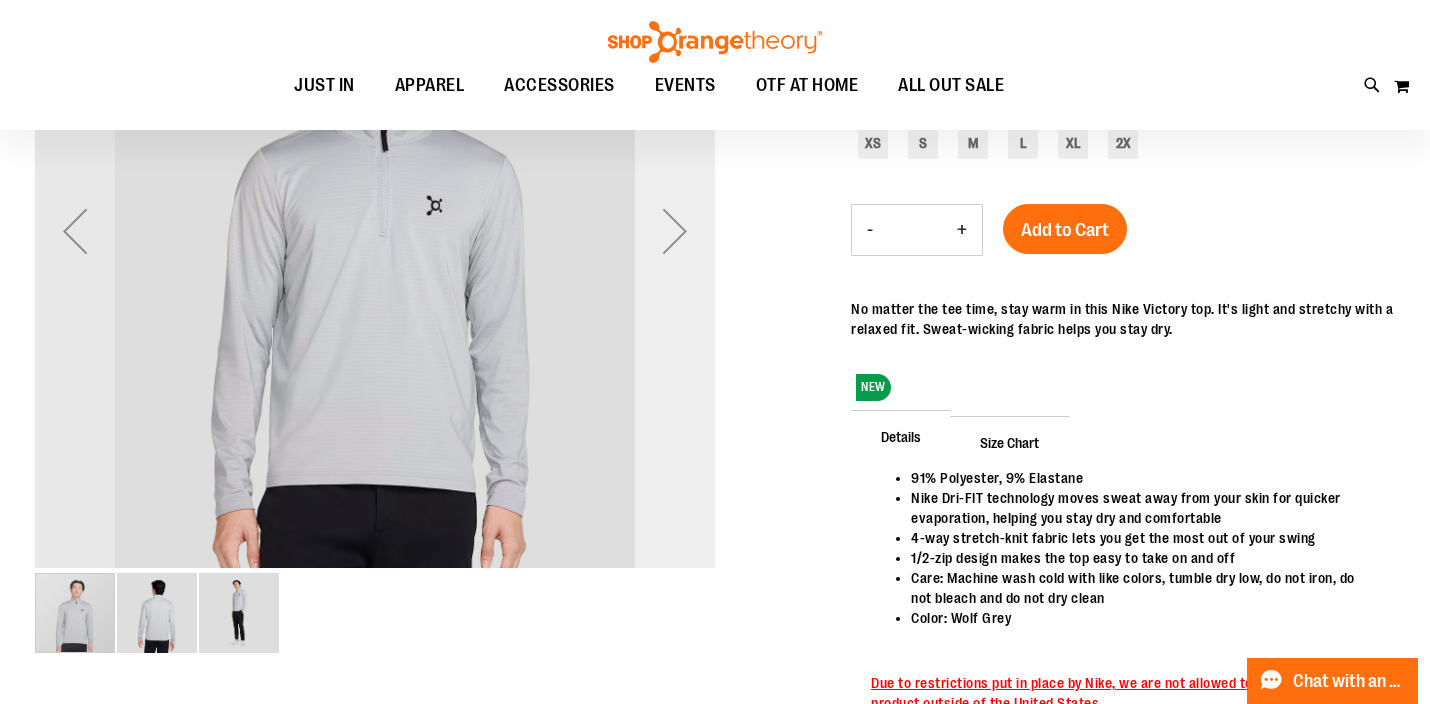 click at bounding box center (675, 231) 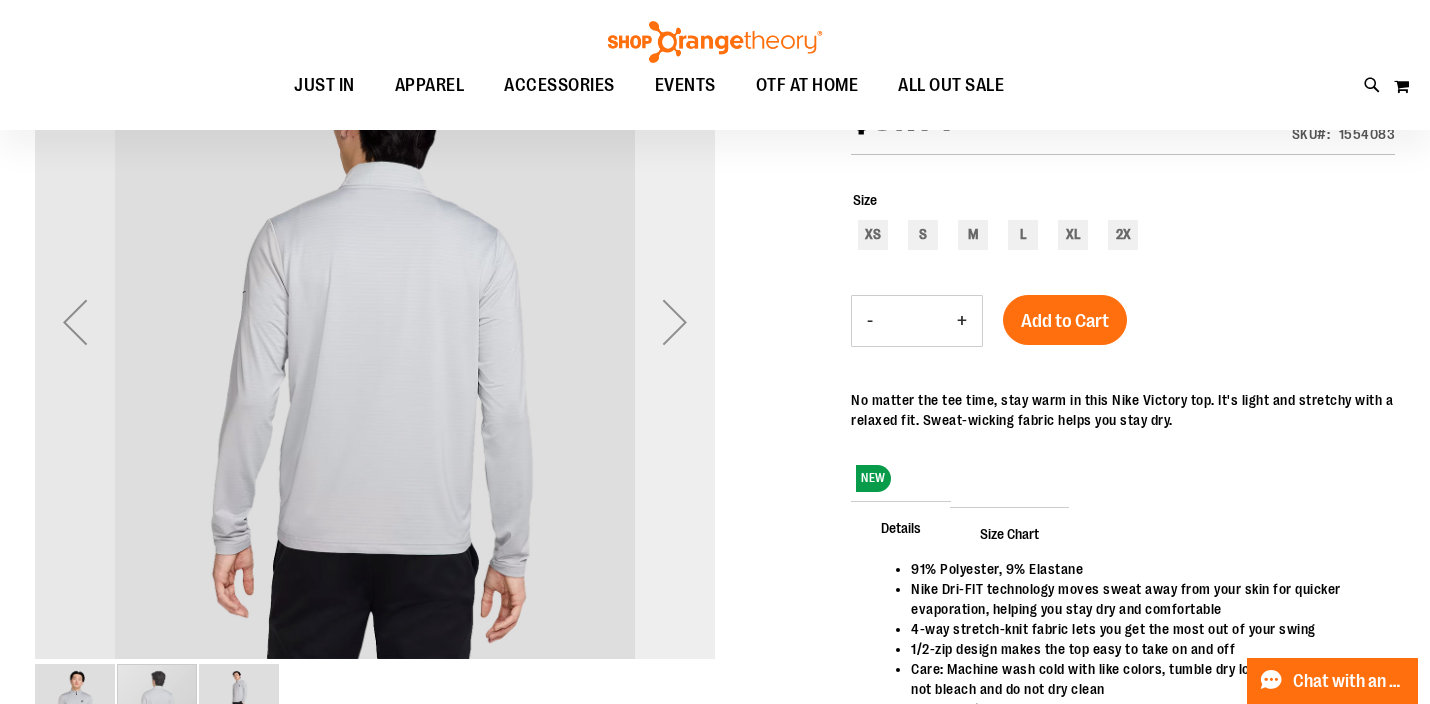 scroll, scrollTop: 85, scrollLeft: 0, axis: vertical 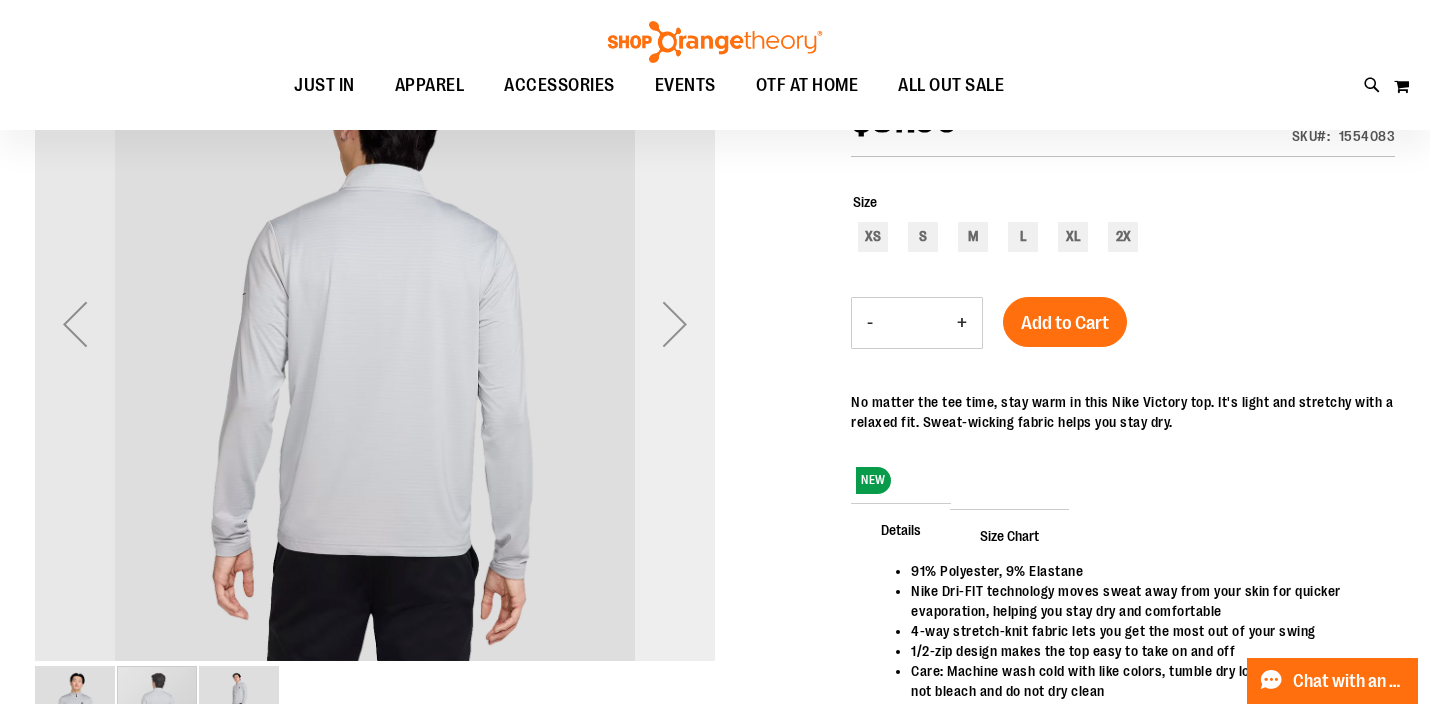 click at bounding box center (675, 324) 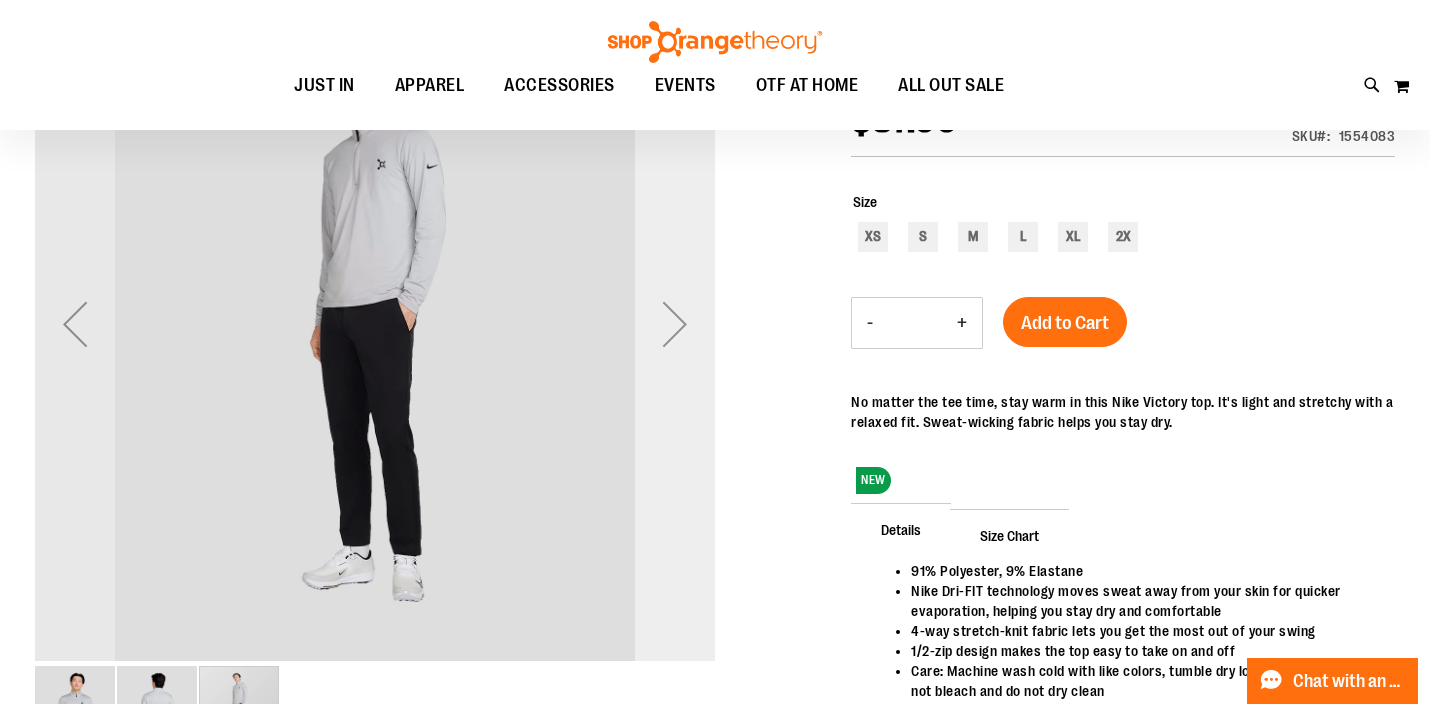click at bounding box center (675, 324) 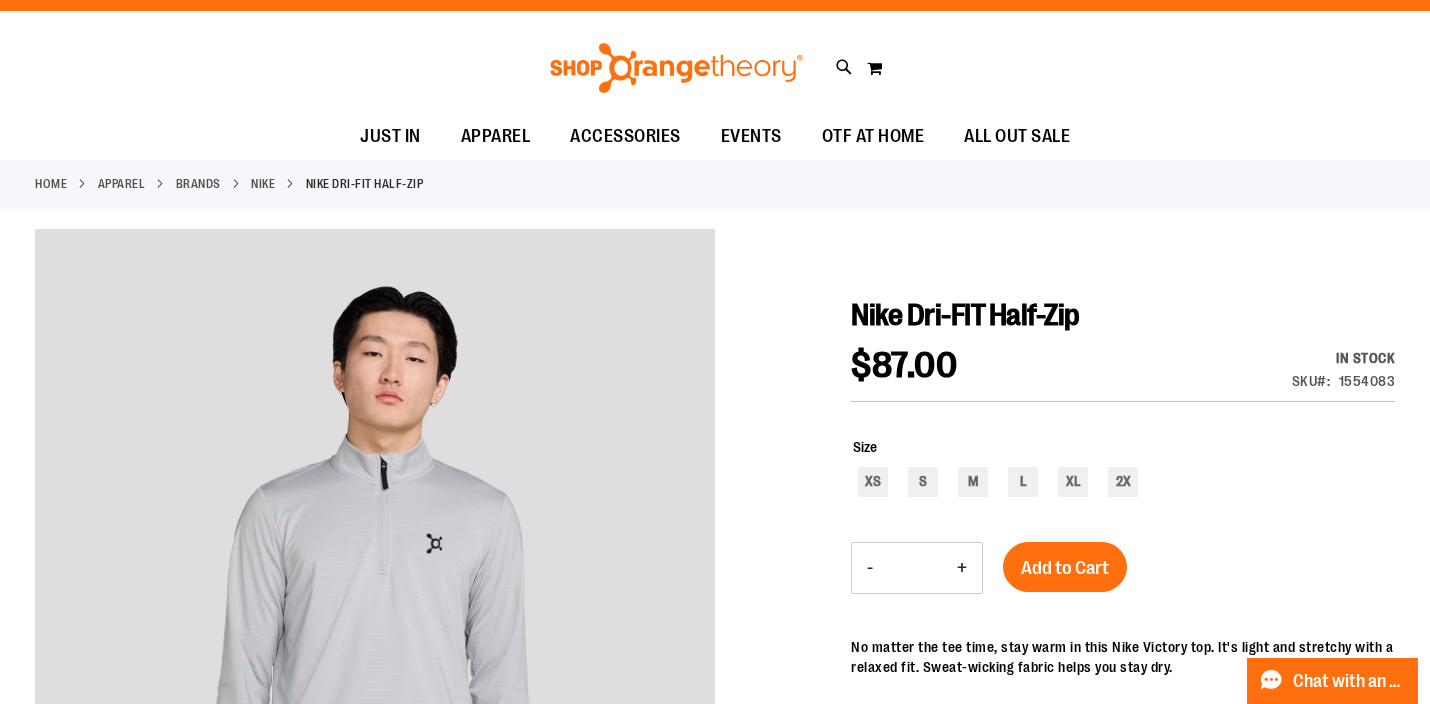 scroll, scrollTop: 0, scrollLeft: 0, axis: both 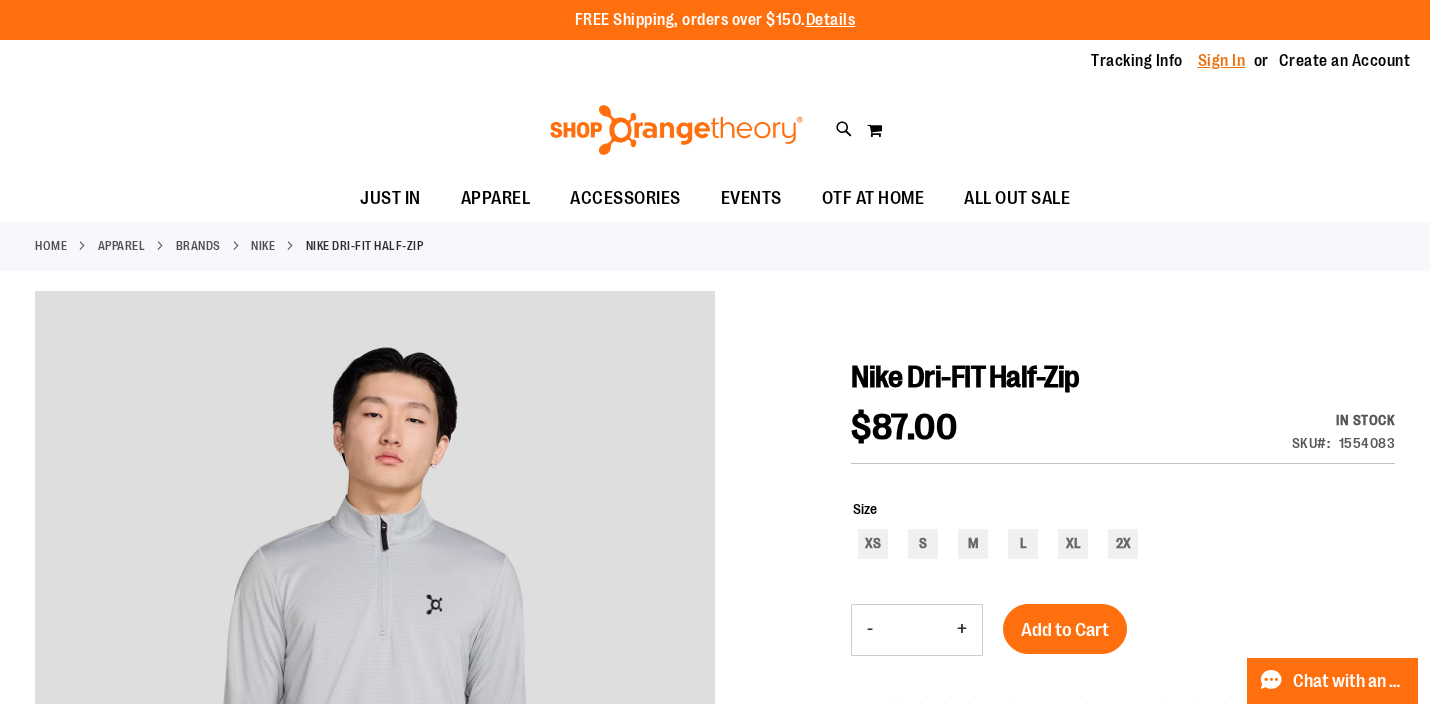 click on "Sign In" at bounding box center (1222, 61) 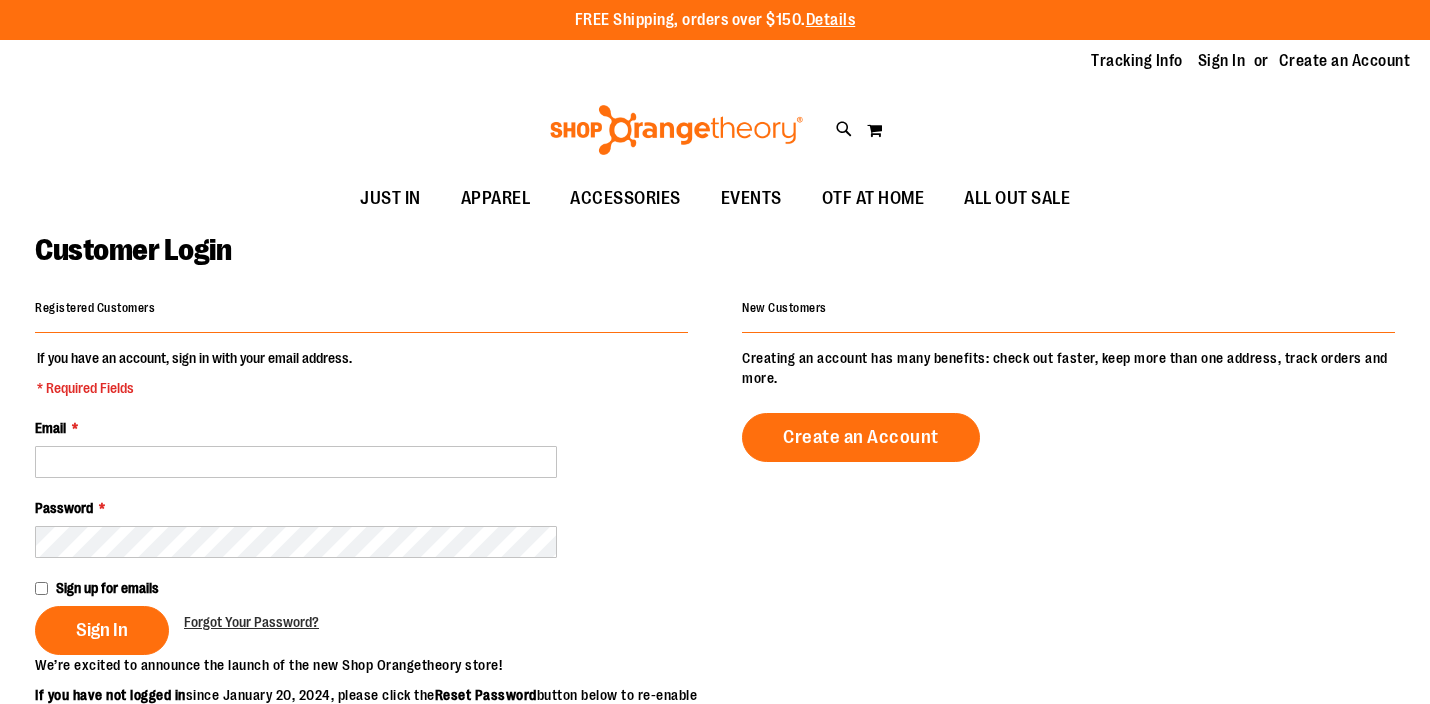 scroll, scrollTop: 0, scrollLeft: 0, axis: both 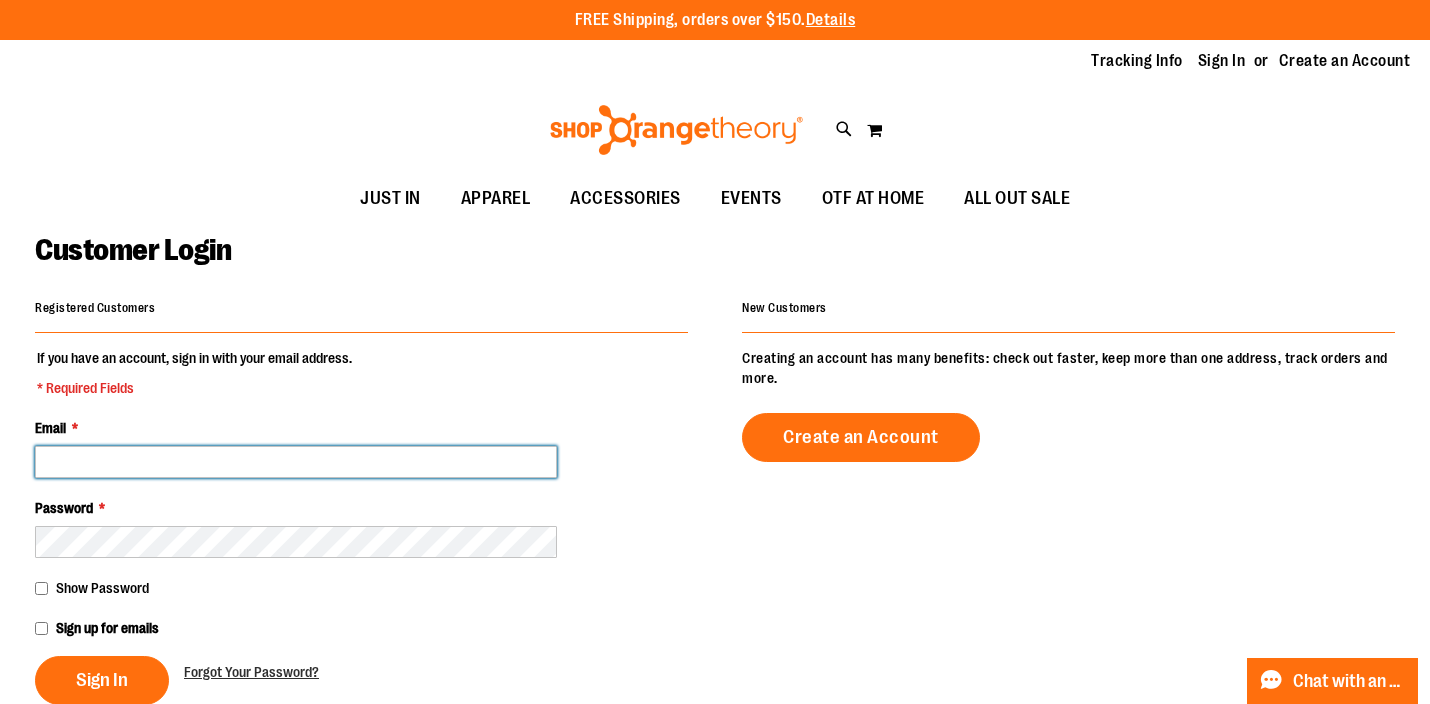 click on "Email *" at bounding box center [296, 462] 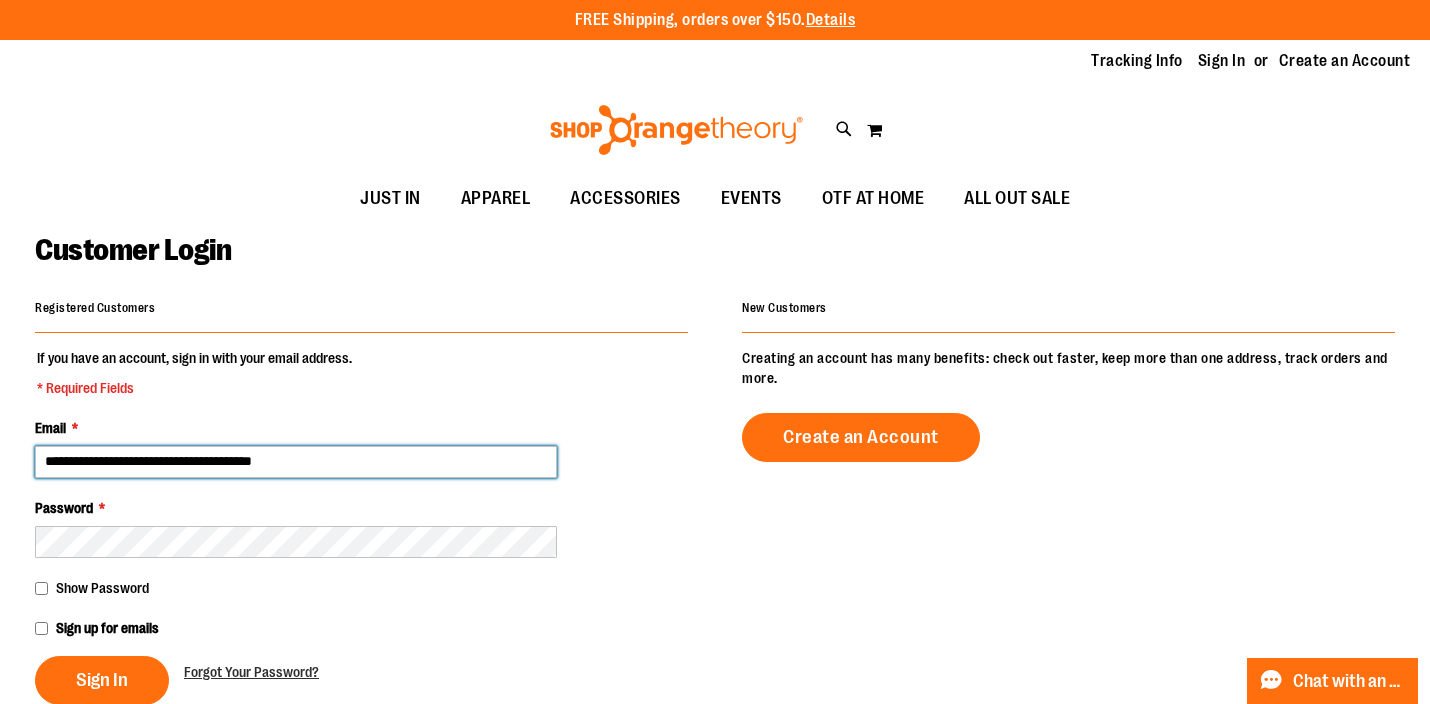 type on "**********" 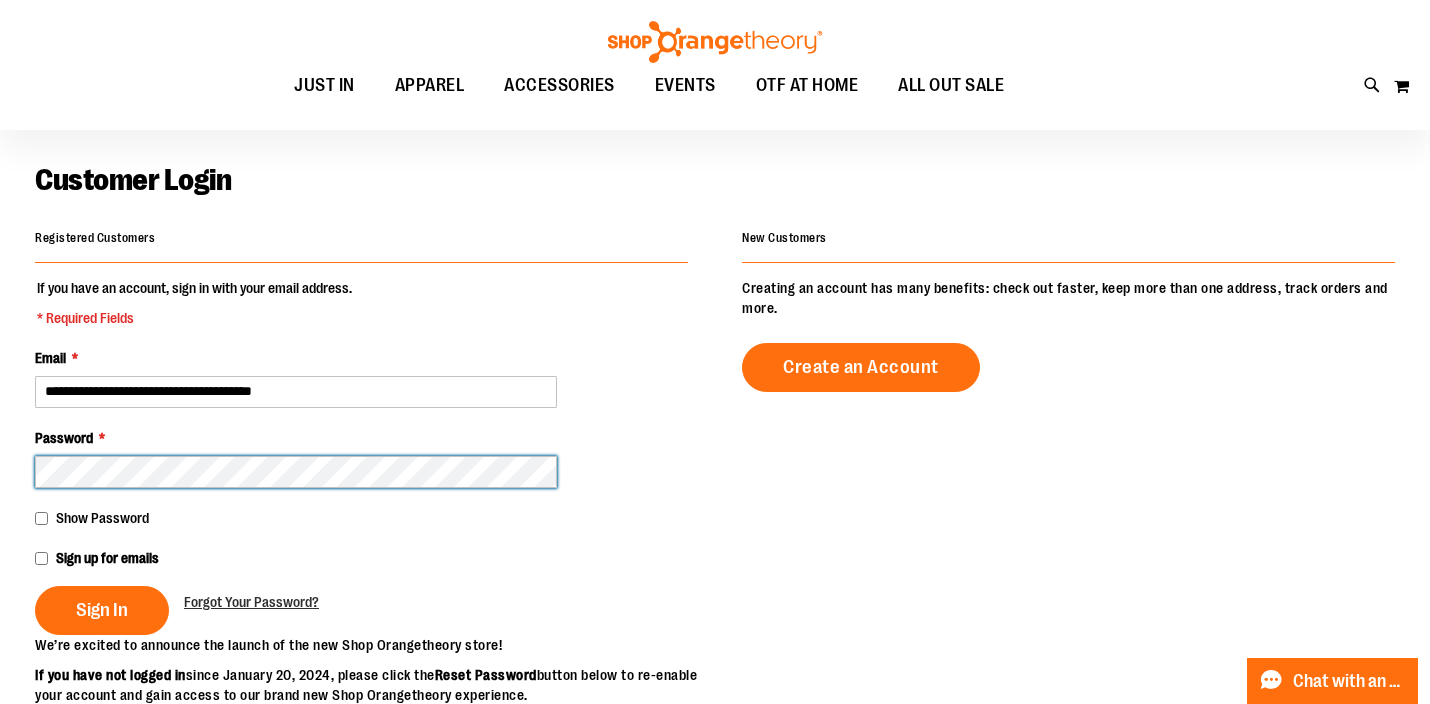 scroll, scrollTop: 85, scrollLeft: 0, axis: vertical 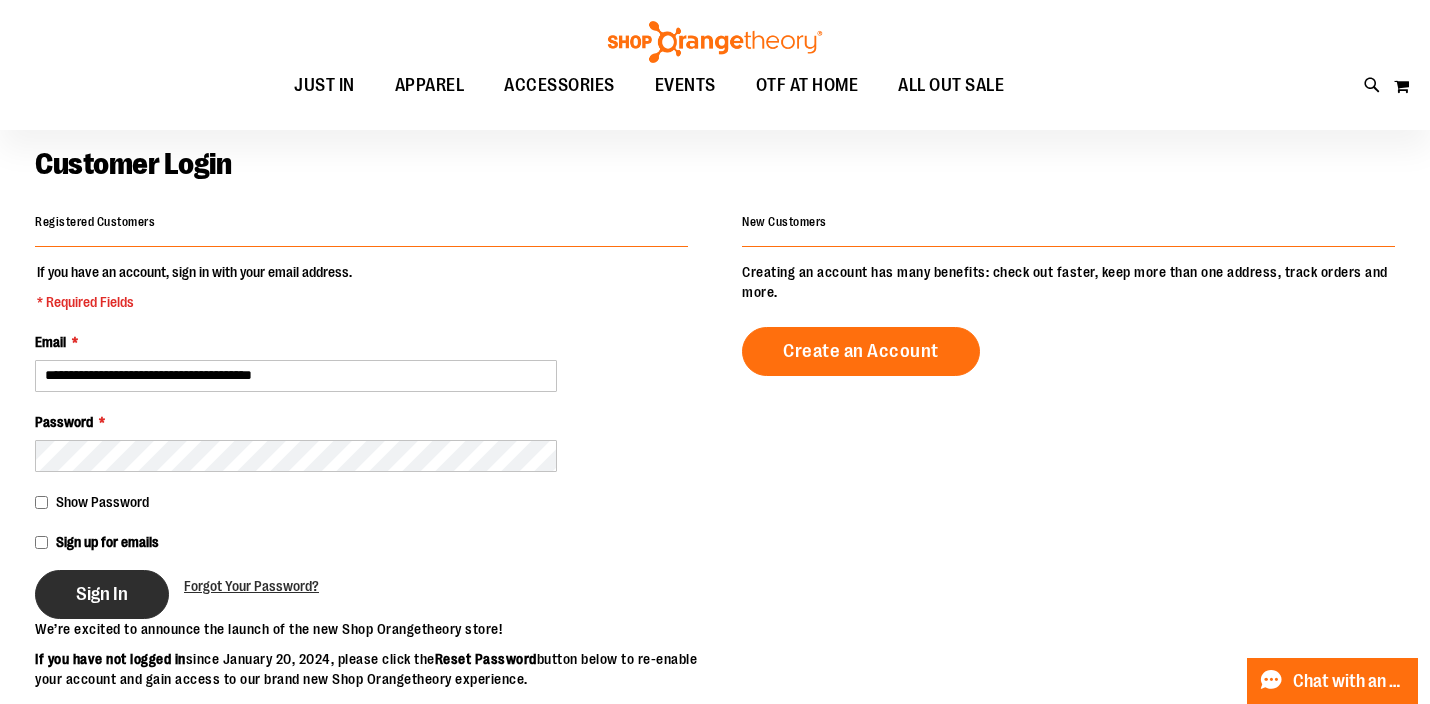 click on "Sign In" at bounding box center [102, 594] 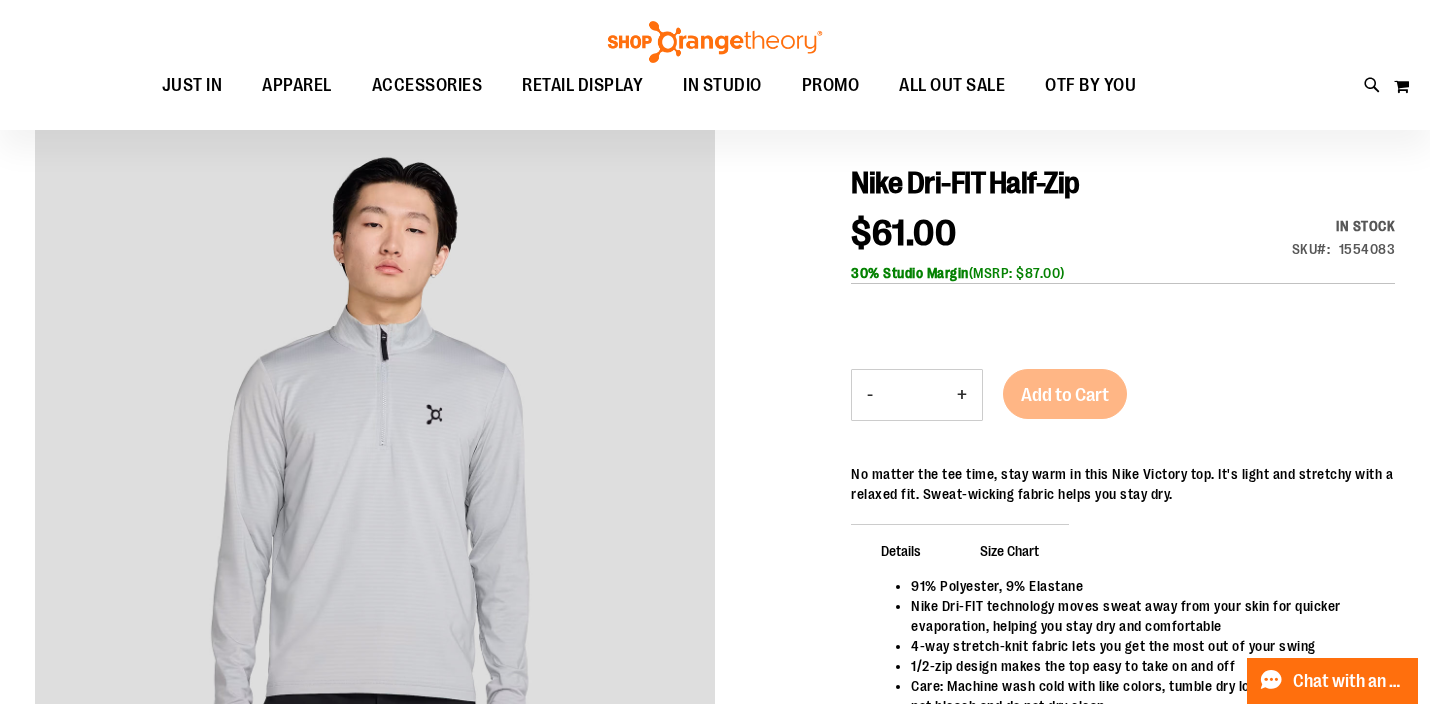 scroll, scrollTop: 159, scrollLeft: 0, axis: vertical 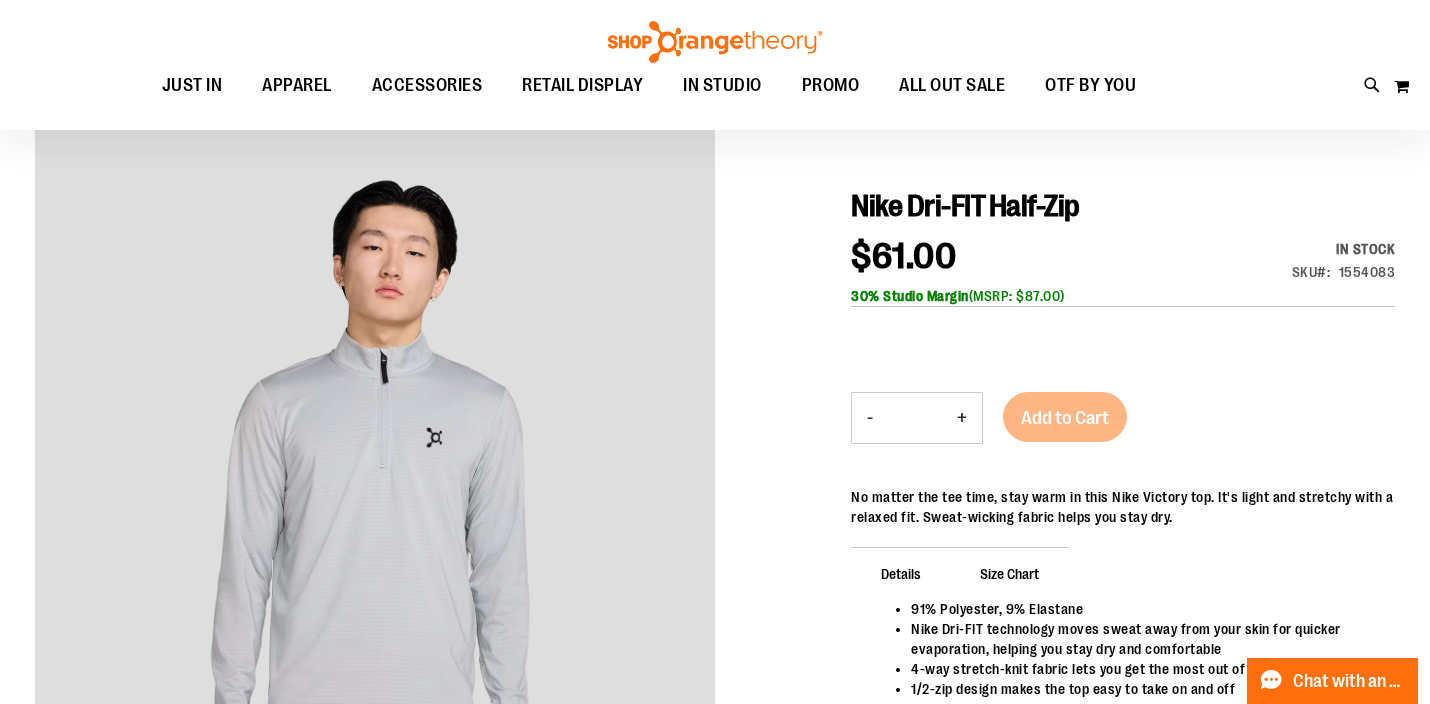 click on "+" at bounding box center [962, 418] 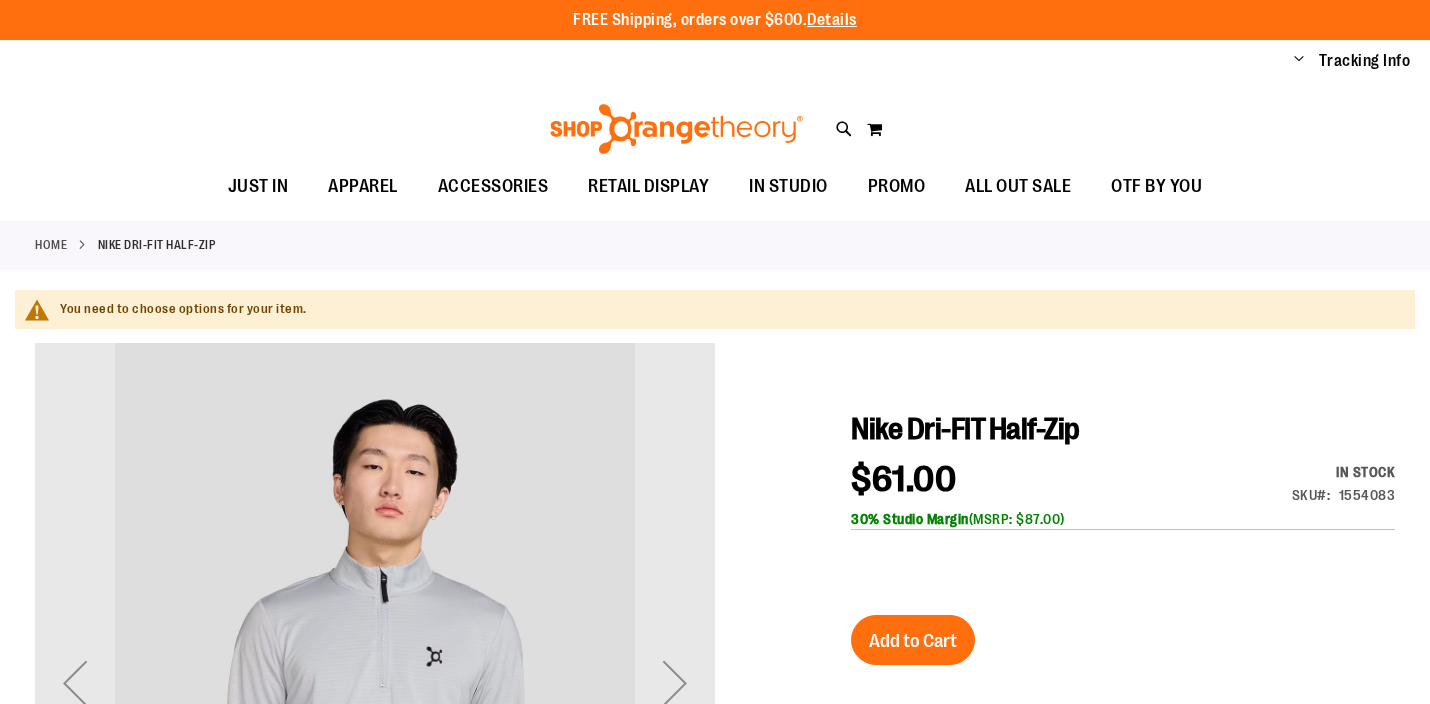scroll, scrollTop: 0, scrollLeft: 0, axis: both 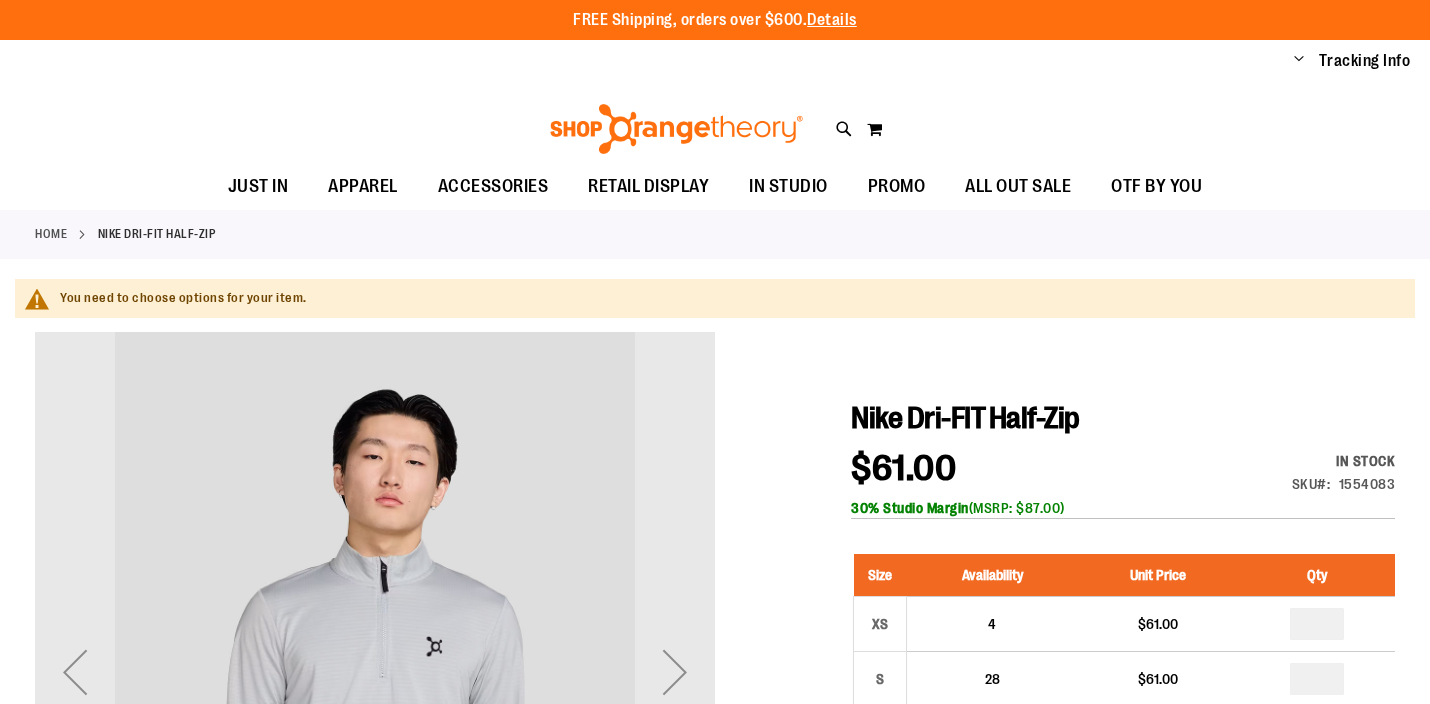 type on "**********" 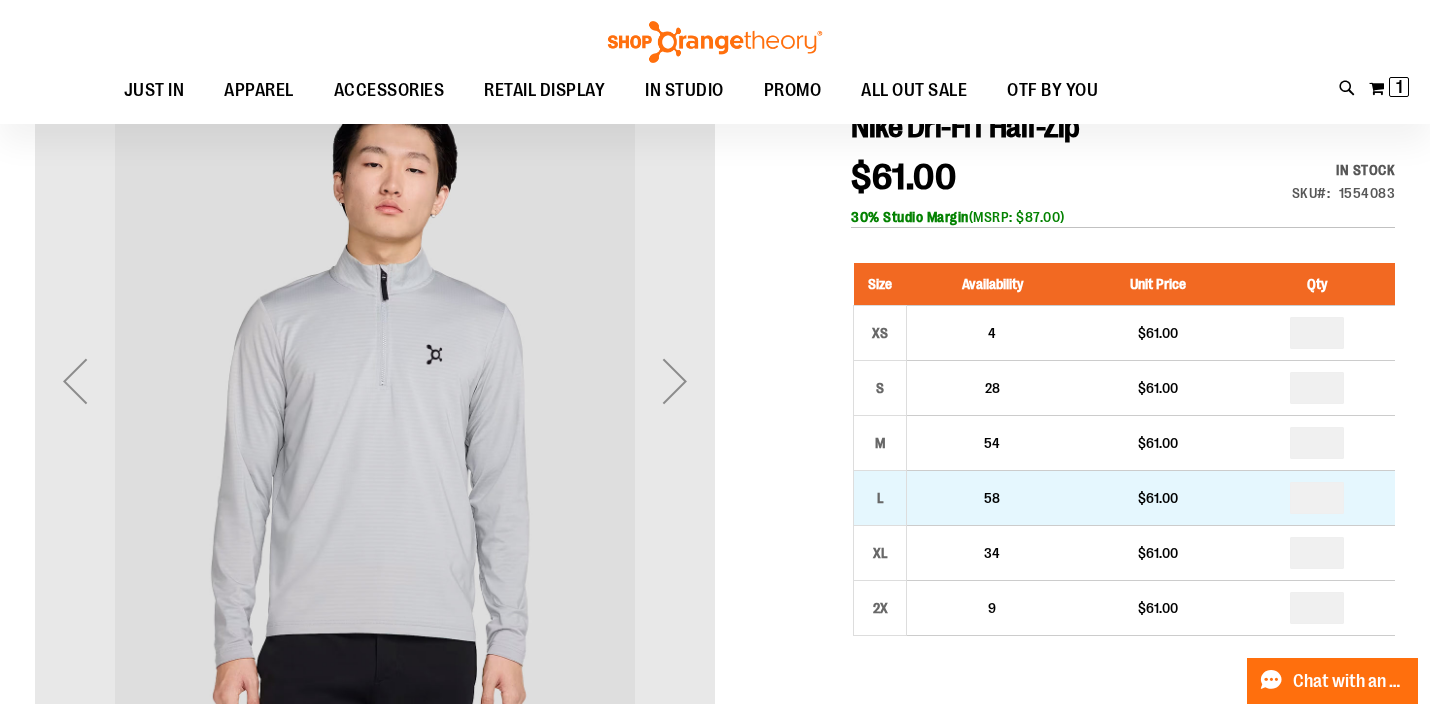 scroll, scrollTop: 285, scrollLeft: 0, axis: vertical 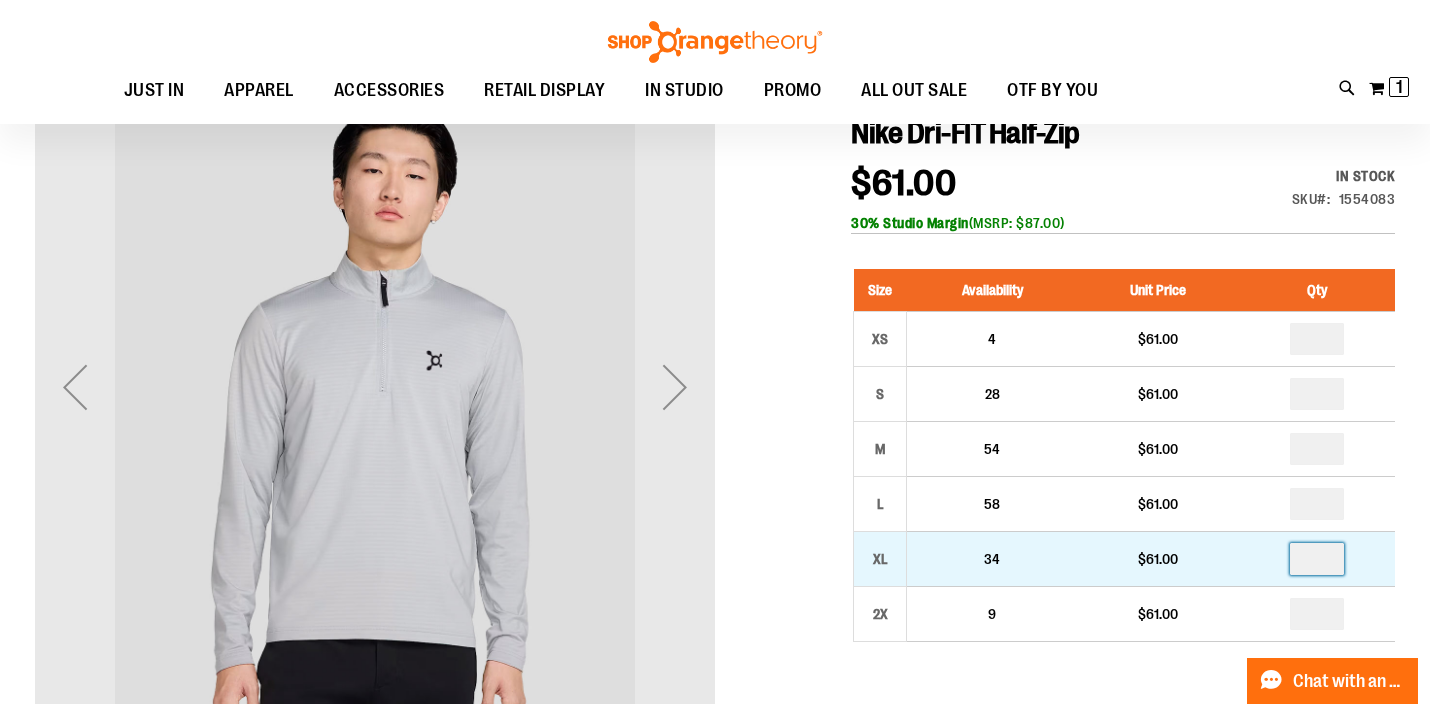 click at bounding box center (1317, 559) 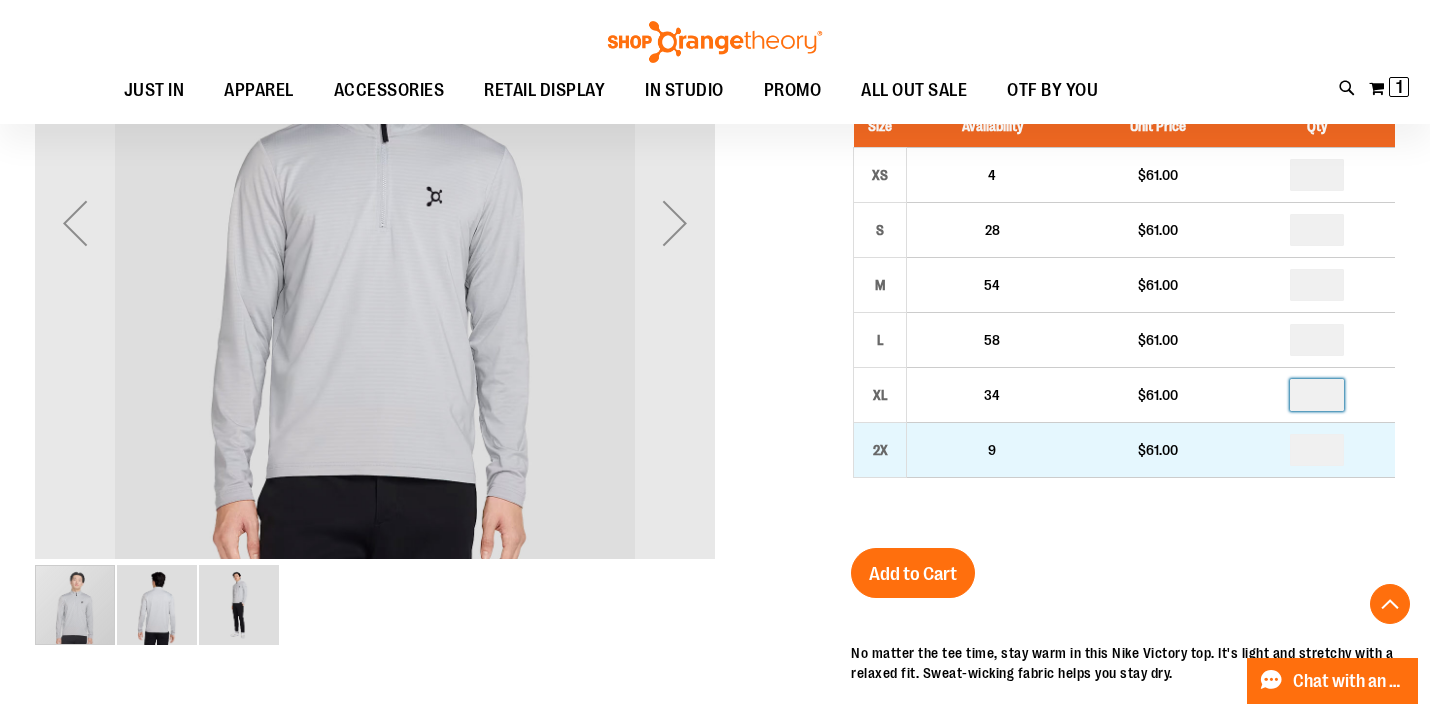 scroll, scrollTop: 453, scrollLeft: 0, axis: vertical 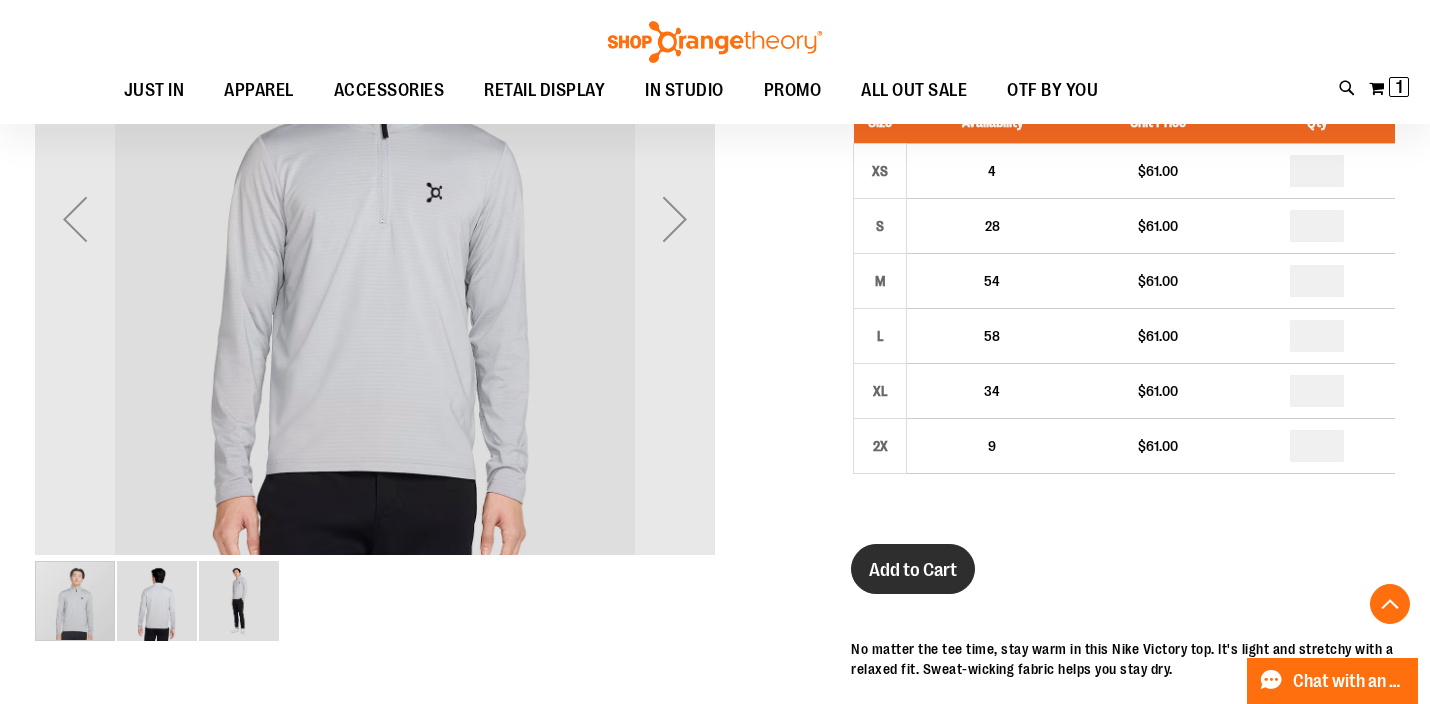 click on "Add to Cart" at bounding box center (913, 570) 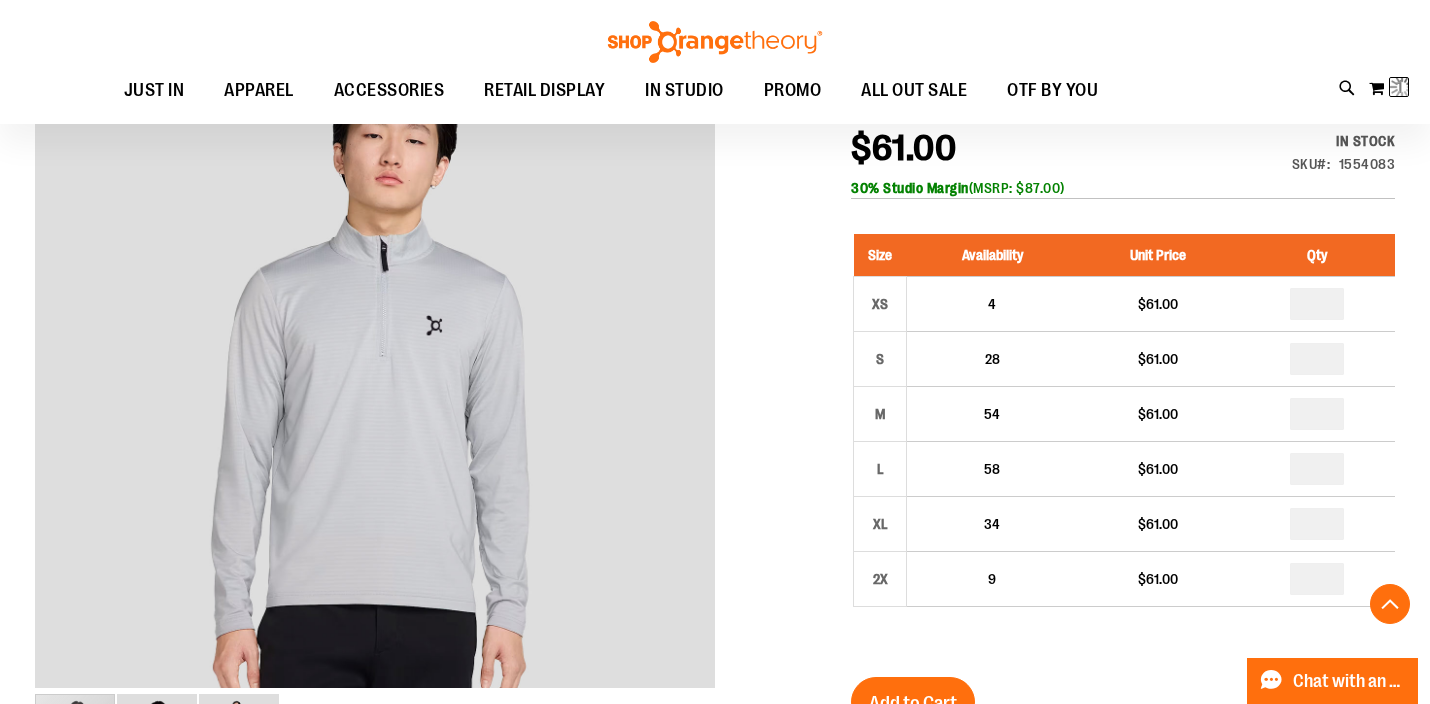 scroll, scrollTop: 232, scrollLeft: 0, axis: vertical 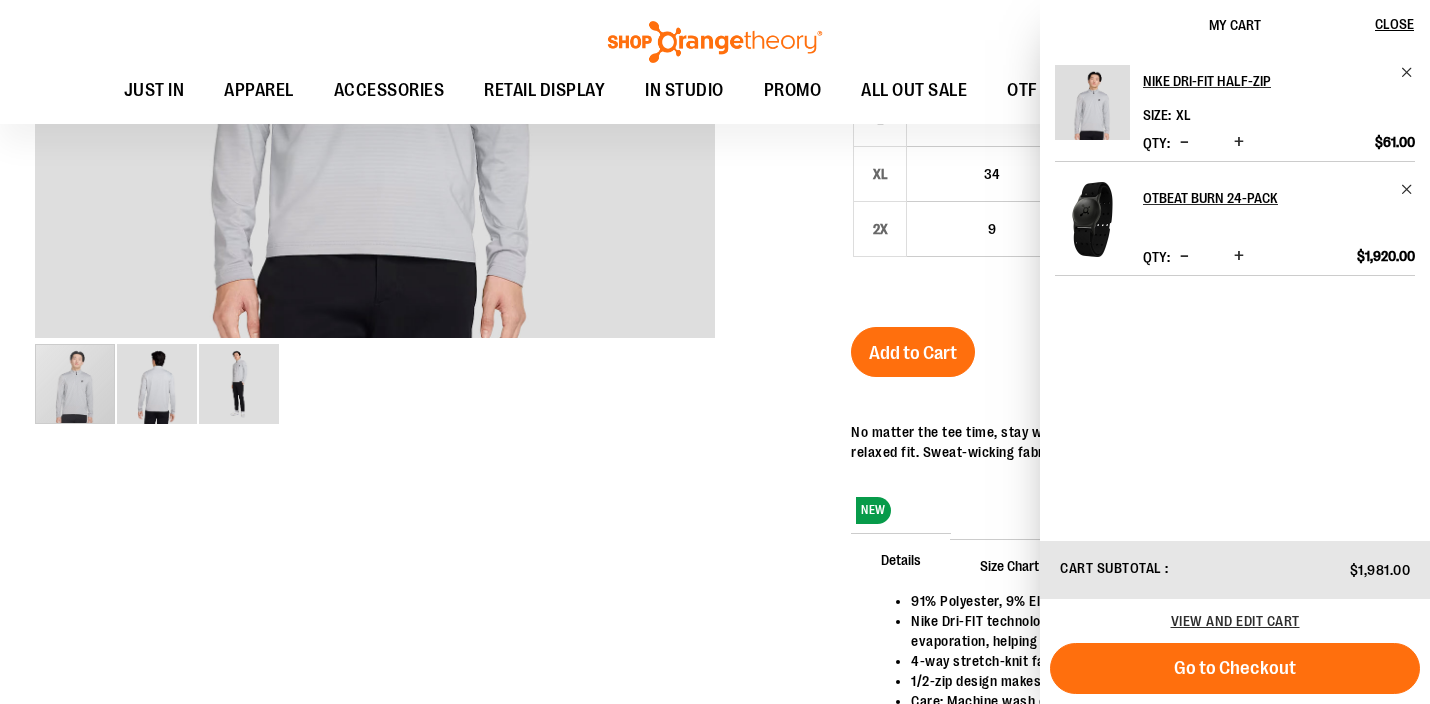 click at bounding box center (715, 277) 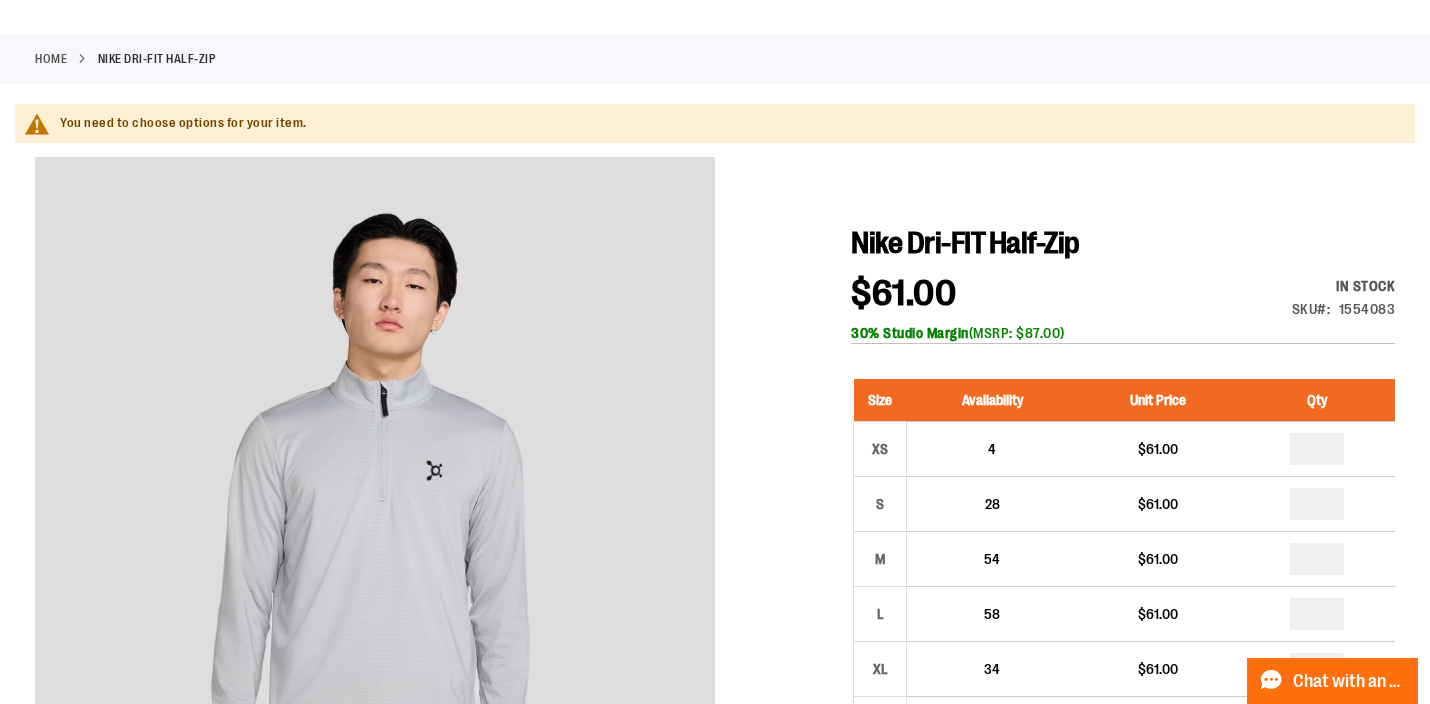scroll, scrollTop: 0, scrollLeft: 0, axis: both 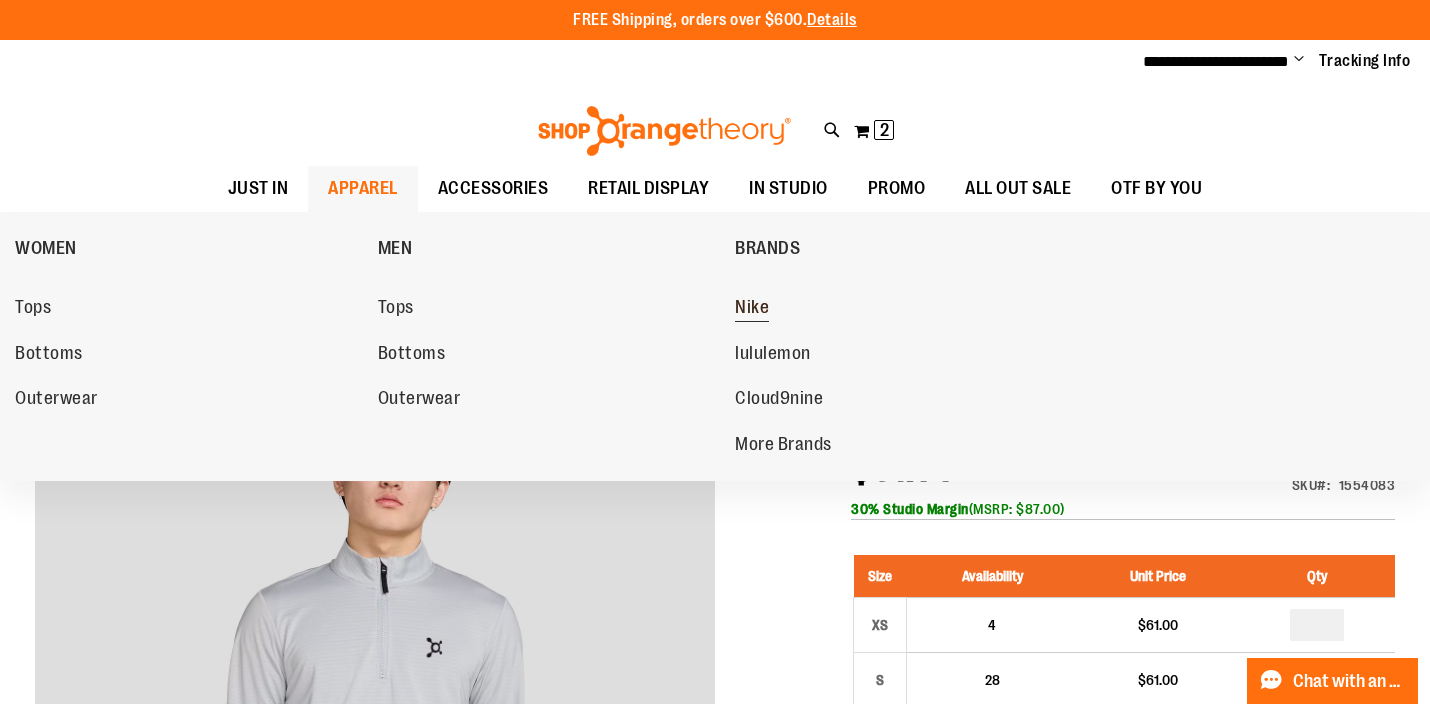 click on "Nike" at bounding box center (752, 309) 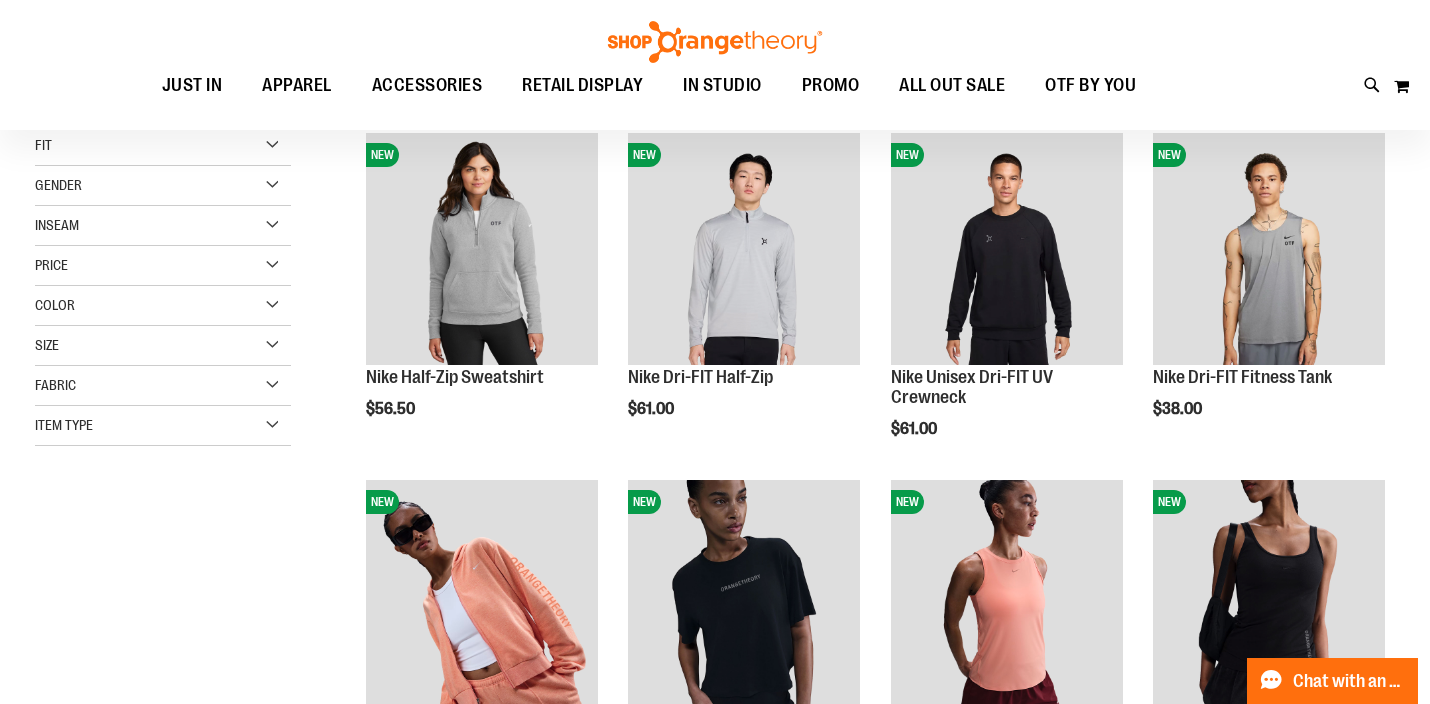 scroll, scrollTop: 264, scrollLeft: 0, axis: vertical 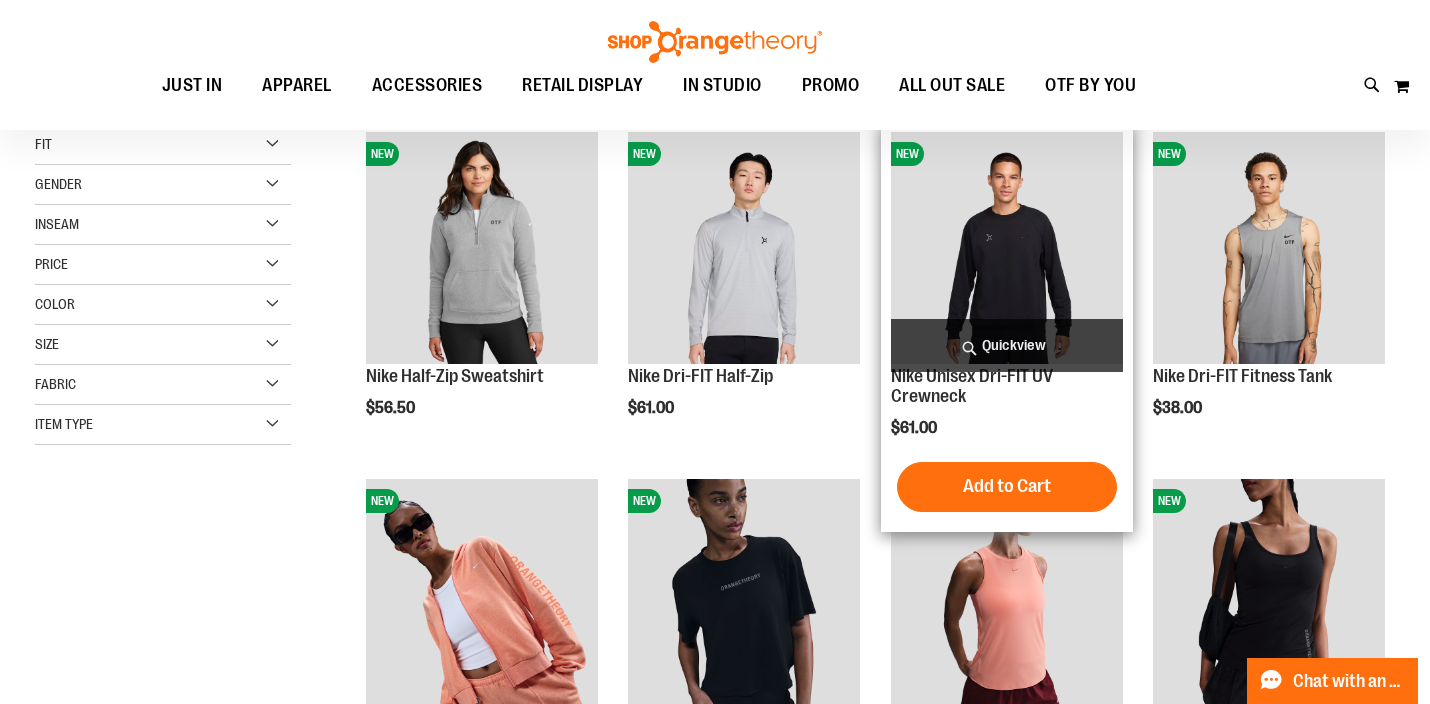 click at bounding box center (1007, 248) 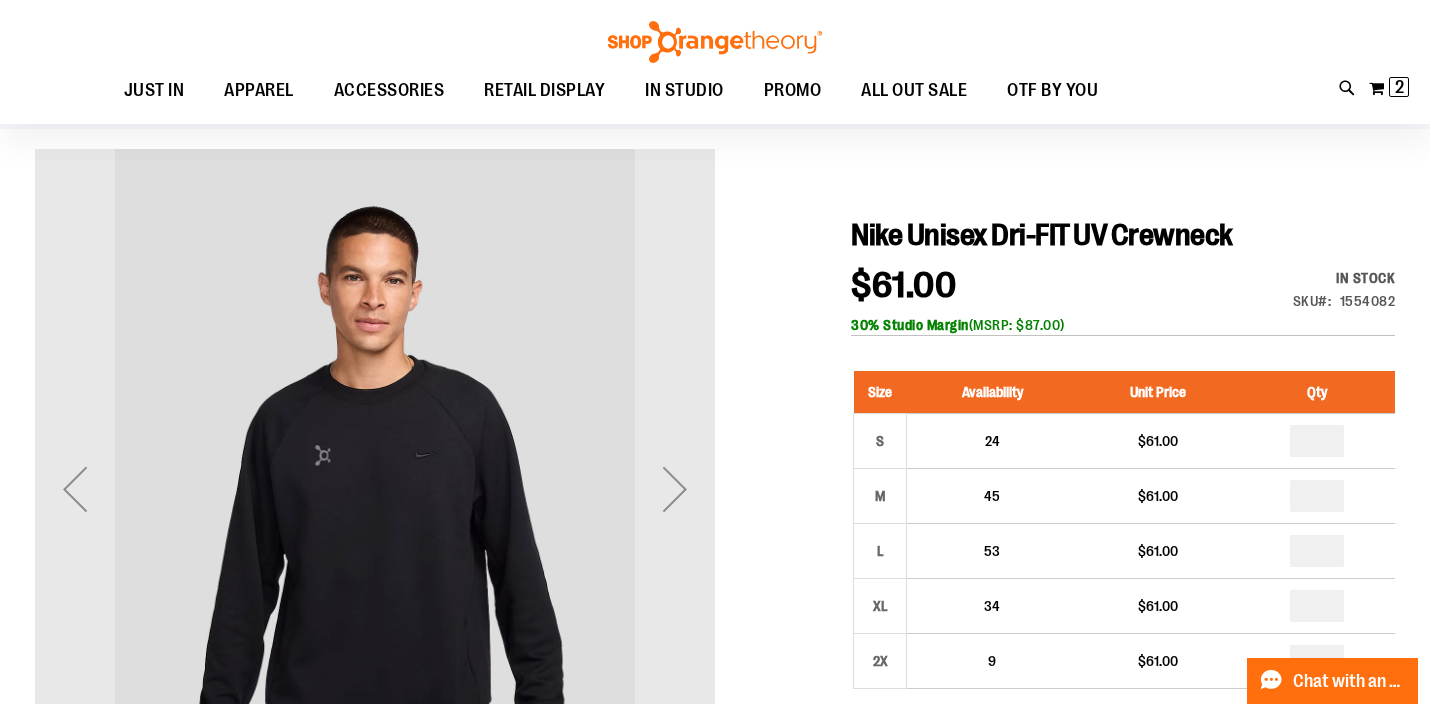 scroll, scrollTop: 188, scrollLeft: 0, axis: vertical 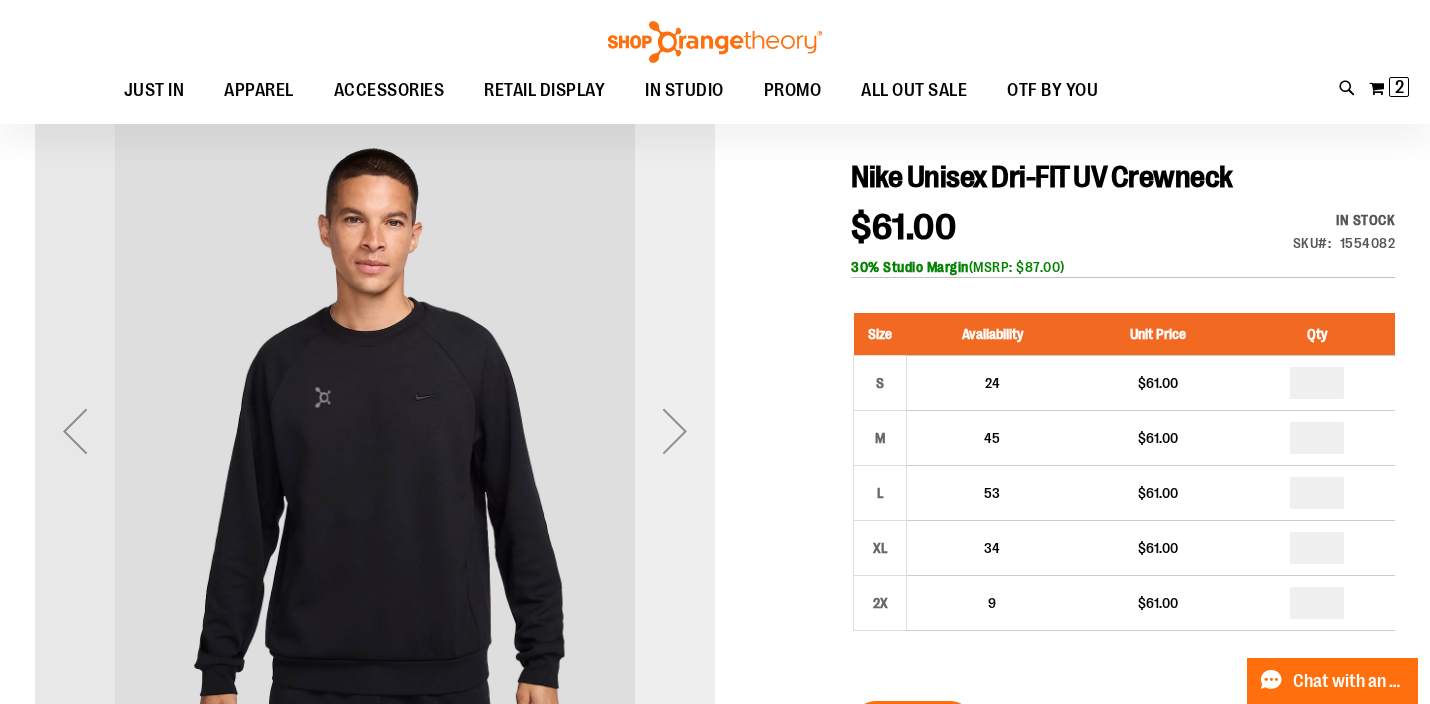 type on "**********" 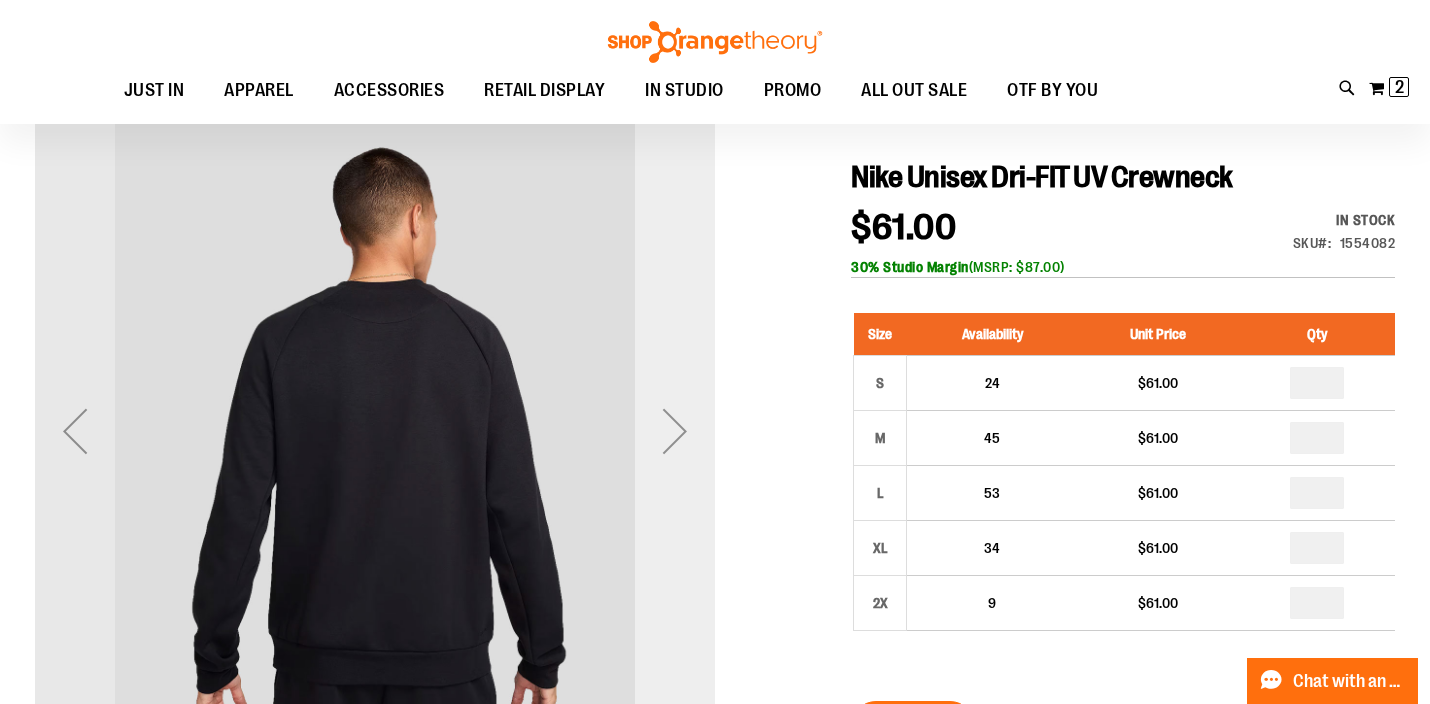 click at bounding box center (675, 431) 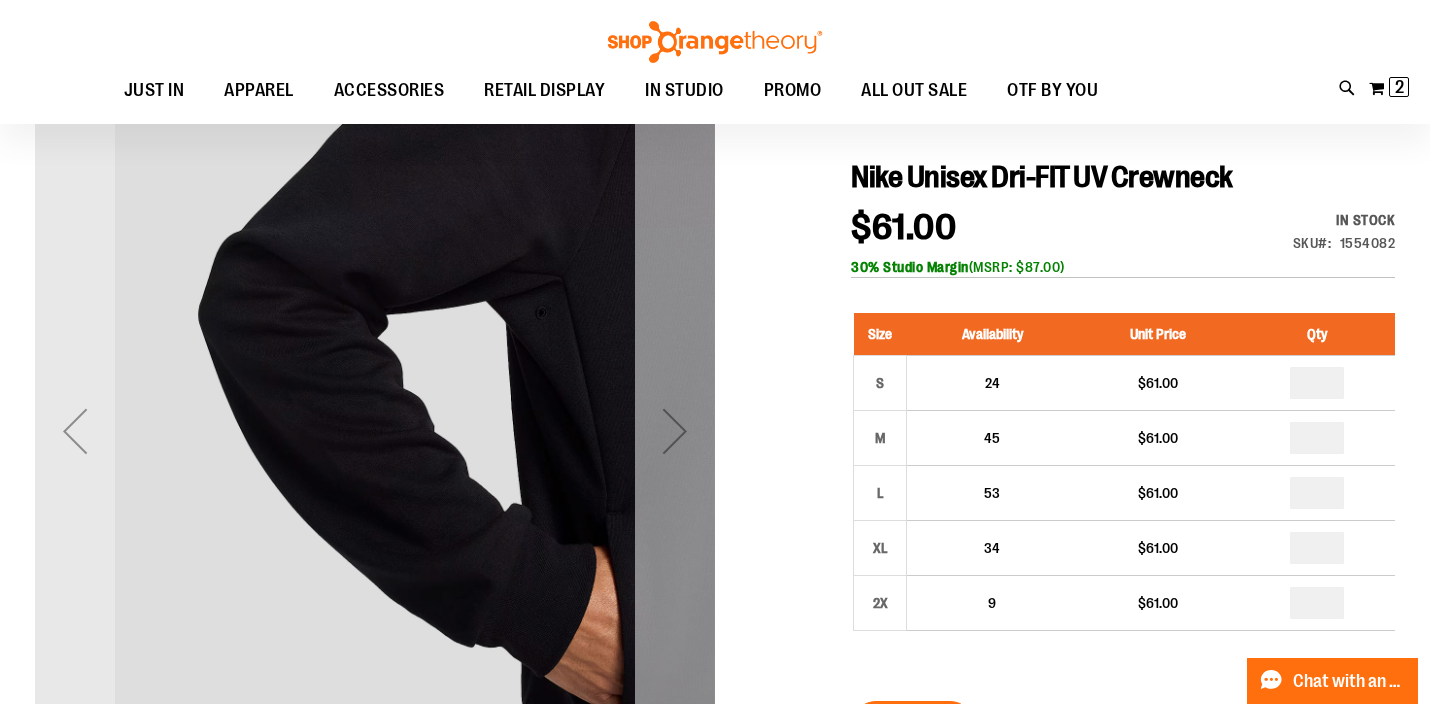 click at bounding box center (675, 431) 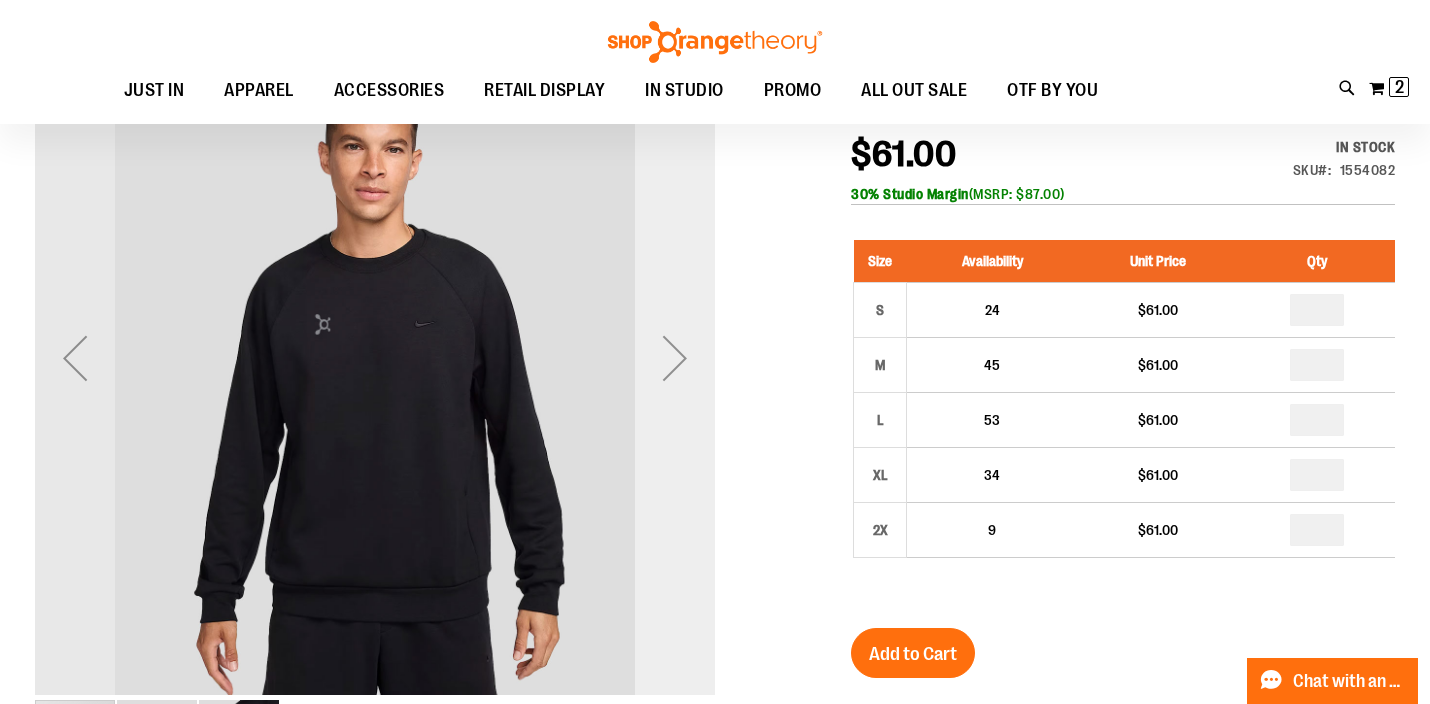 scroll, scrollTop: 258, scrollLeft: 0, axis: vertical 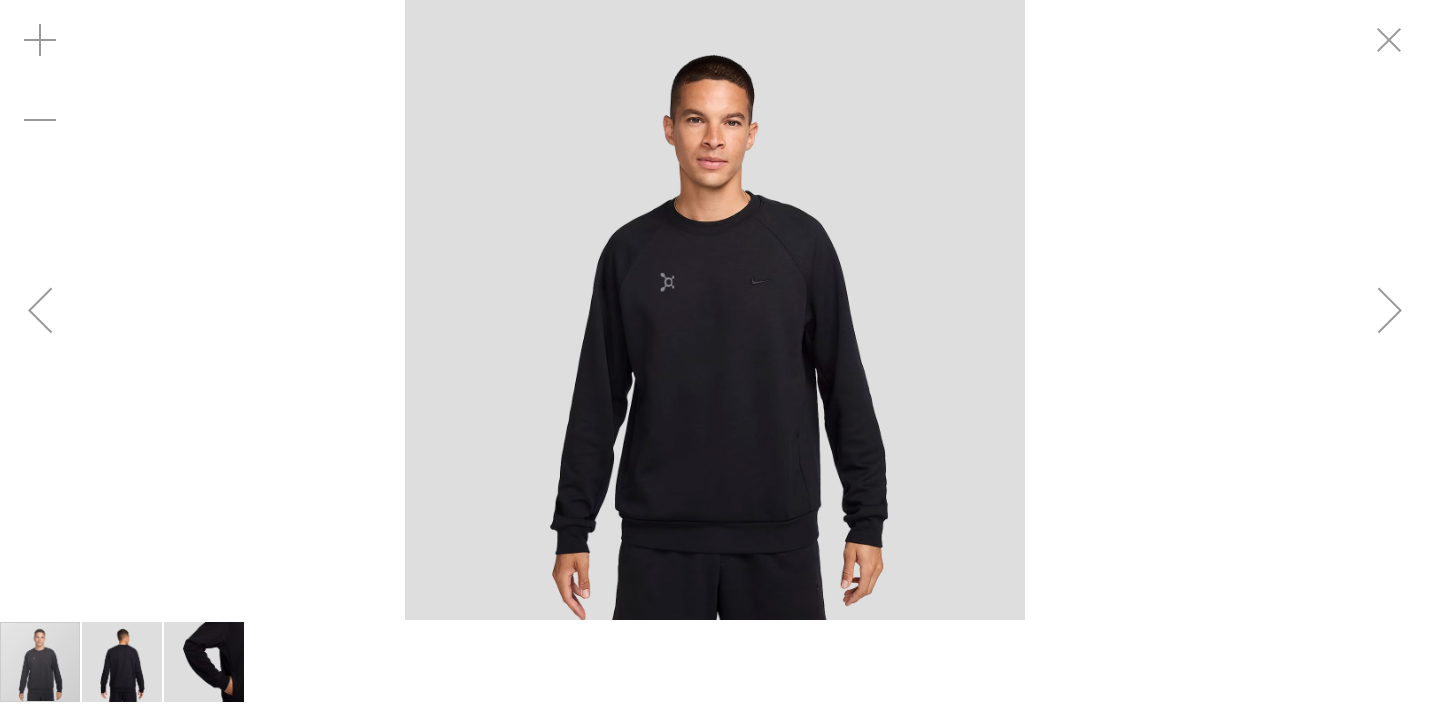 click at bounding box center [1390, 310] 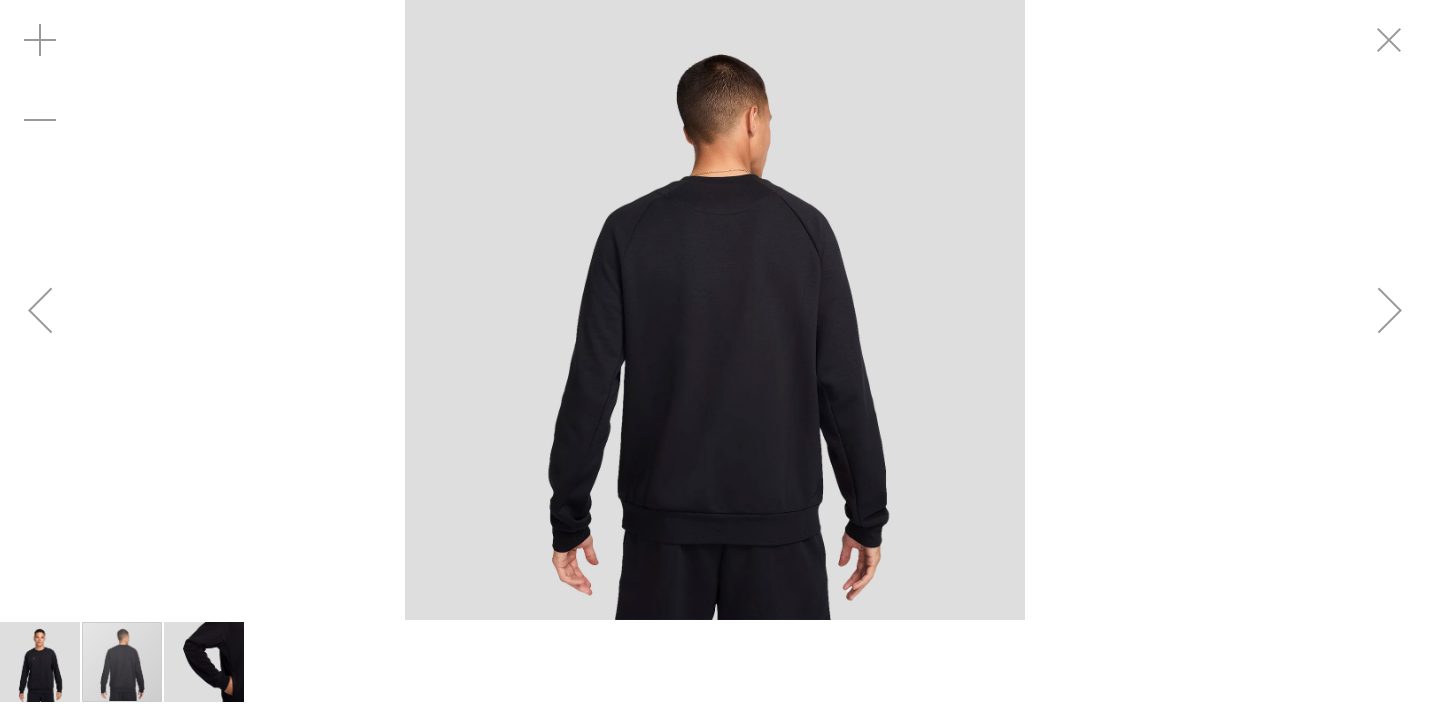 click at bounding box center (1390, 310) 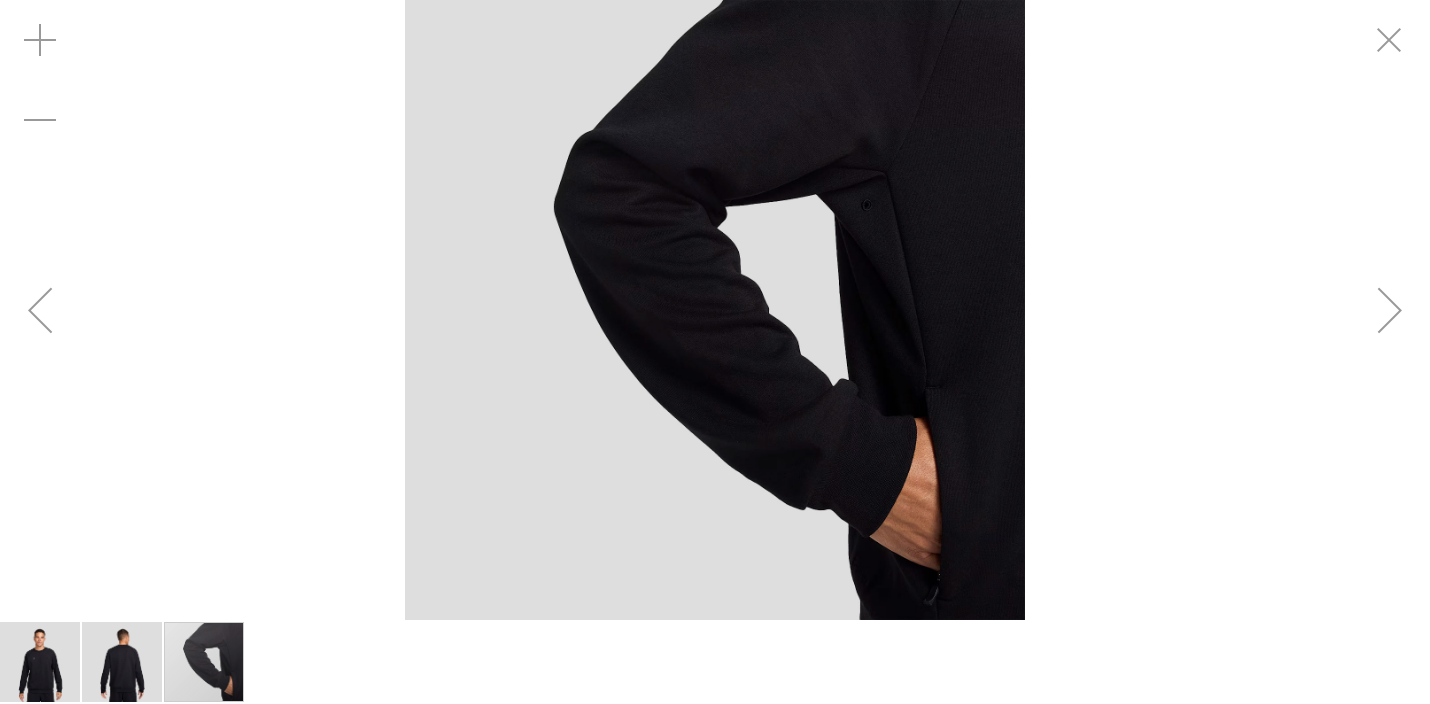 click at bounding box center (1390, 310) 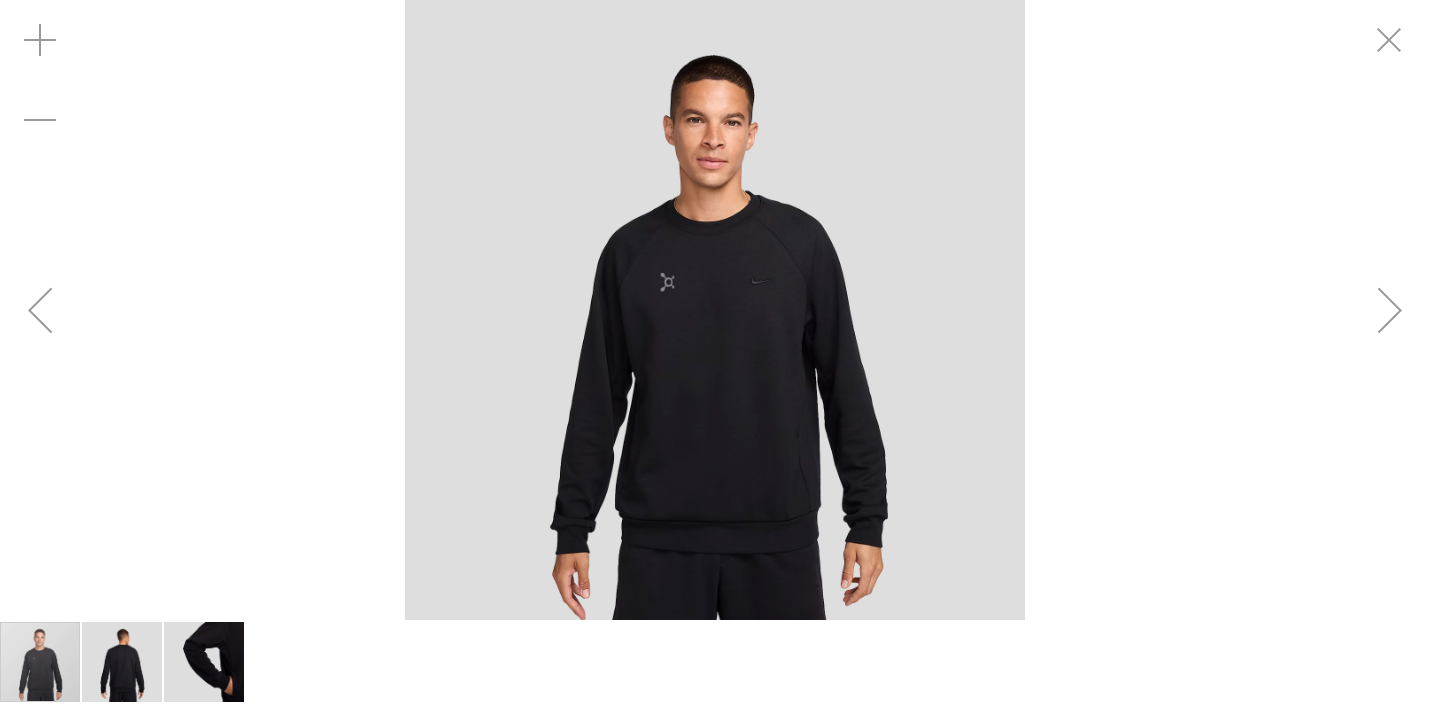 click at bounding box center (1390, 310) 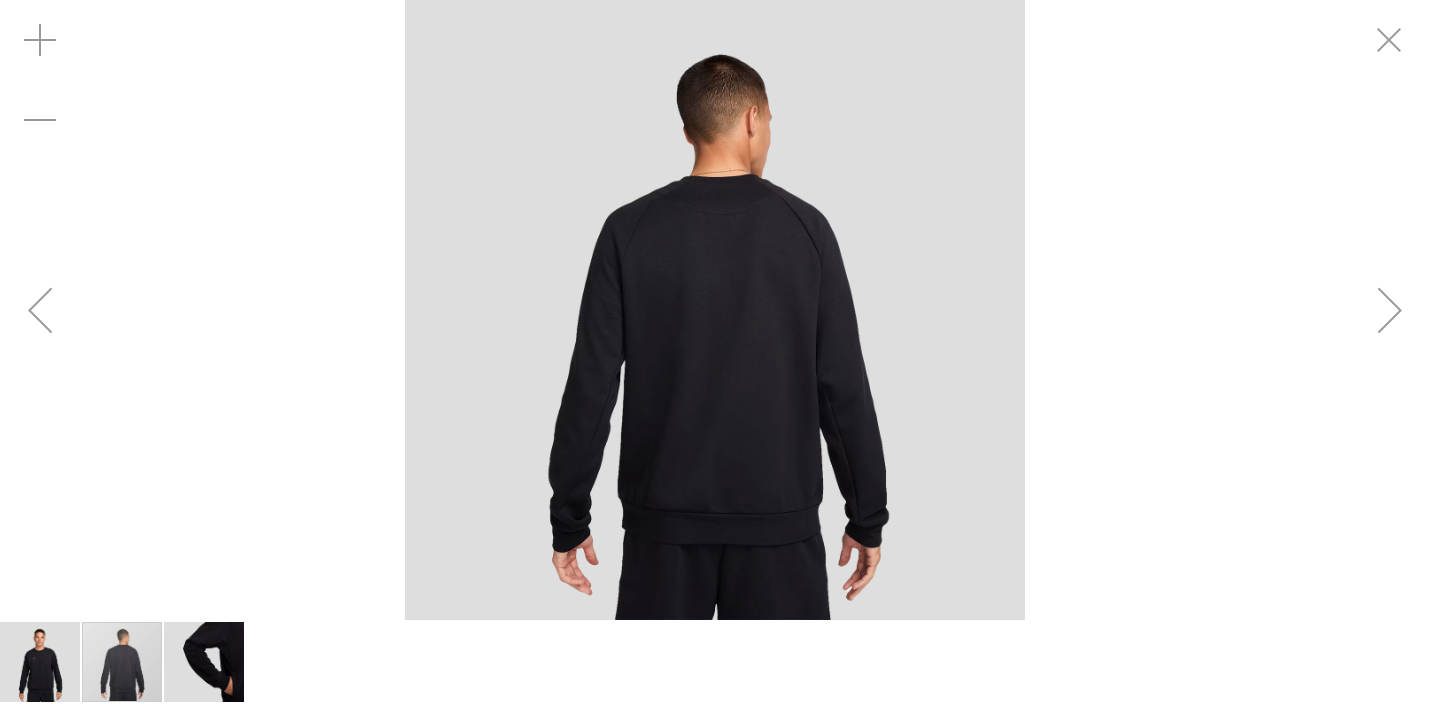 click at bounding box center (1390, 310) 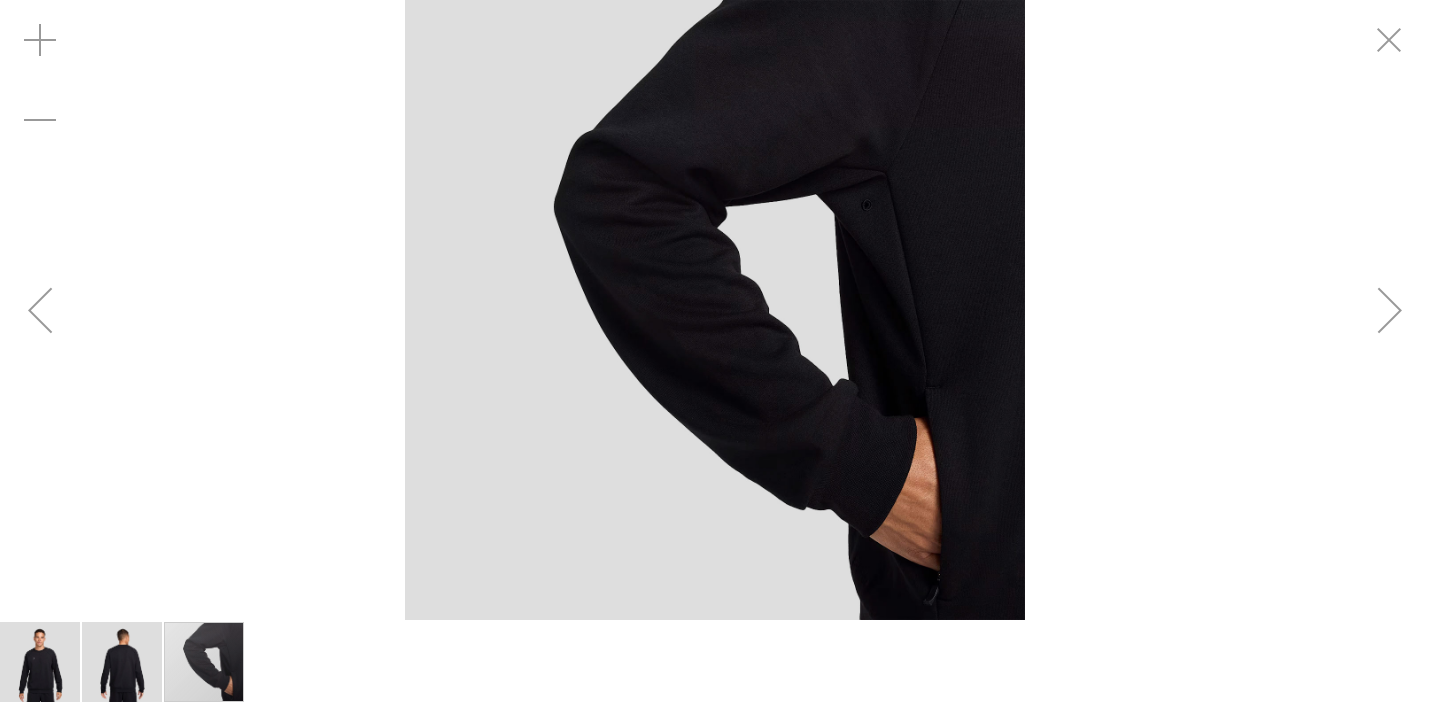 scroll, scrollTop: 257, scrollLeft: 0, axis: vertical 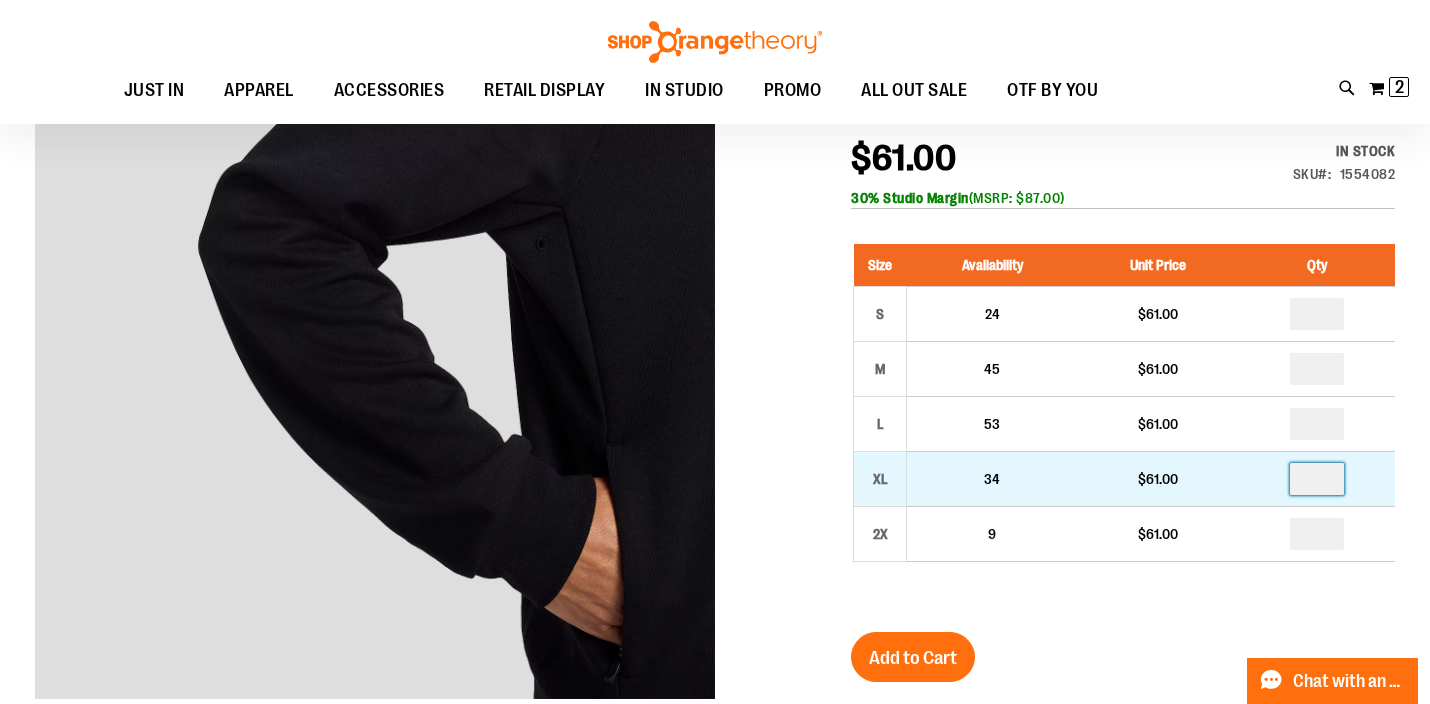 click at bounding box center [1317, 479] 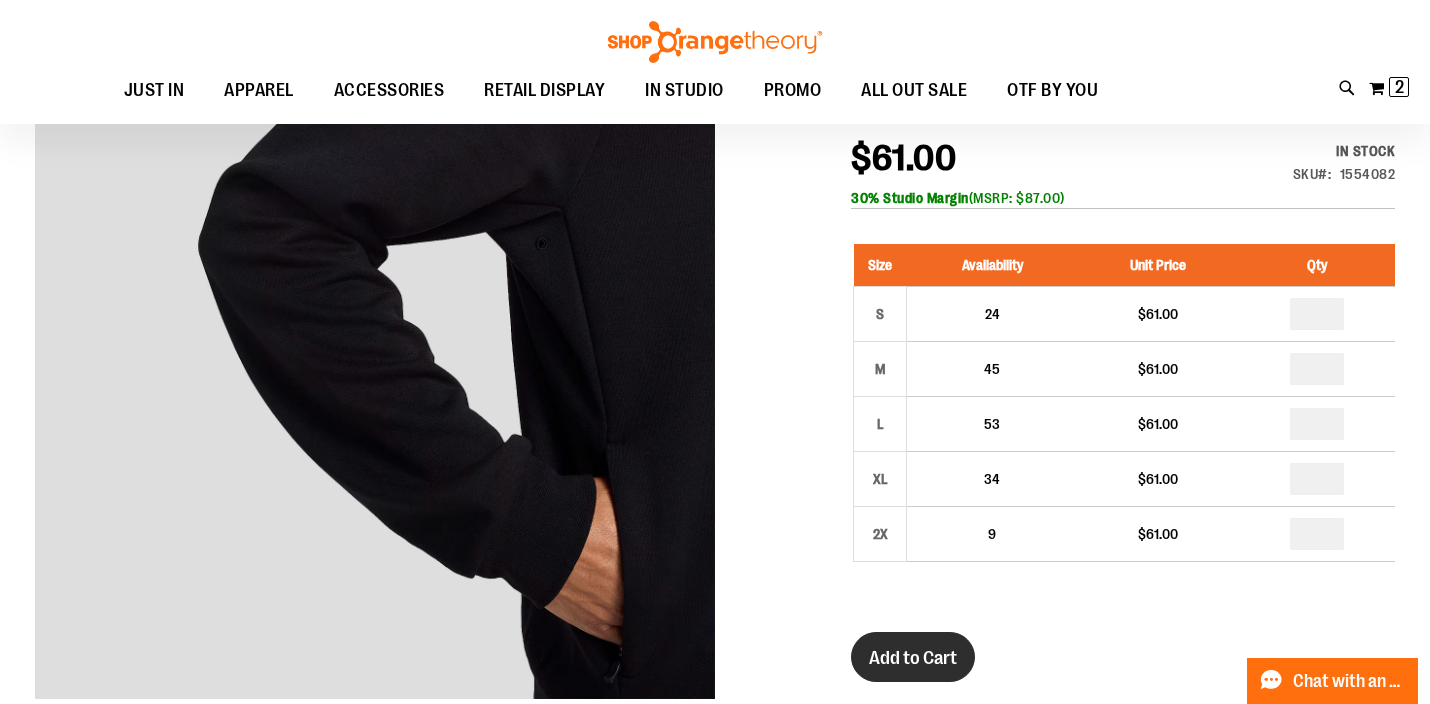 click on "Add to Cart" at bounding box center (913, 658) 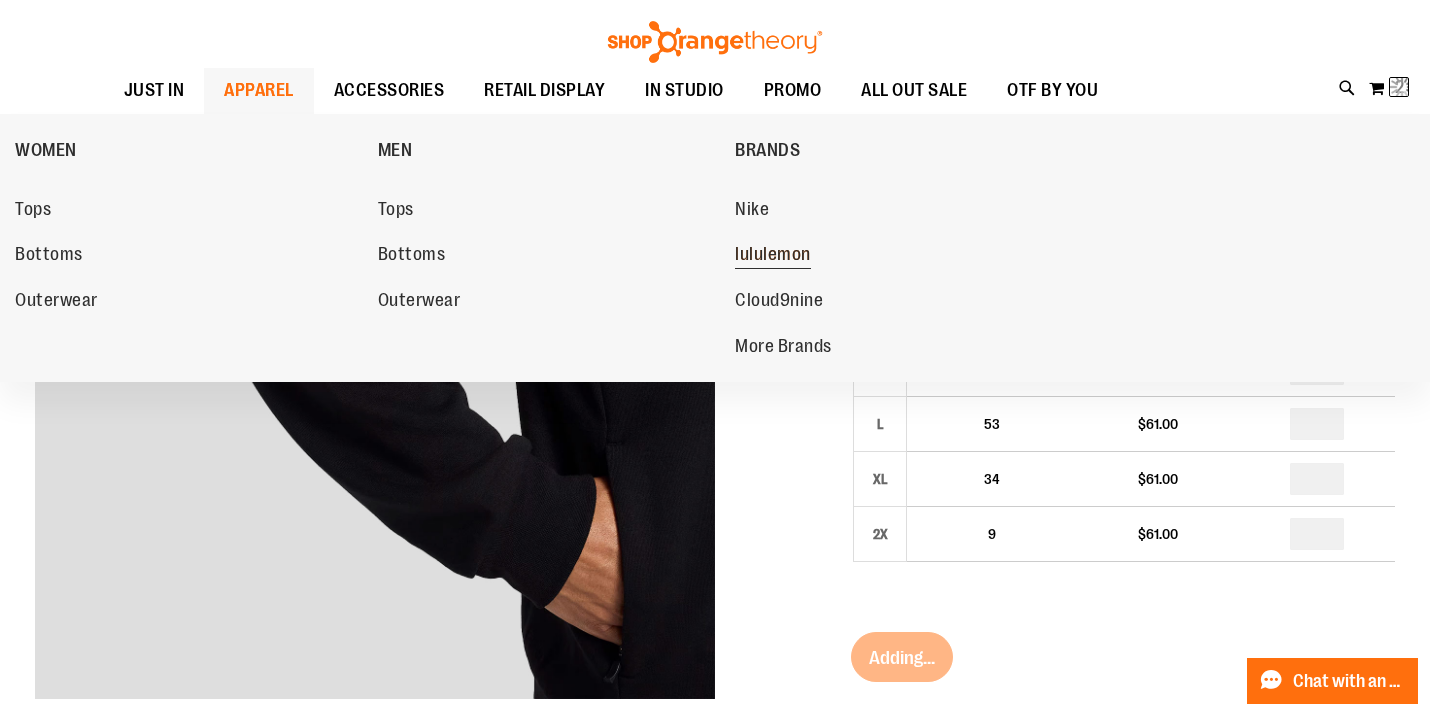 click on "lululemon" at bounding box center [773, 256] 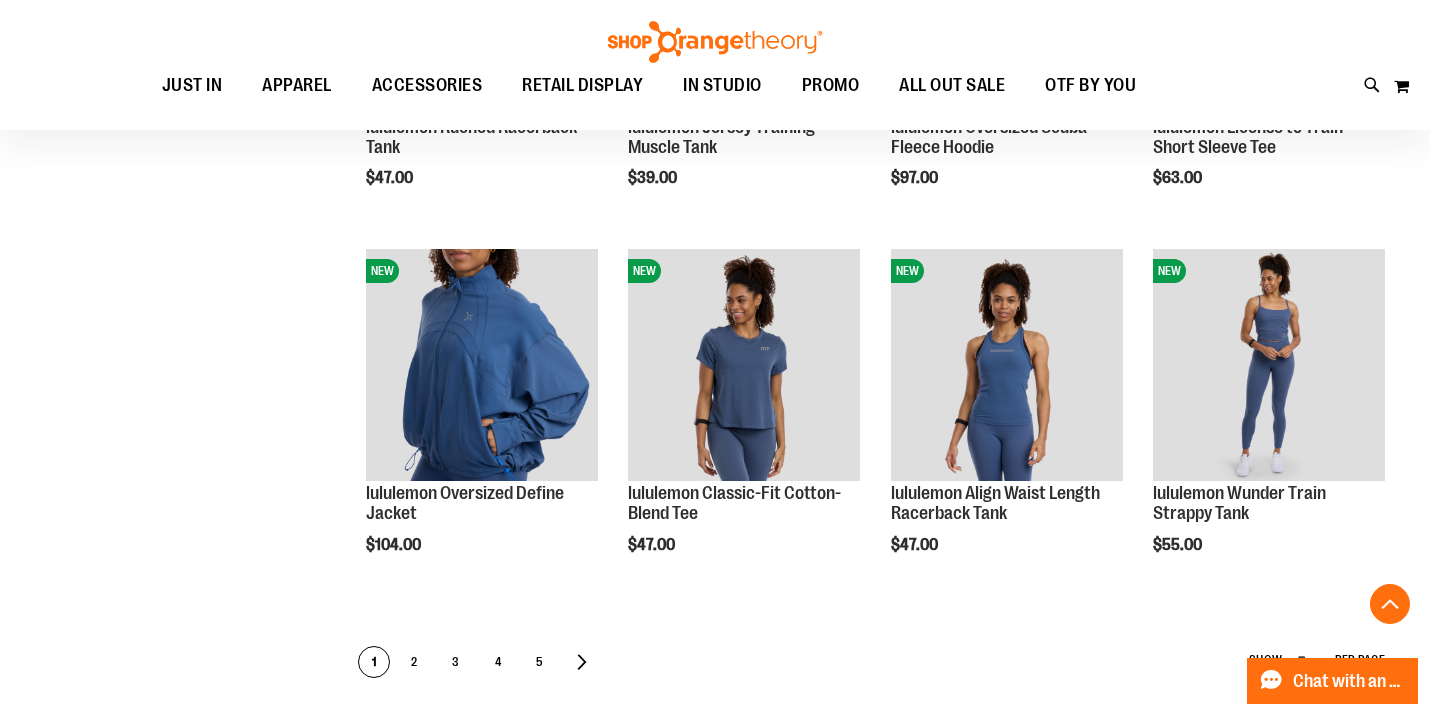 scroll, scrollTop: 939, scrollLeft: 0, axis: vertical 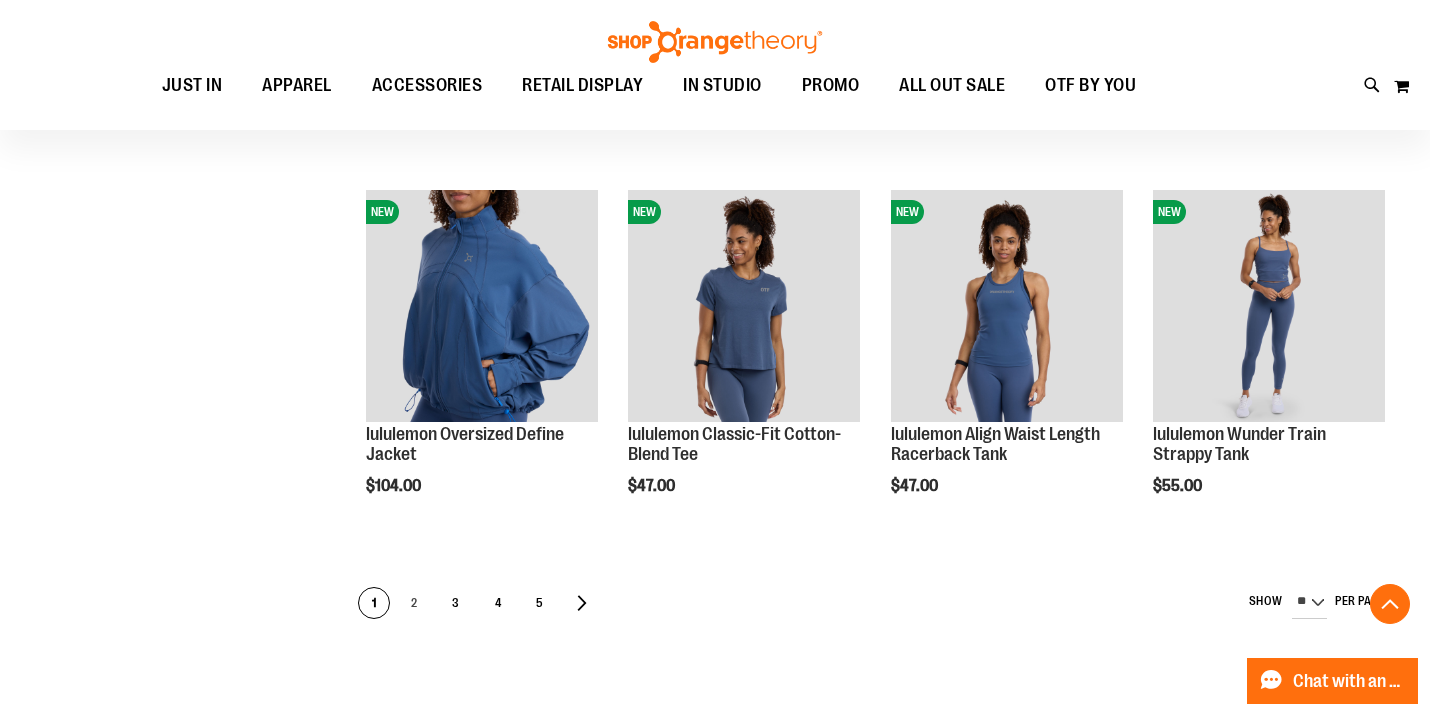click on "2" at bounding box center [414, 604] 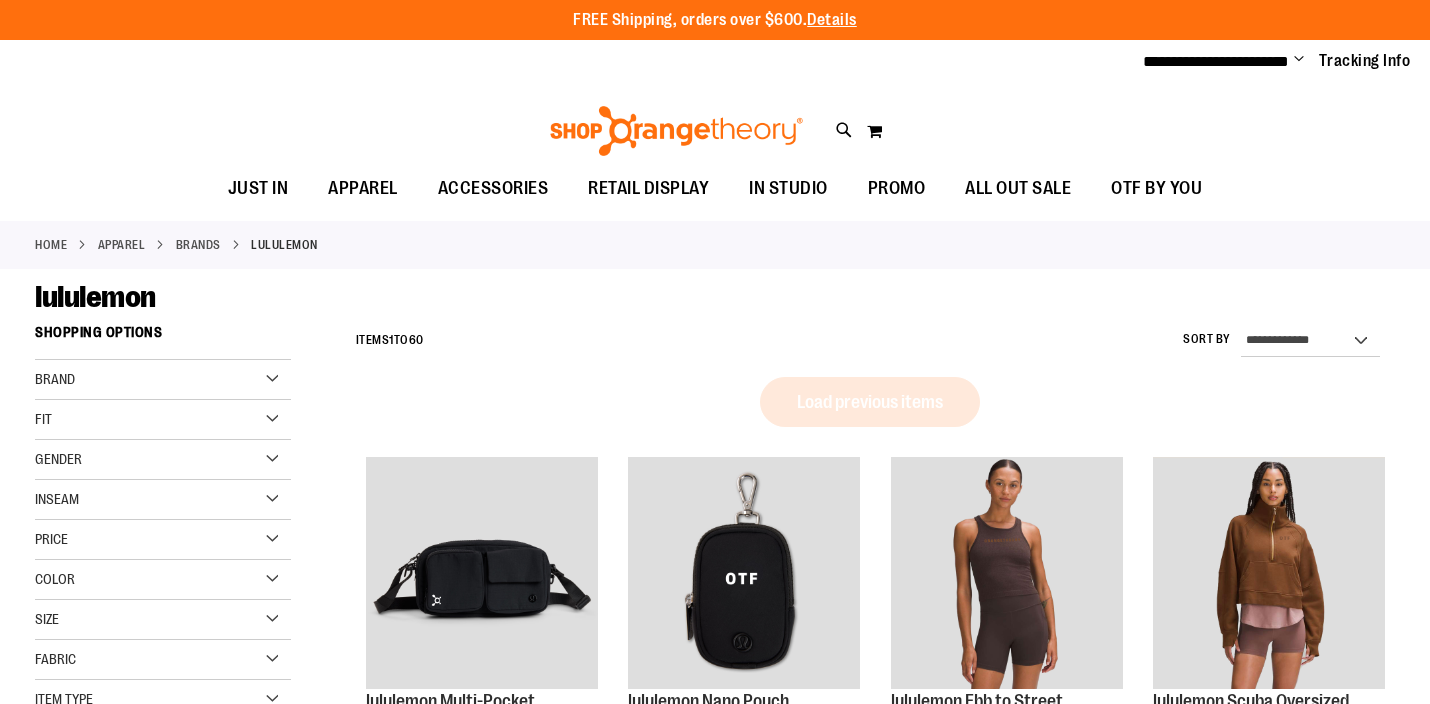 scroll, scrollTop: 0, scrollLeft: 0, axis: both 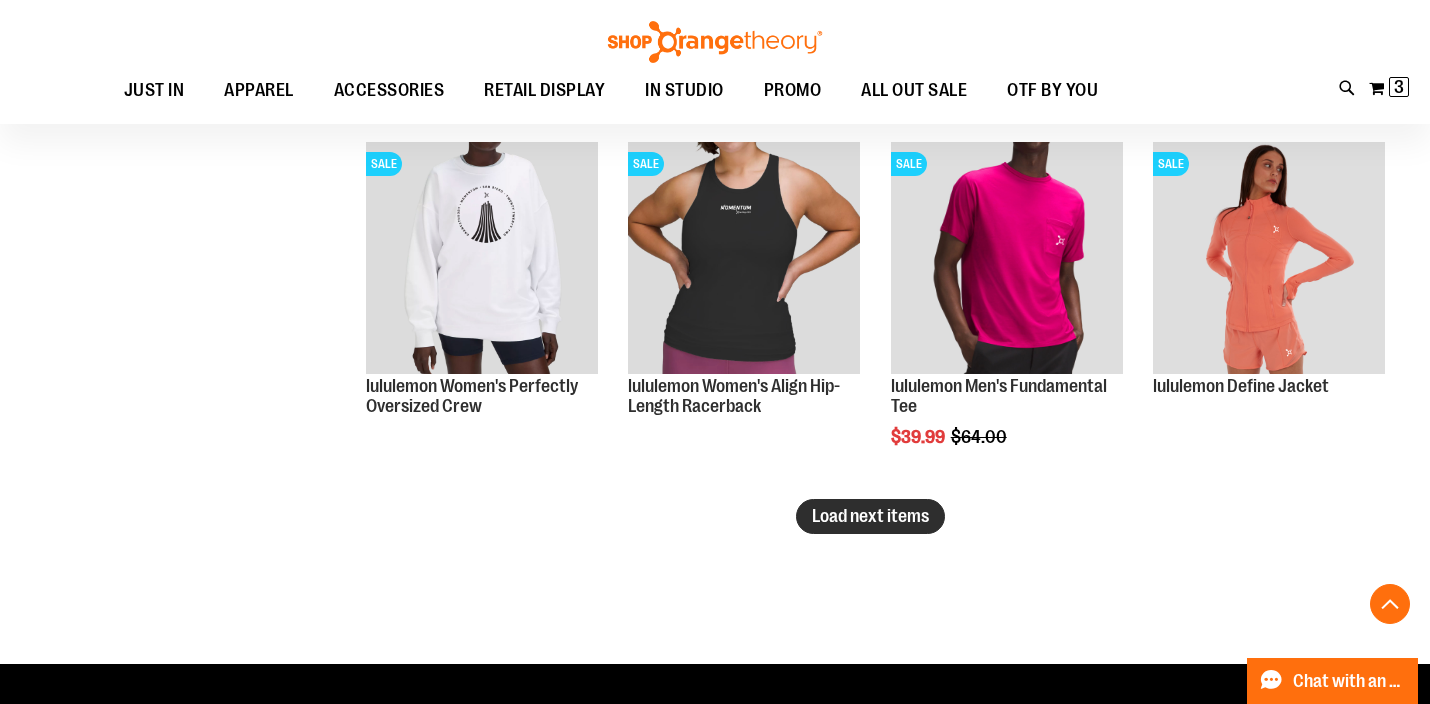 type on "**********" 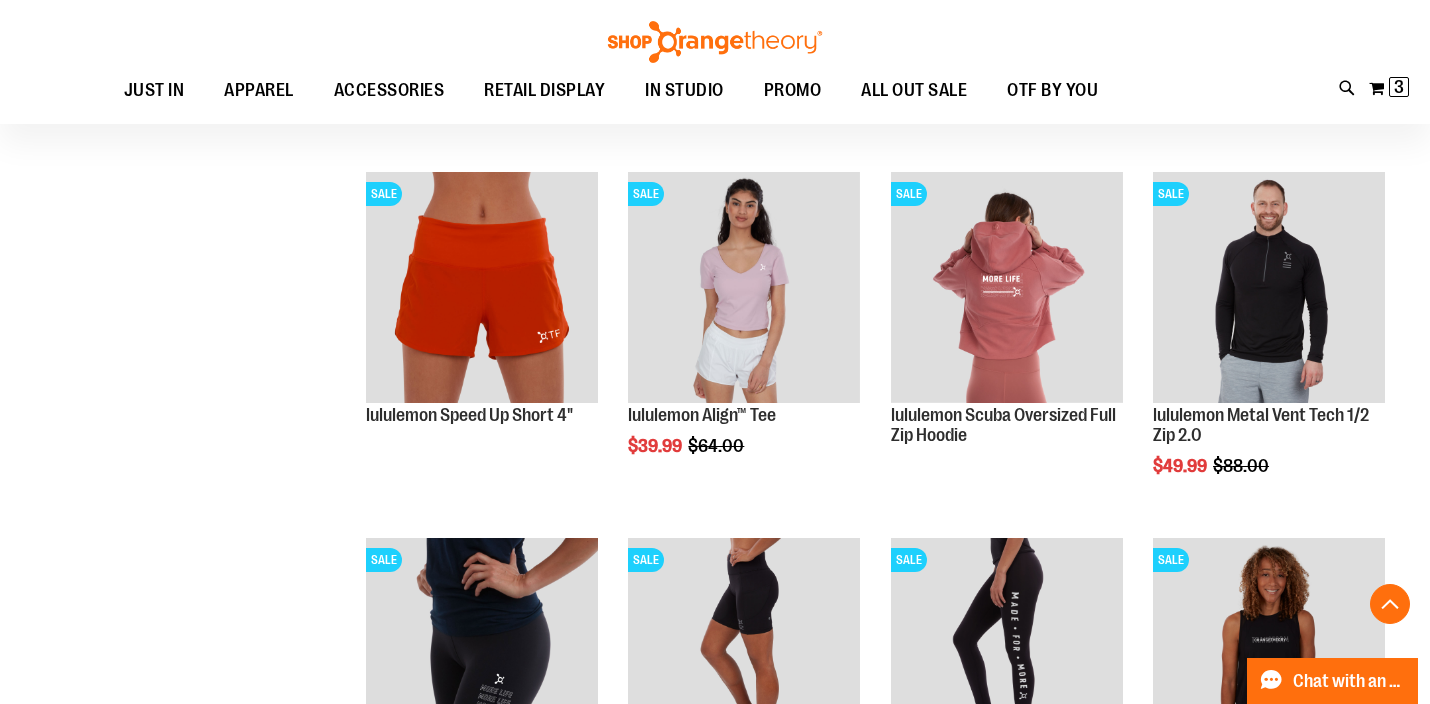 scroll, scrollTop: 3354, scrollLeft: 0, axis: vertical 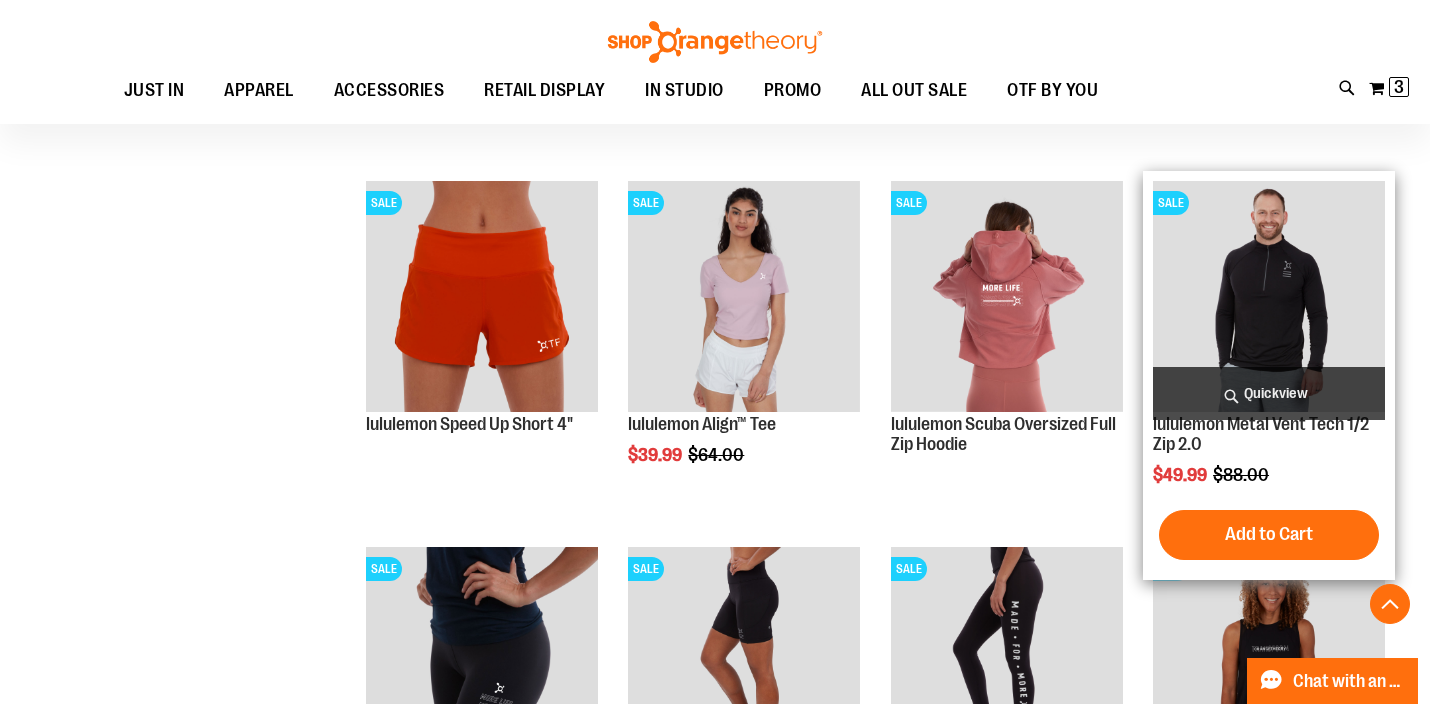 click at bounding box center (1269, 297) 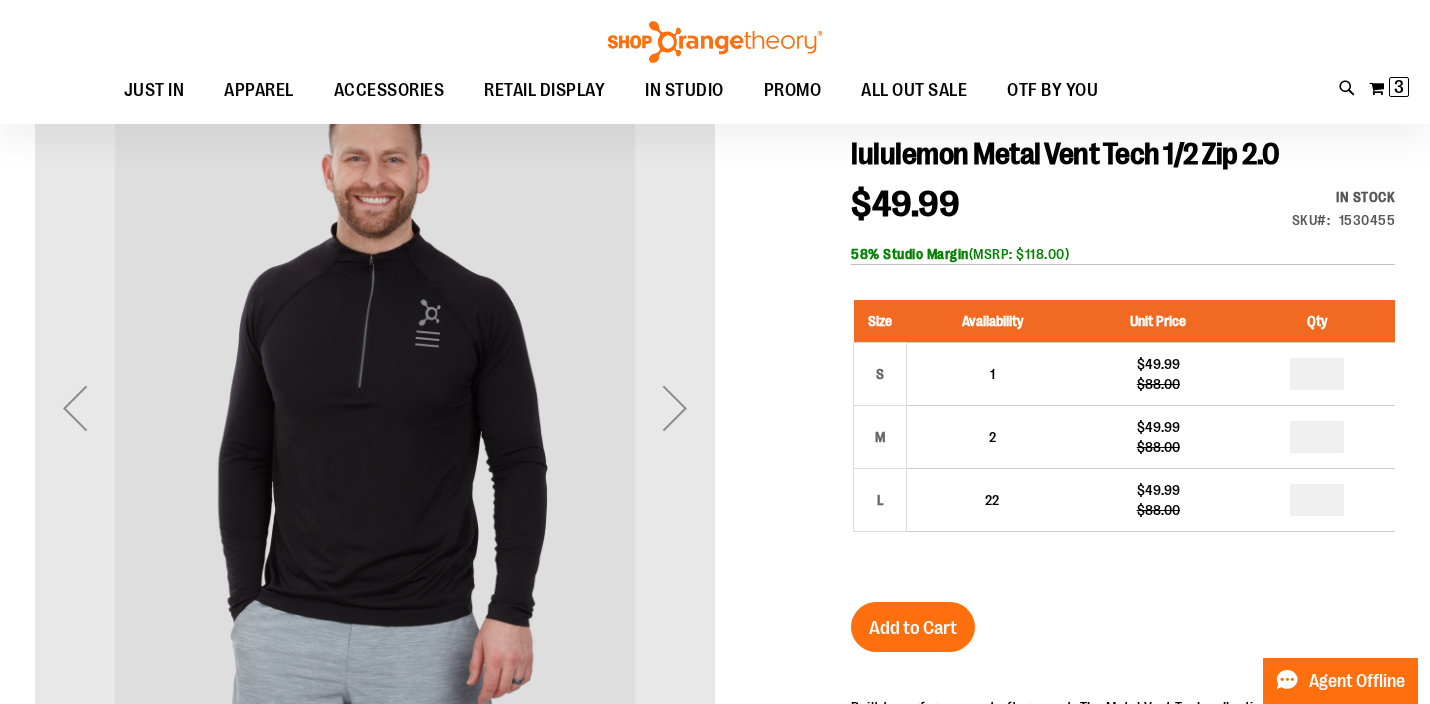 scroll, scrollTop: 213, scrollLeft: 0, axis: vertical 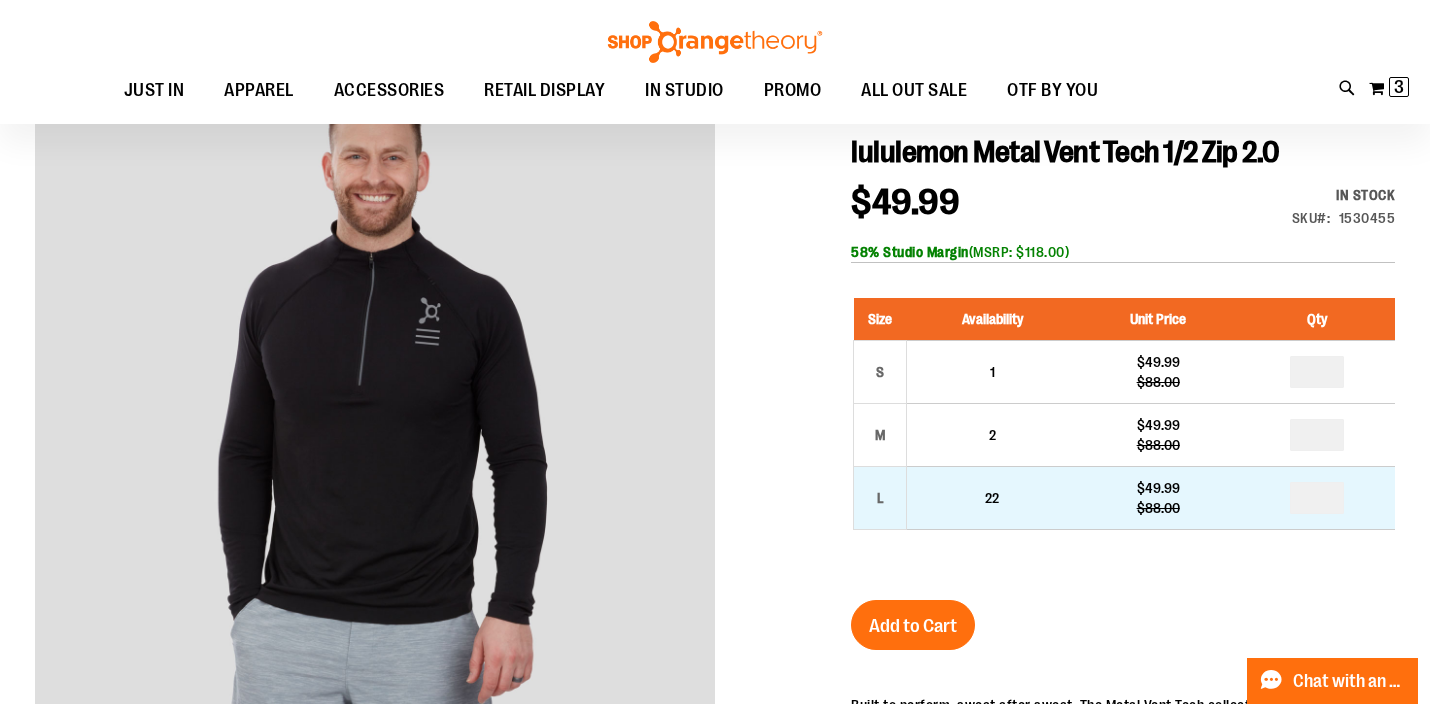 type on "**********" 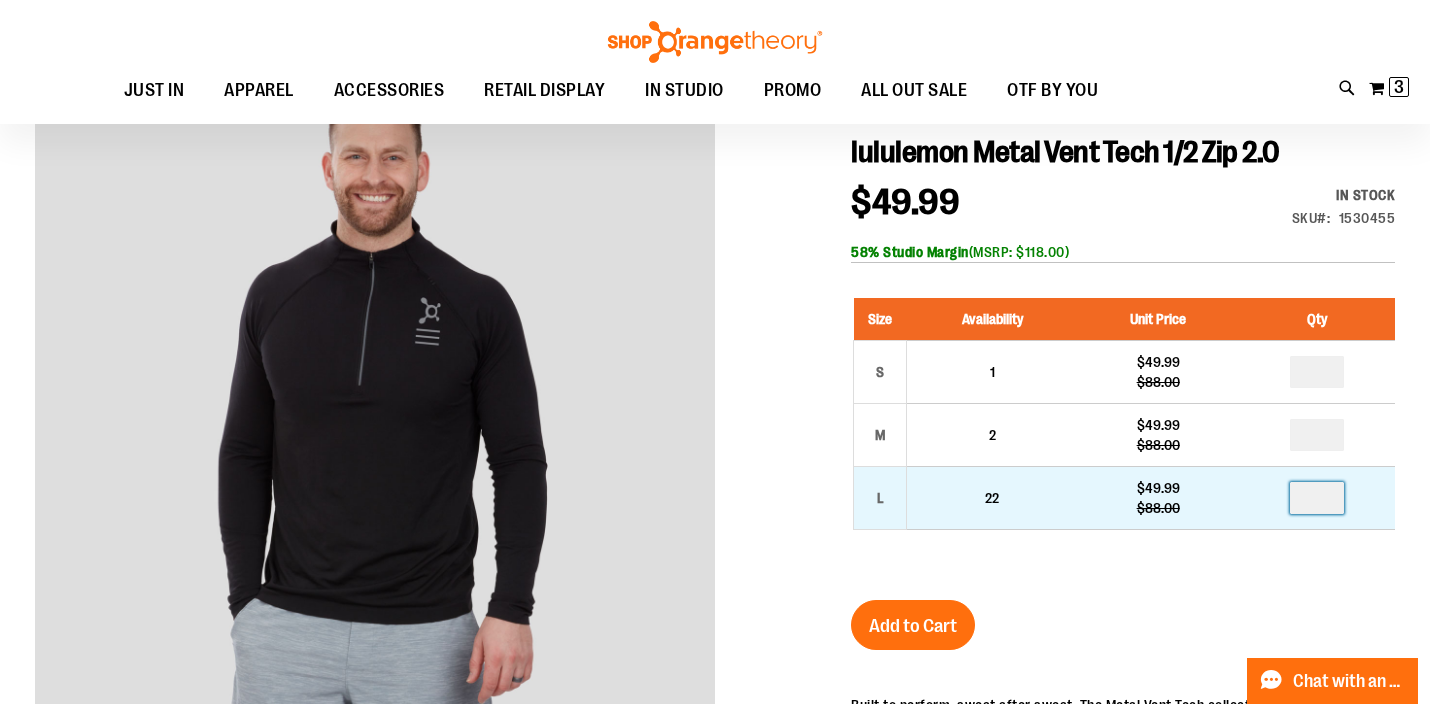 click at bounding box center (1317, 498) 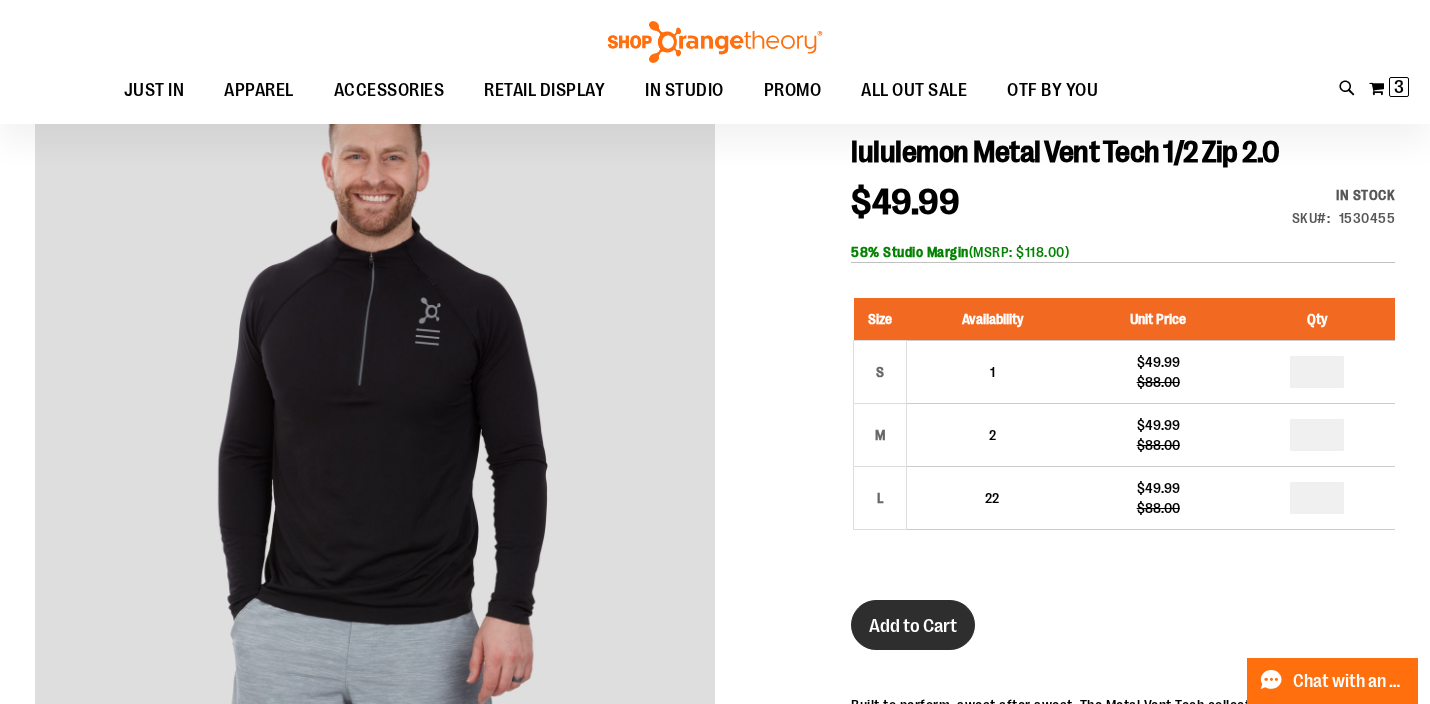 click on "Add to Cart" at bounding box center [913, 626] 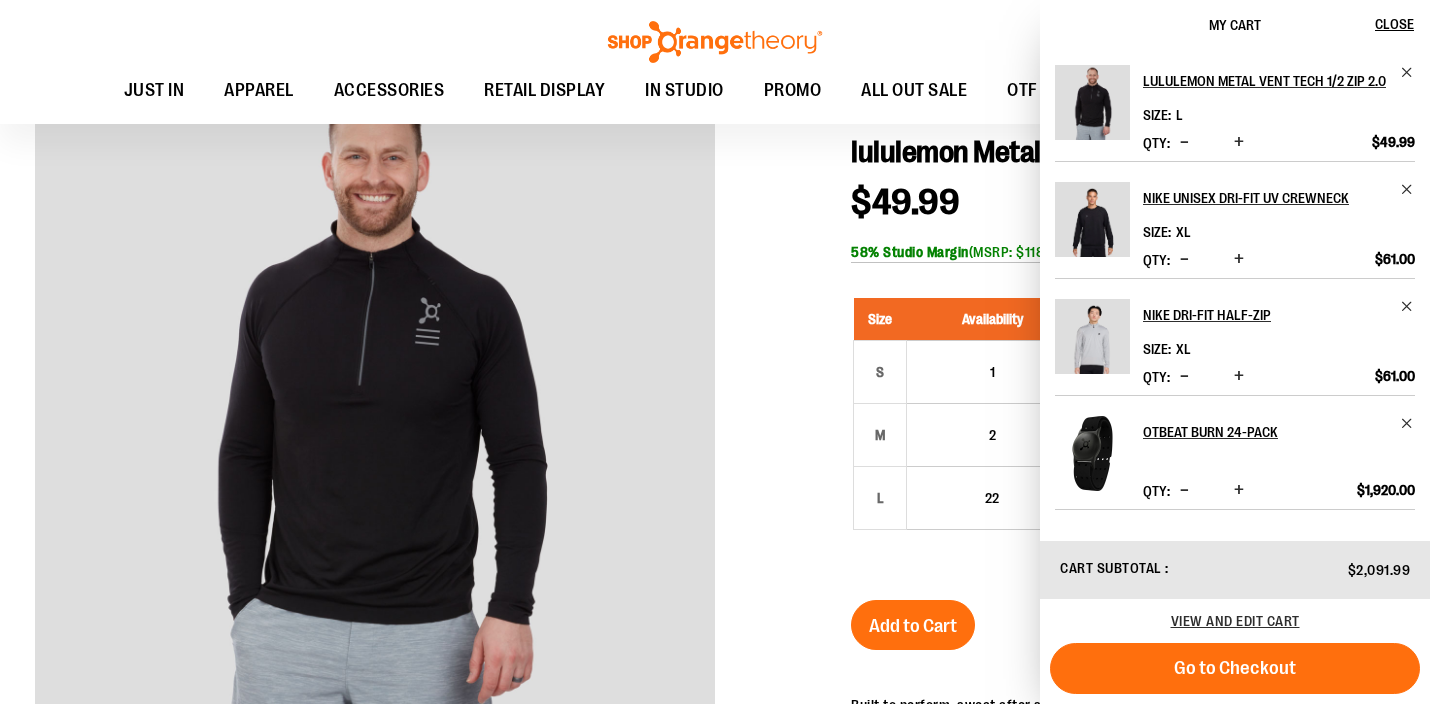click at bounding box center [715, 601] 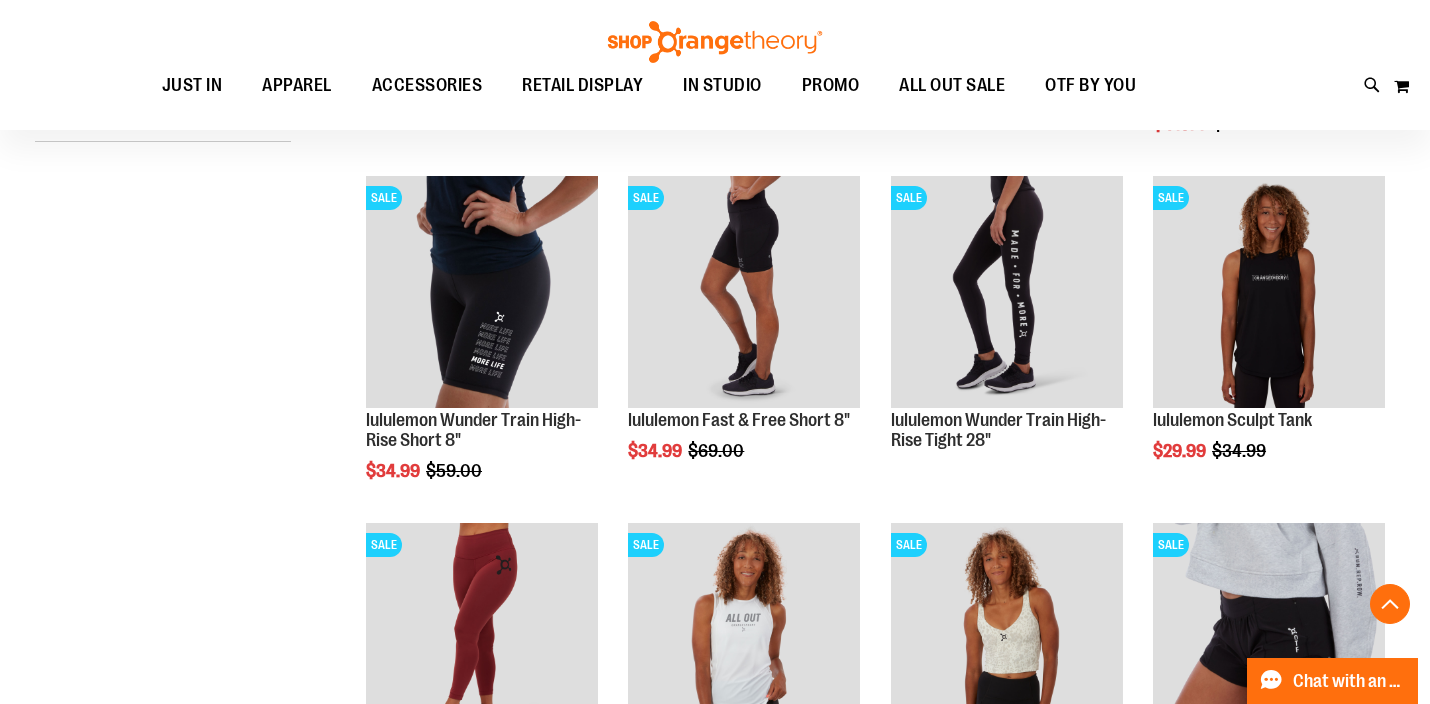 scroll, scrollTop: 0, scrollLeft: 0, axis: both 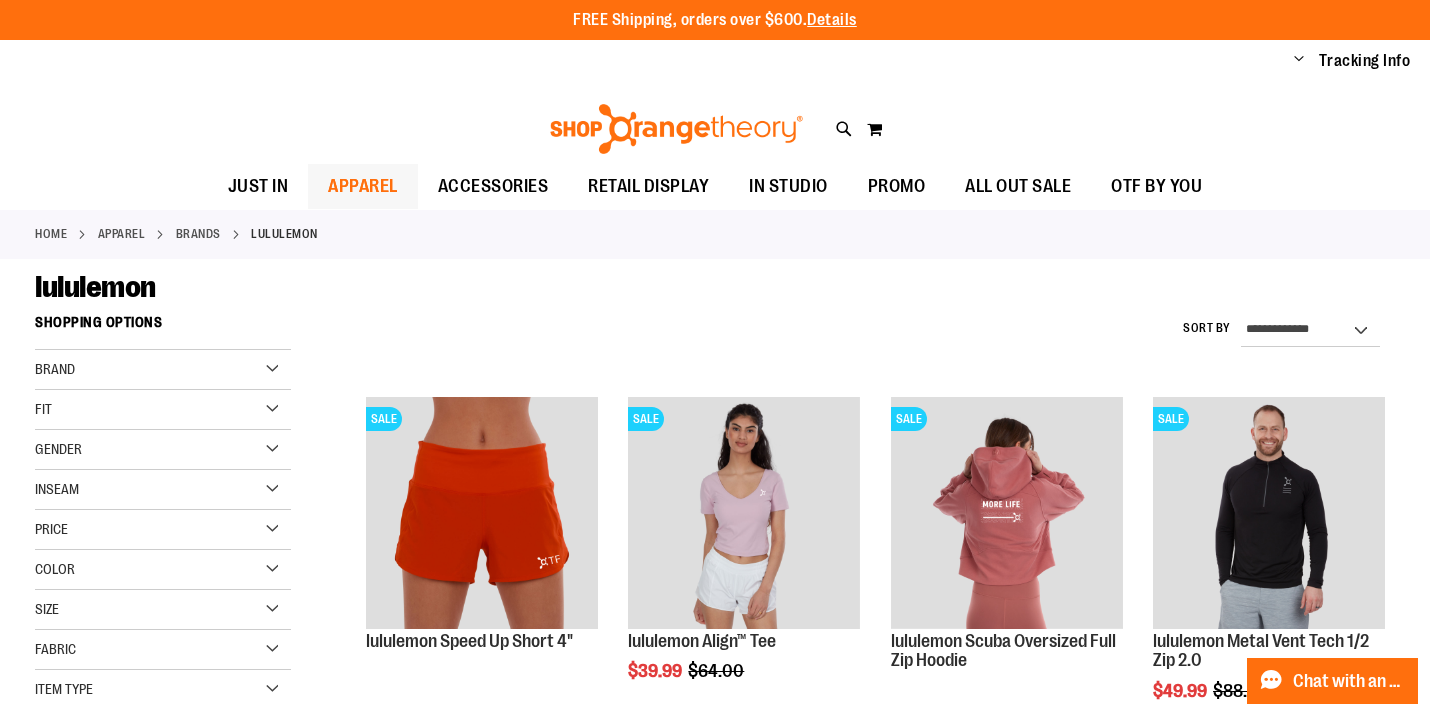 click on "APPAREL" at bounding box center (363, 186) 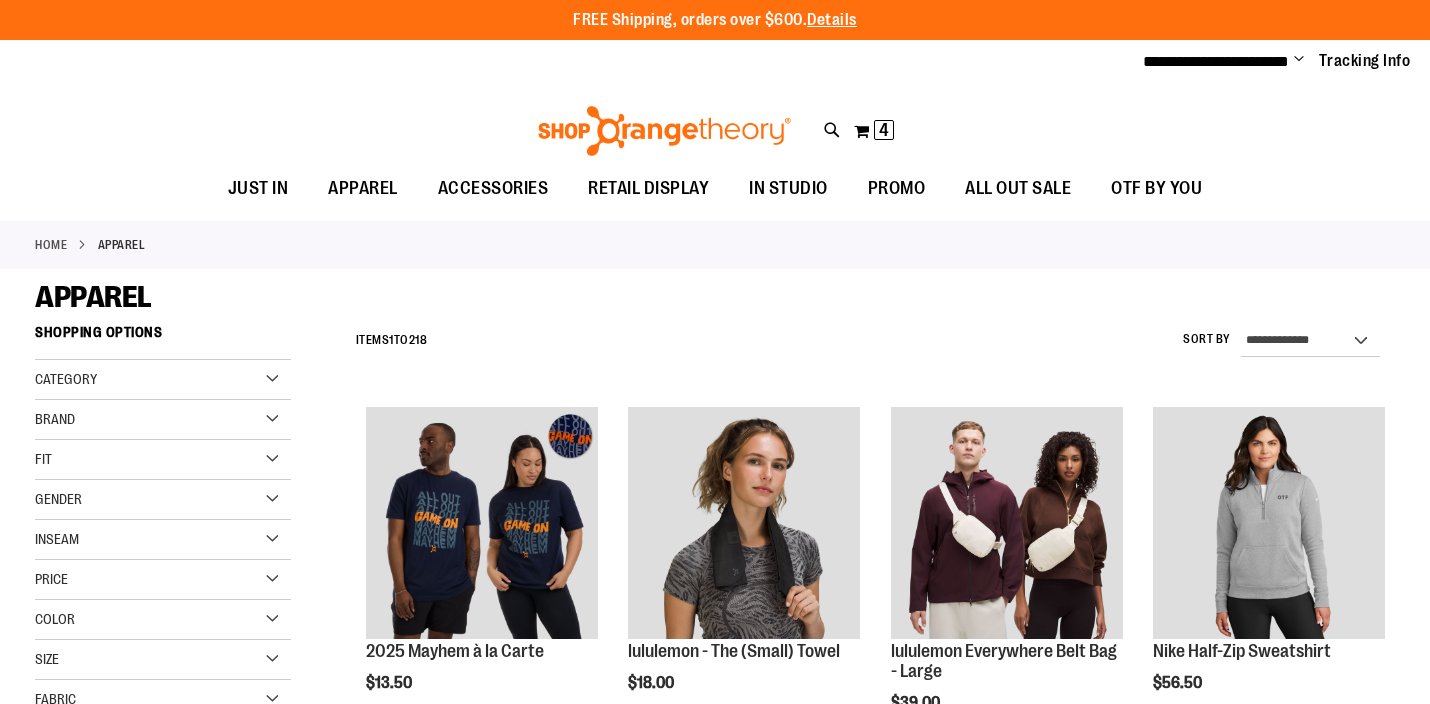 scroll, scrollTop: 0, scrollLeft: 0, axis: both 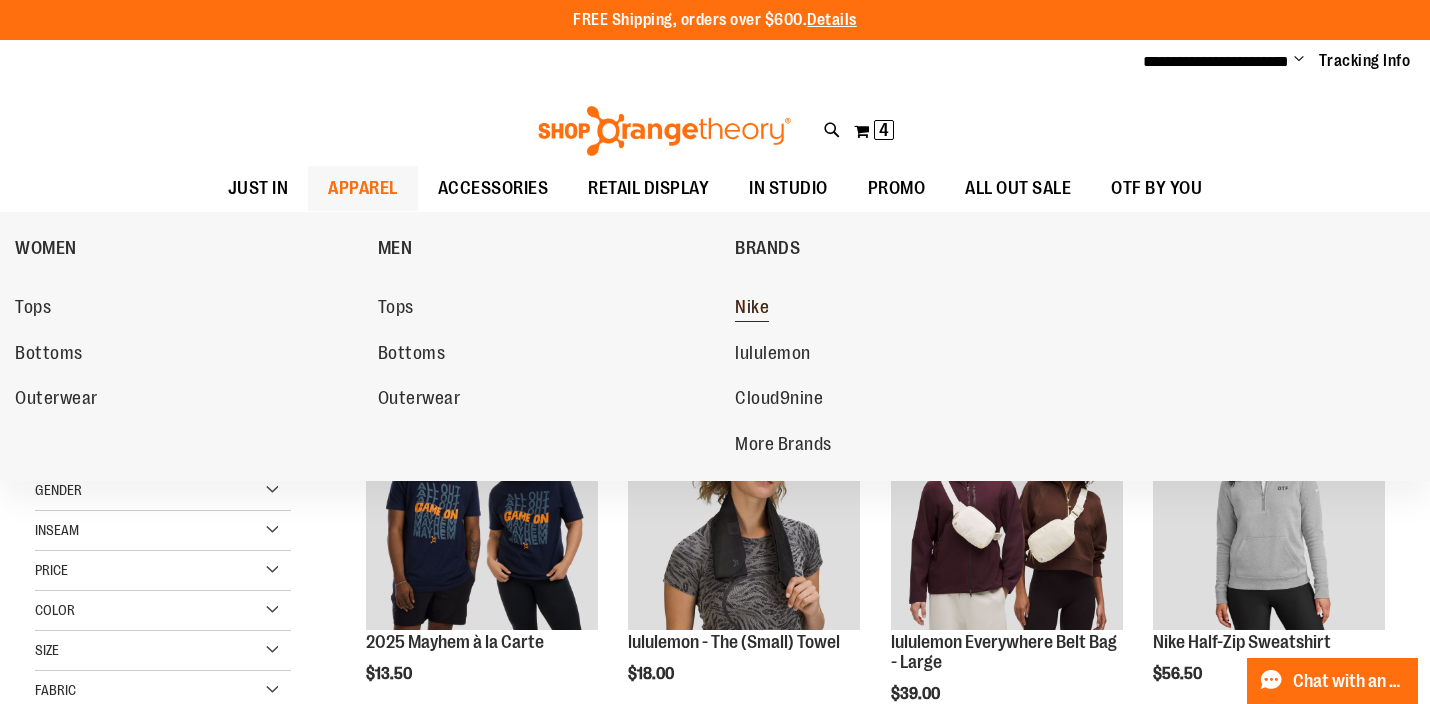 type on "**********" 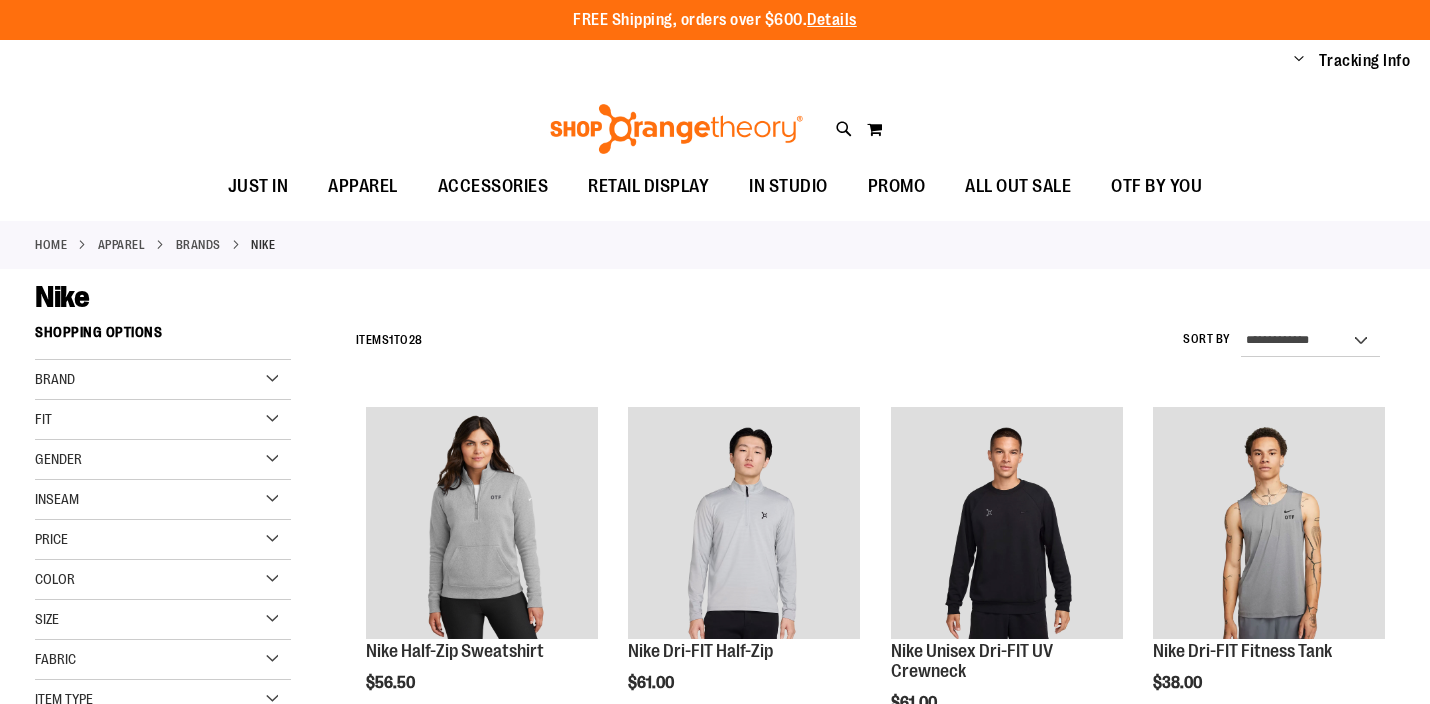 scroll, scrollTop: 0, scrollLeft: 0, axis: both 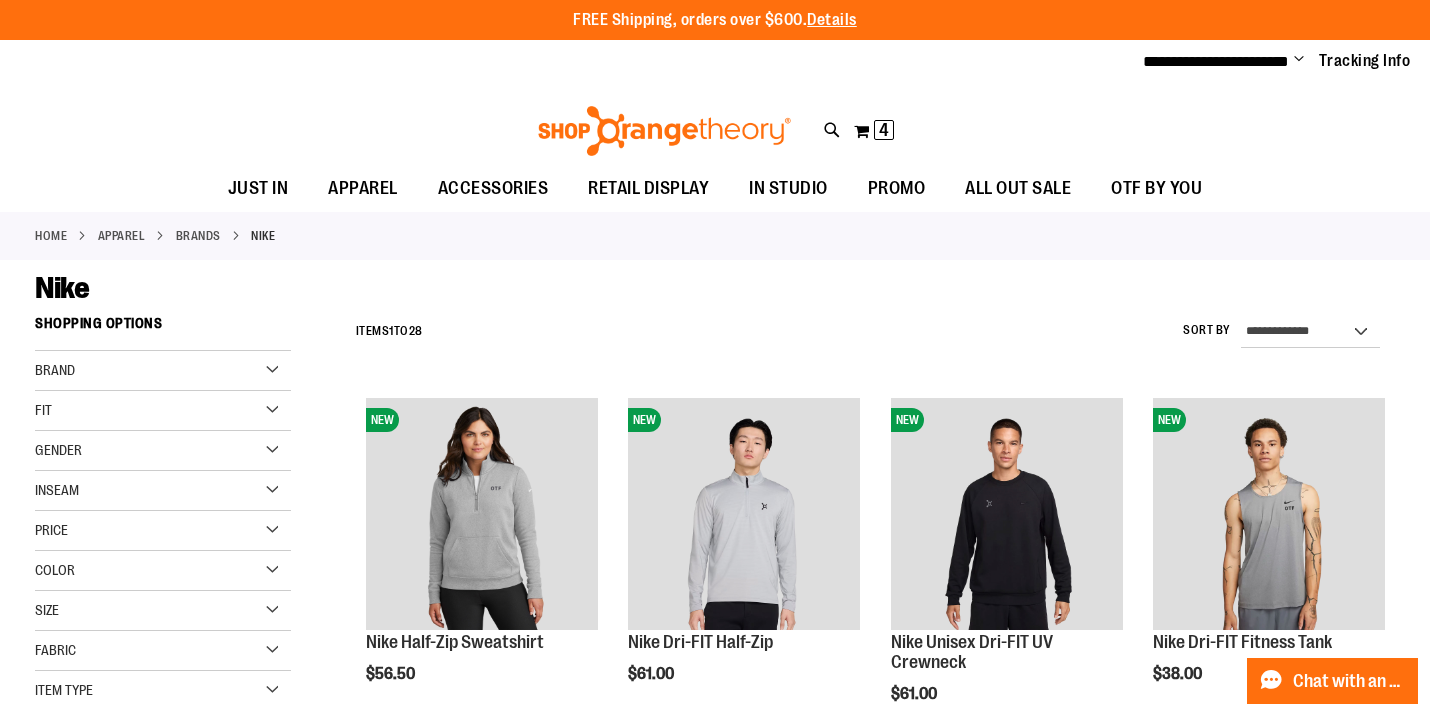 type on "**********" 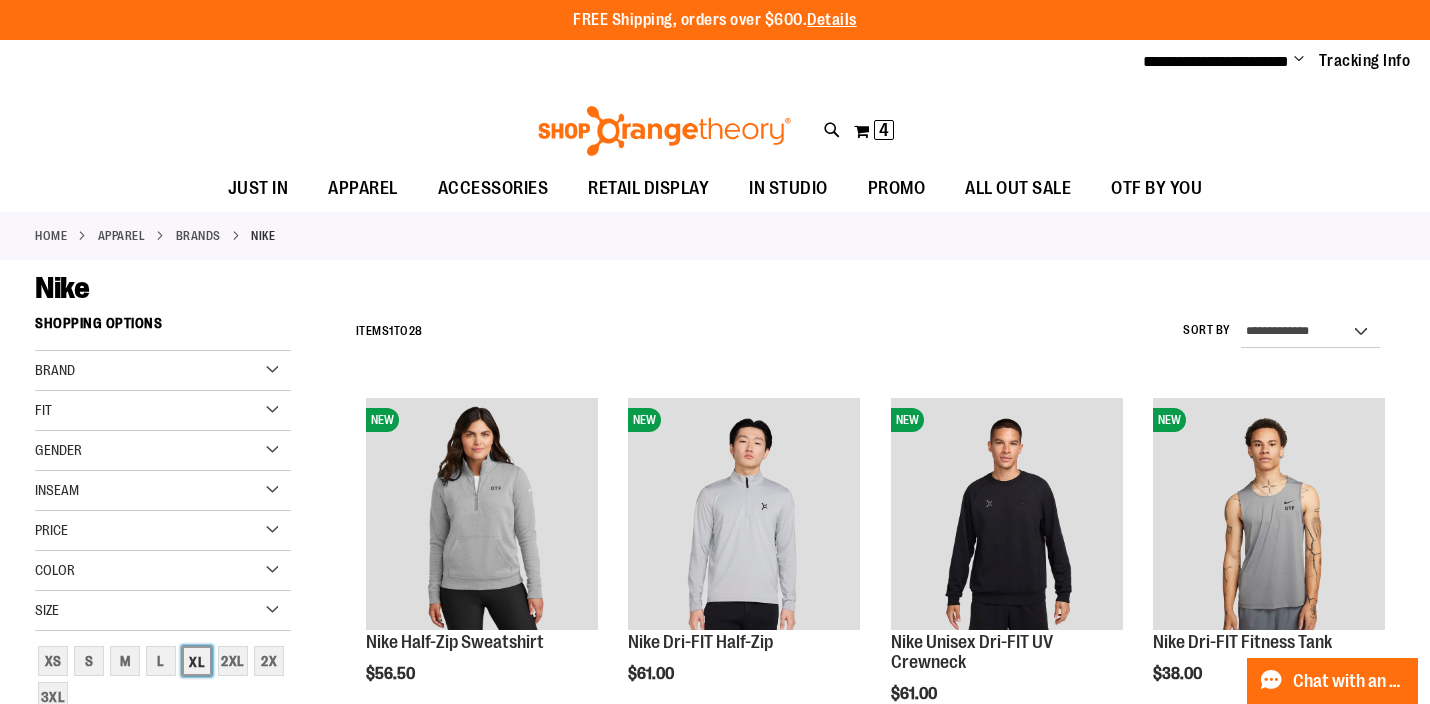 click on "XL" at bounding box center (197, 661) 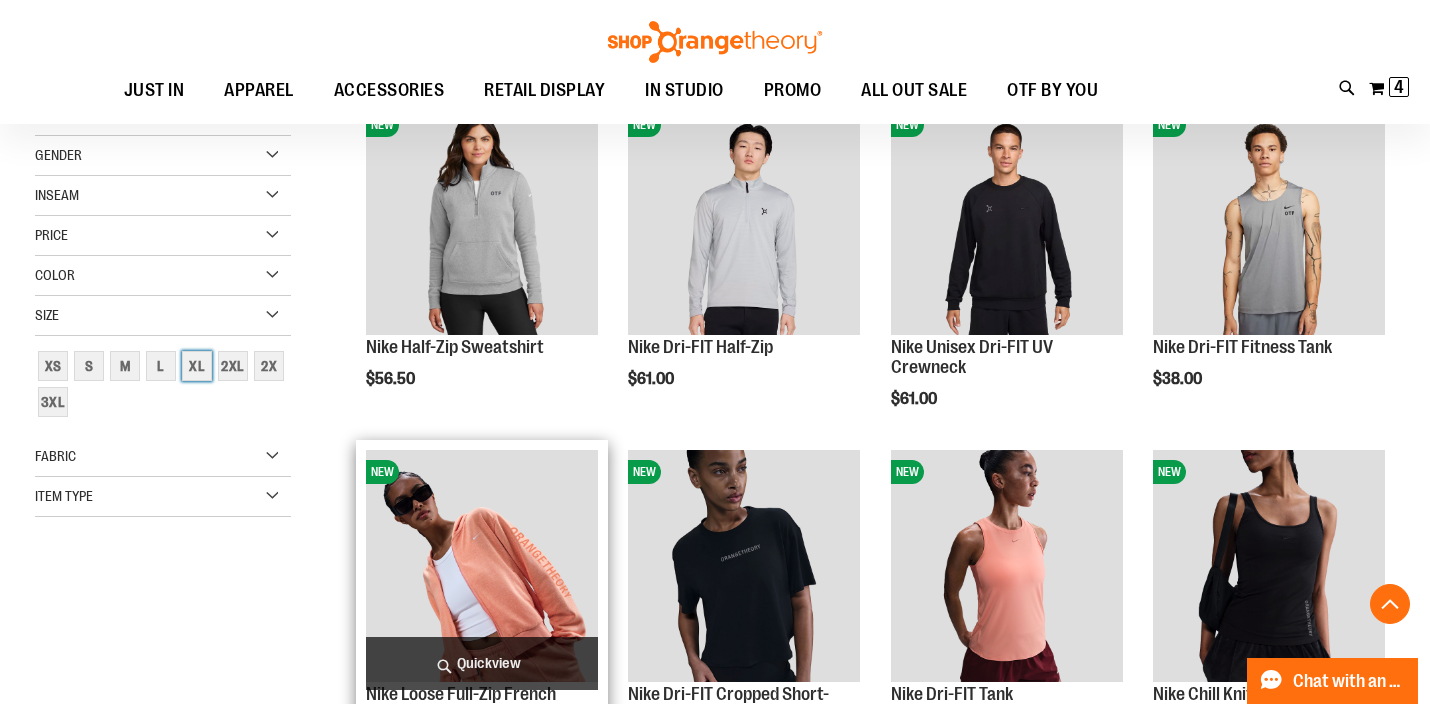 scroll, scrollTop: 305, scrollLeft: 0, axis: vertical 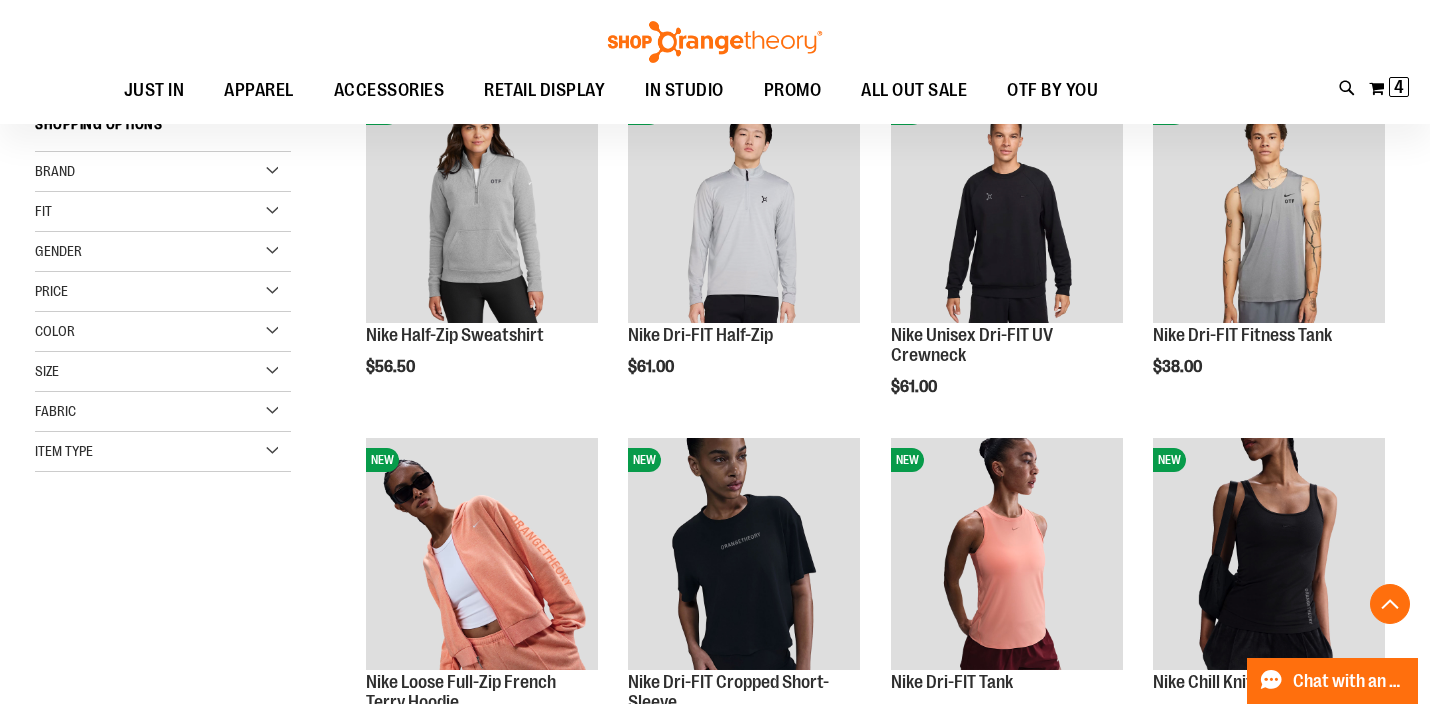 click on "Gender" at bounding box center [163, 252] 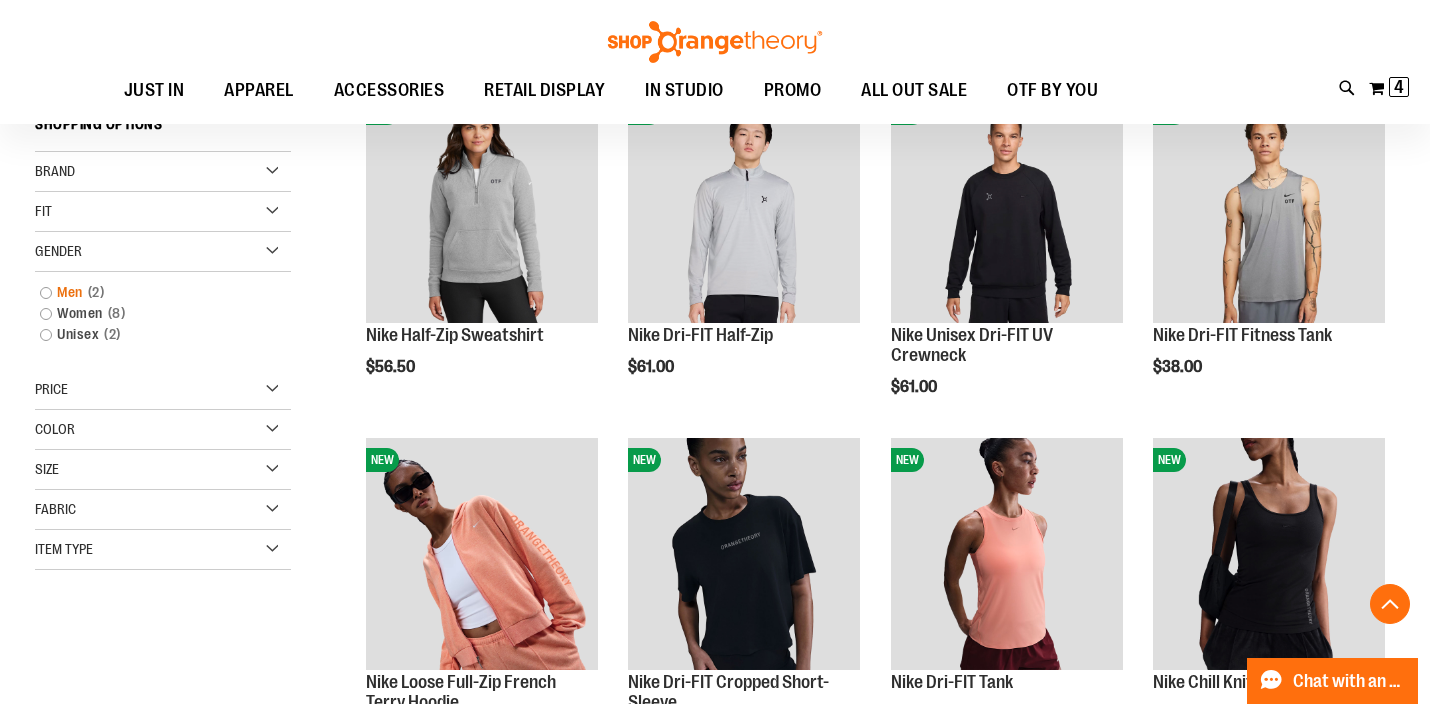 click on "Men                                             2
items" at bounding box center [153, 292] 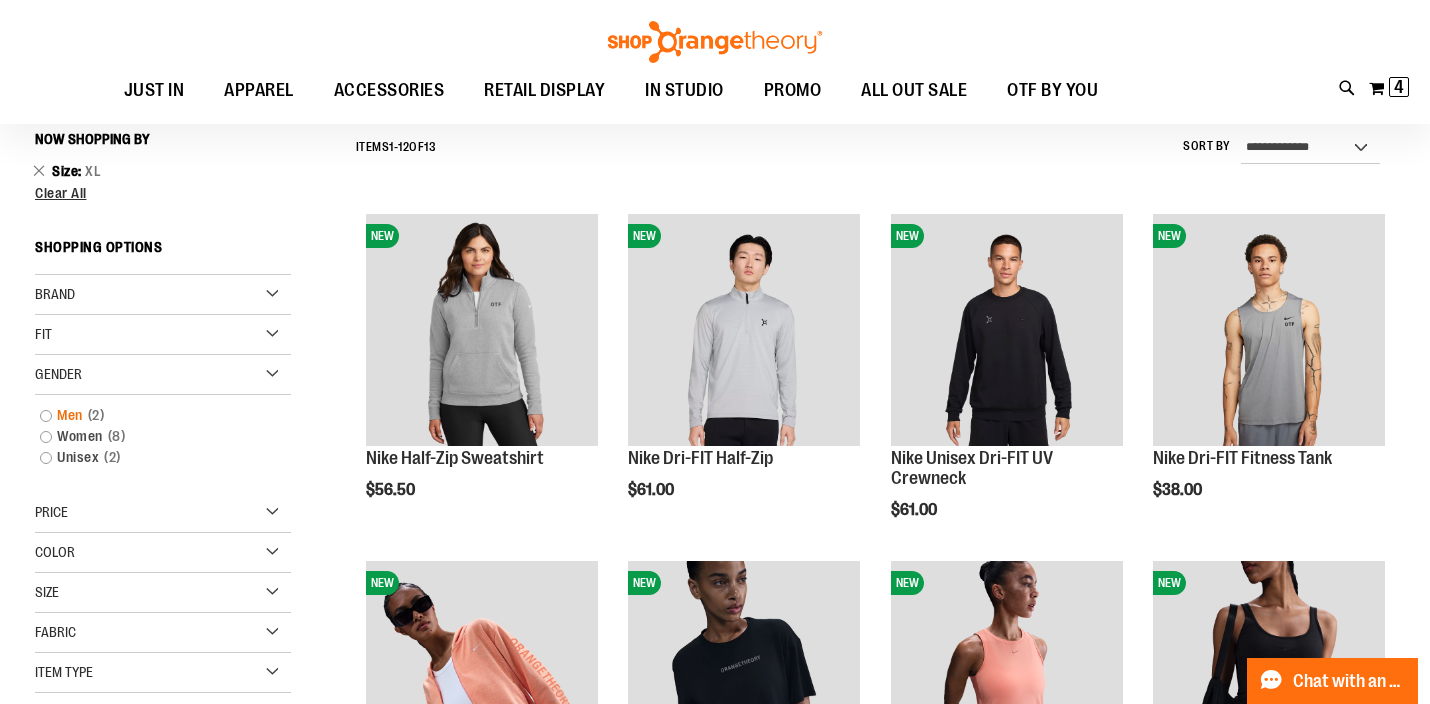 scroll, scrollTop: 181, scrollLeft: 0, axis: vertical 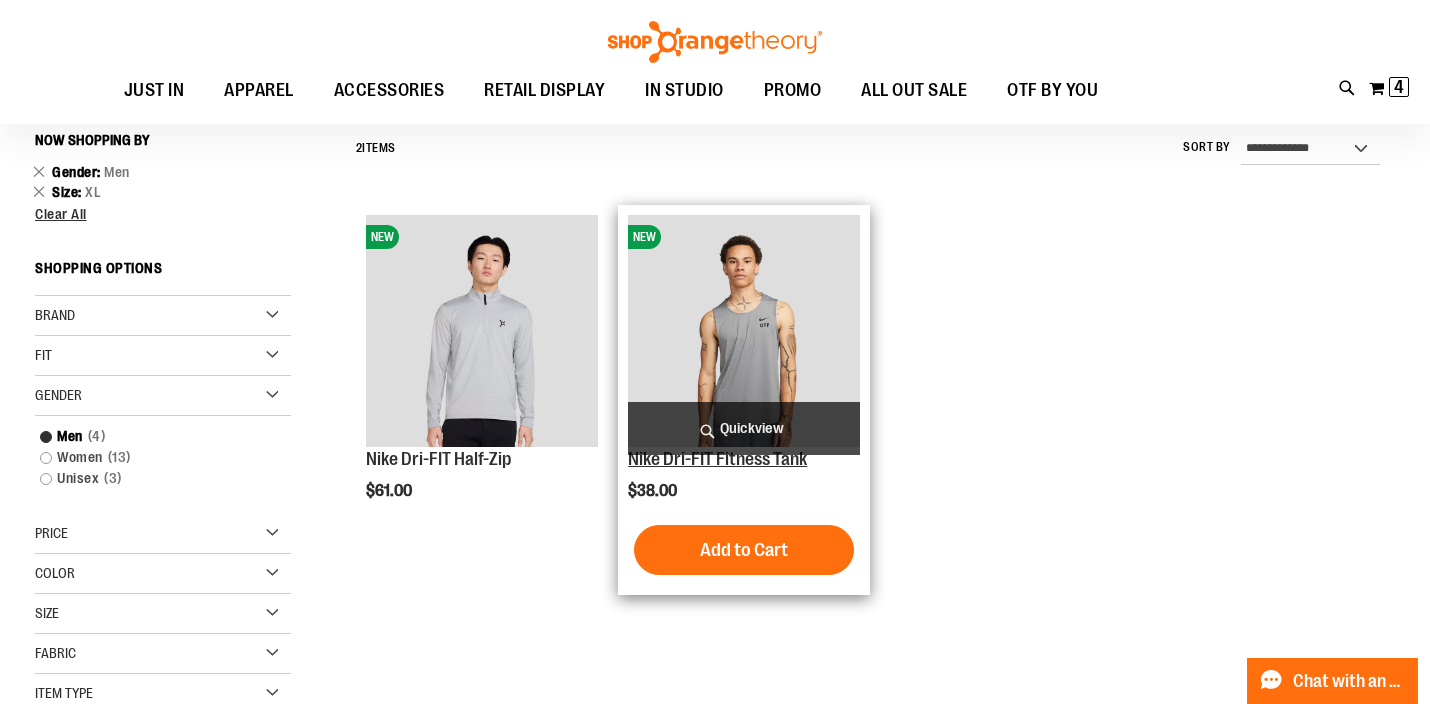 click on "Nike Dri-FIT Fitness Tank" at bounding box center (717, 459) 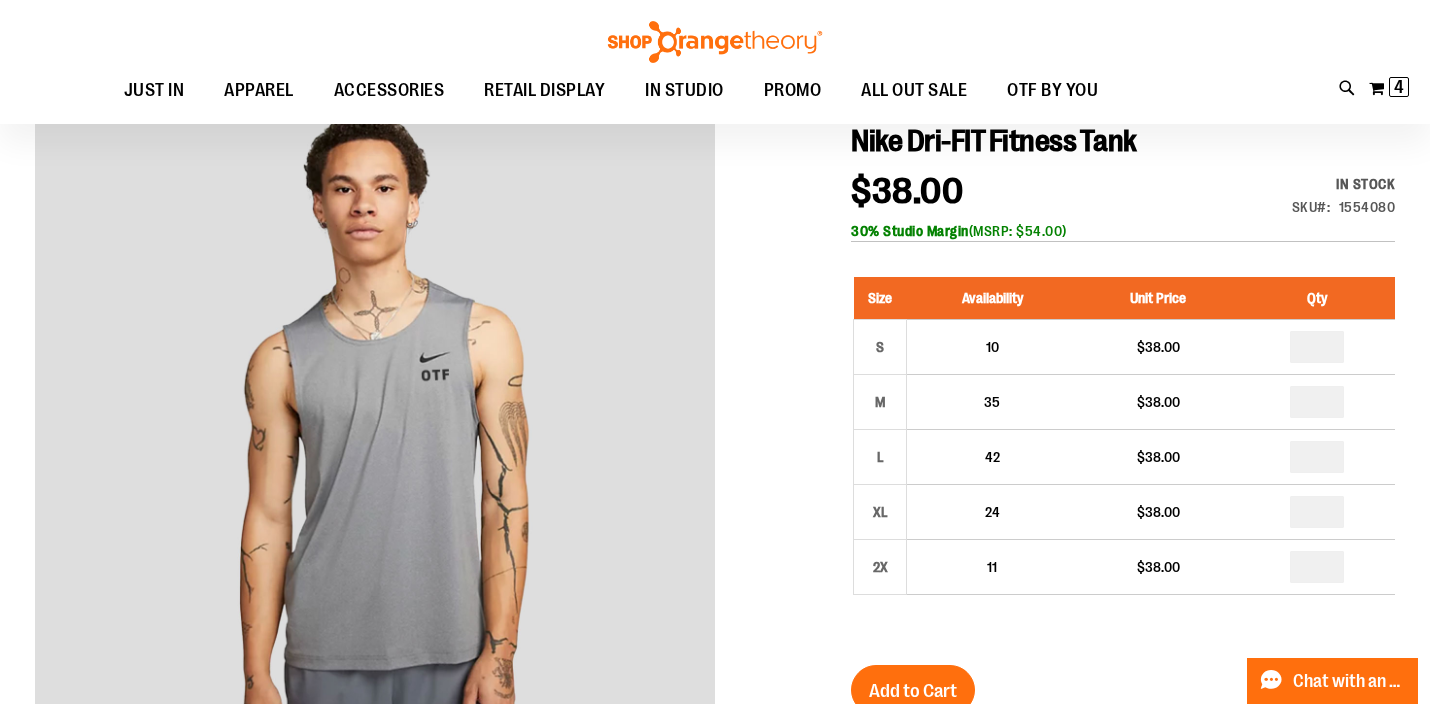 scroll, scrollTop: 65, scrollLeft: 0, axis: vertical 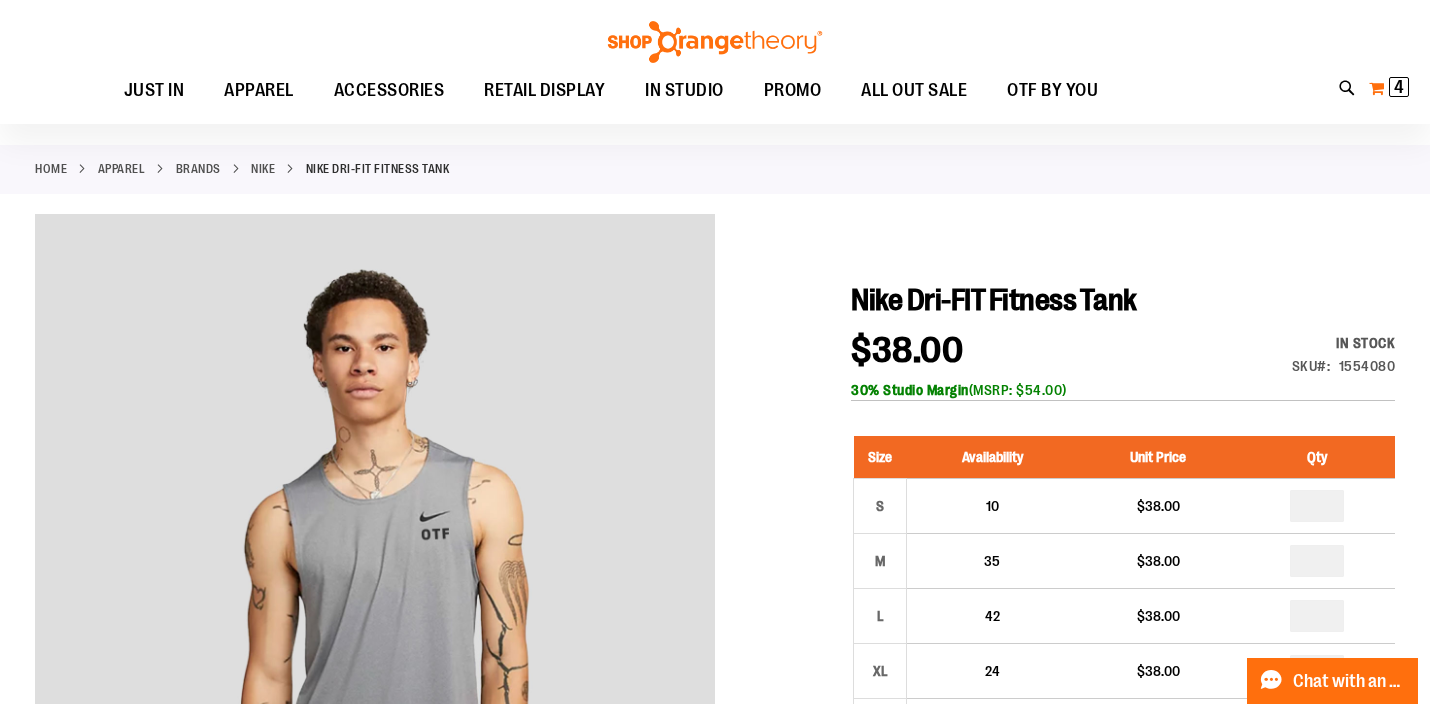 type on "**********" 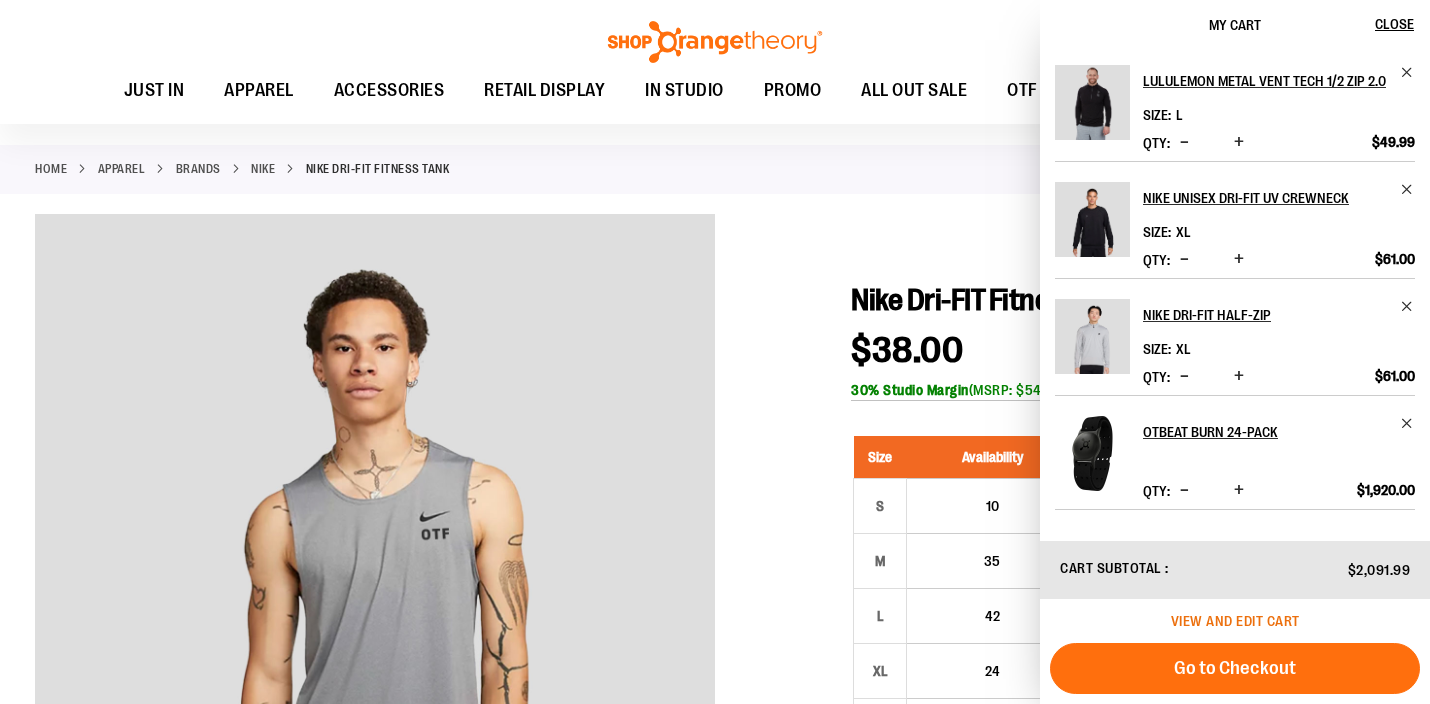 click on "View and edit cart" at bounding box center [1235, 621] 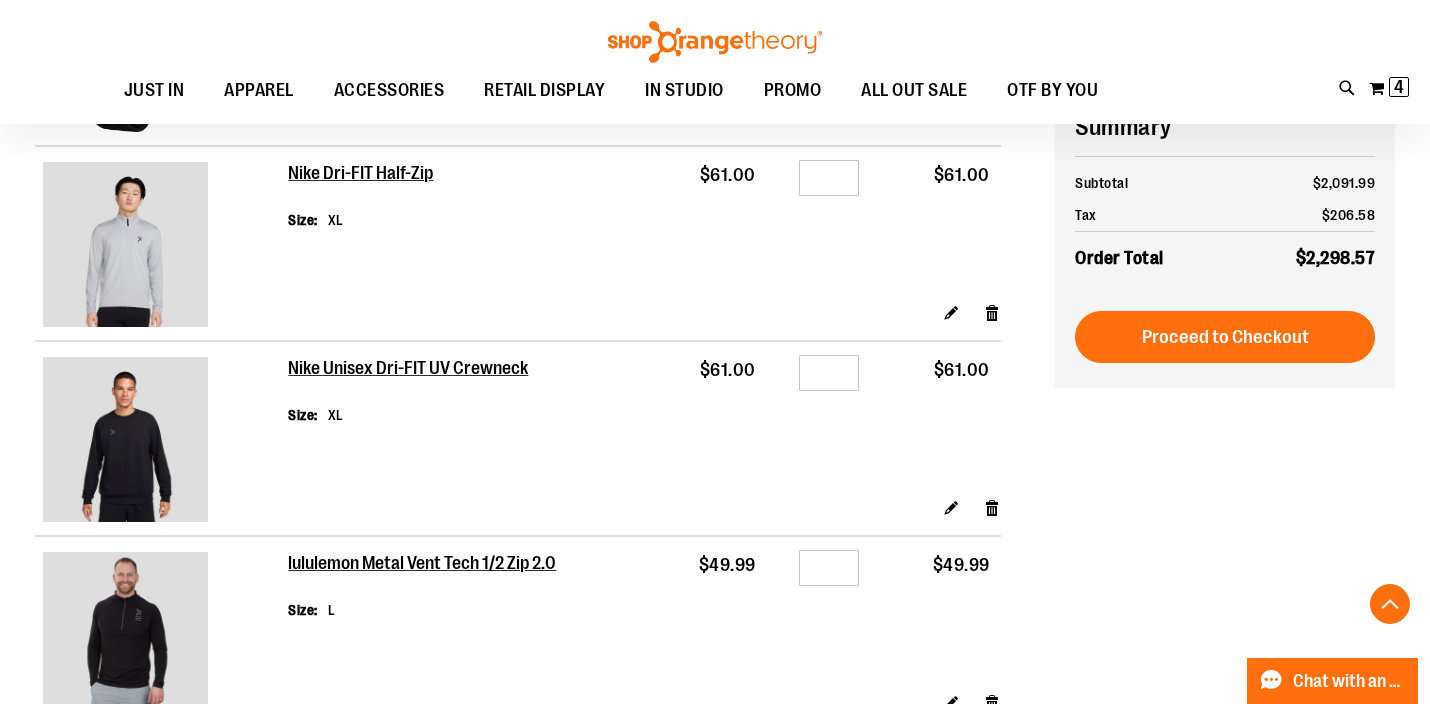 scroll, scrollTop: 396, scrollLeft: 0, axis: vertical 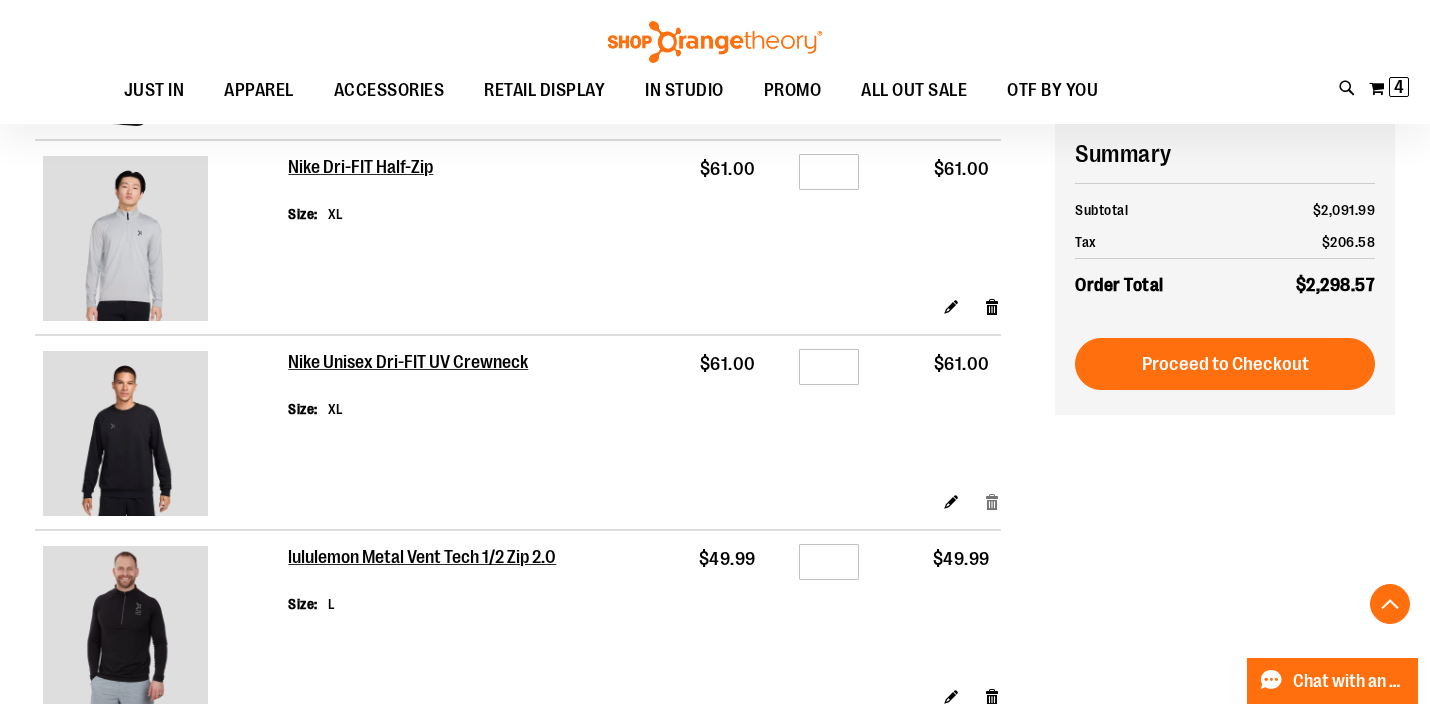 type on "**********" 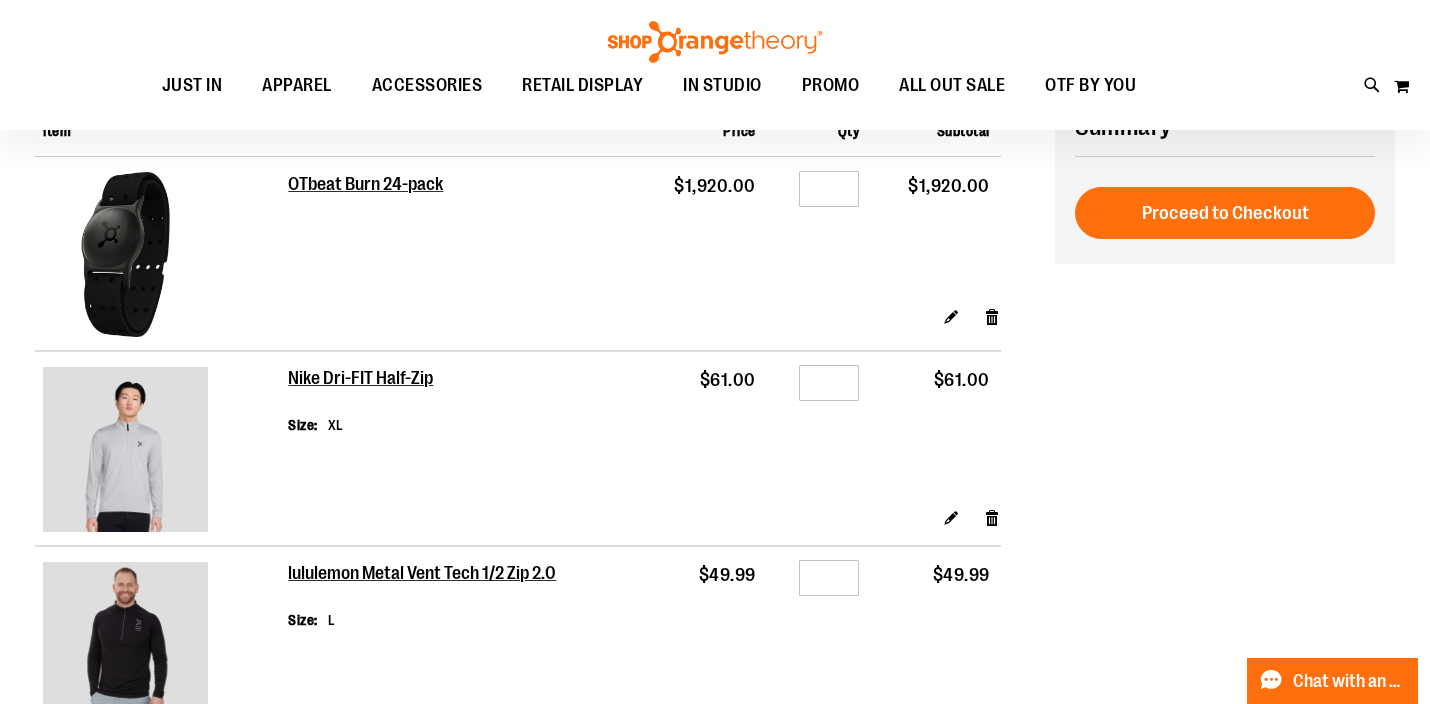 scroll, scrollTop: 184, scrollLeft: 0, axis: vertical 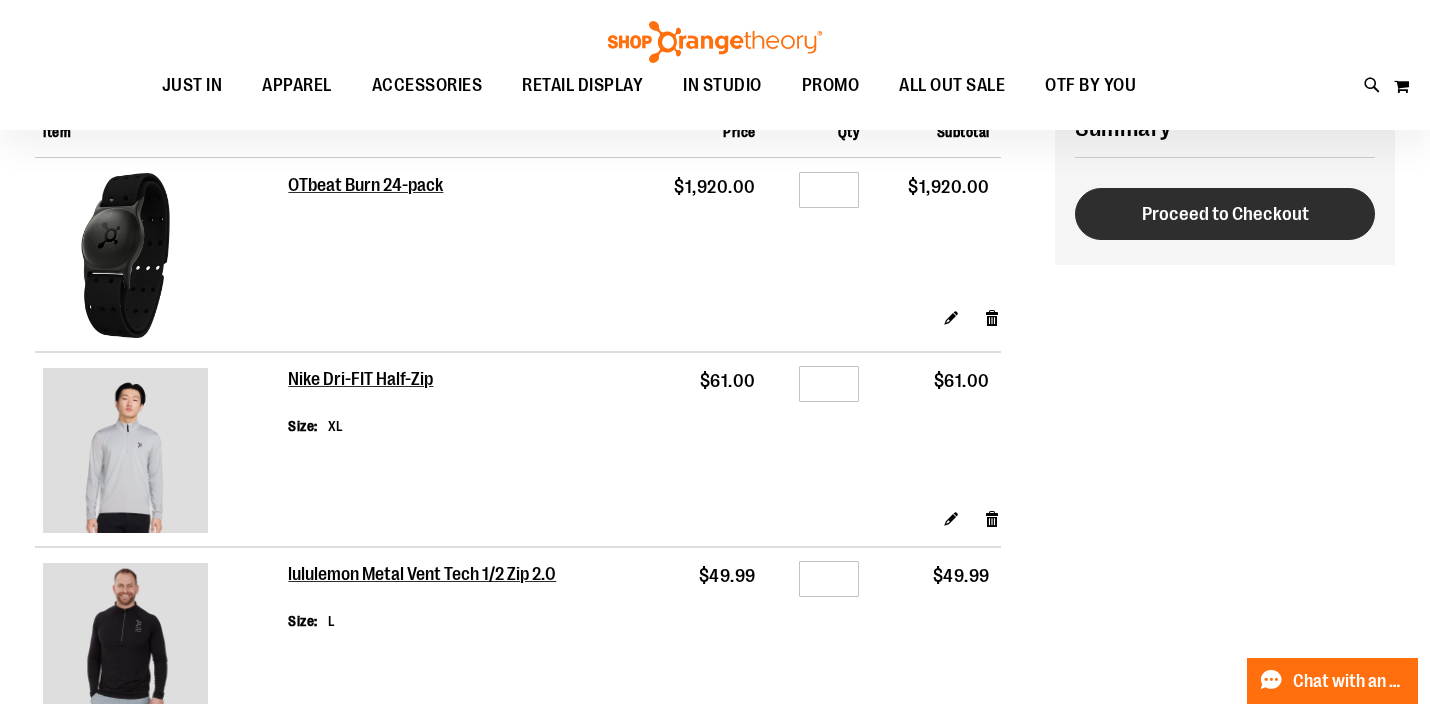 click on "Proceed to Checkout" at bounding box center (1225, 214) 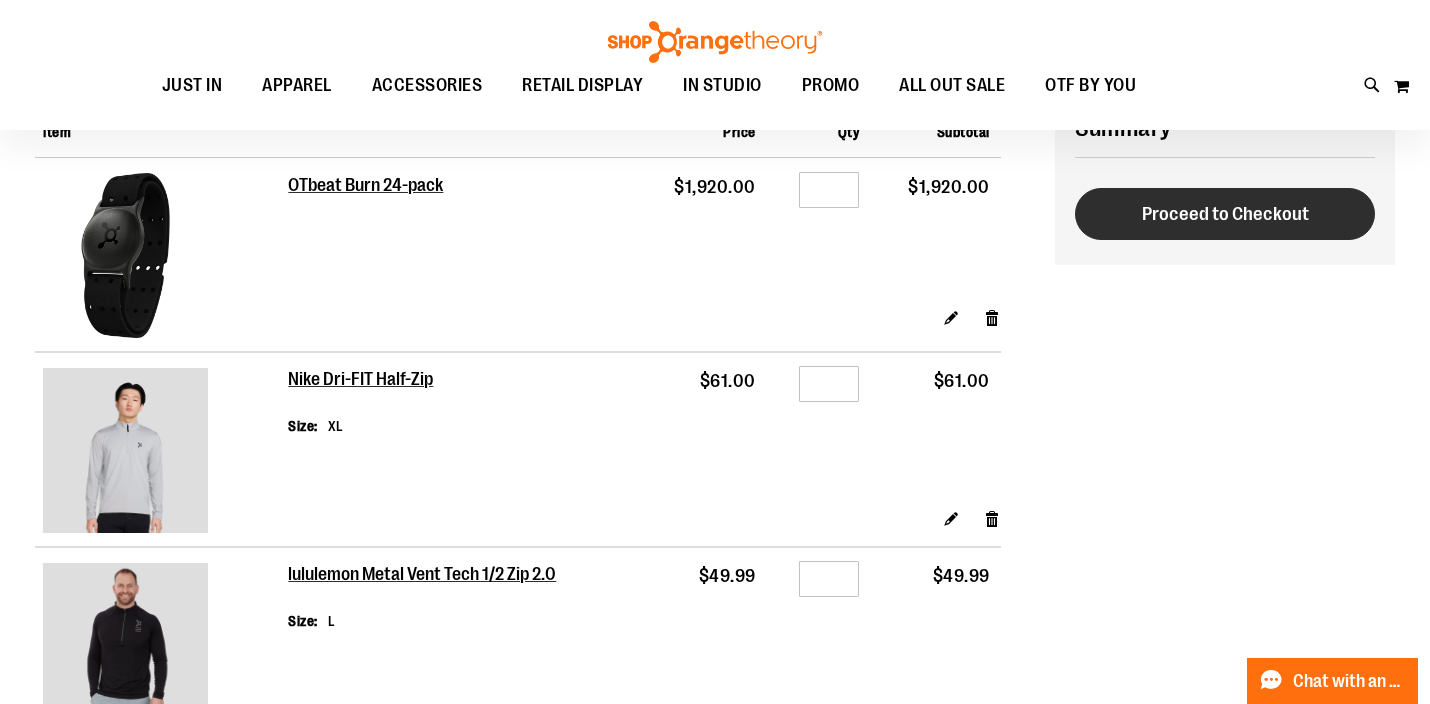 click on "Proceed to Checkout" at bounding box center [1225, 214] 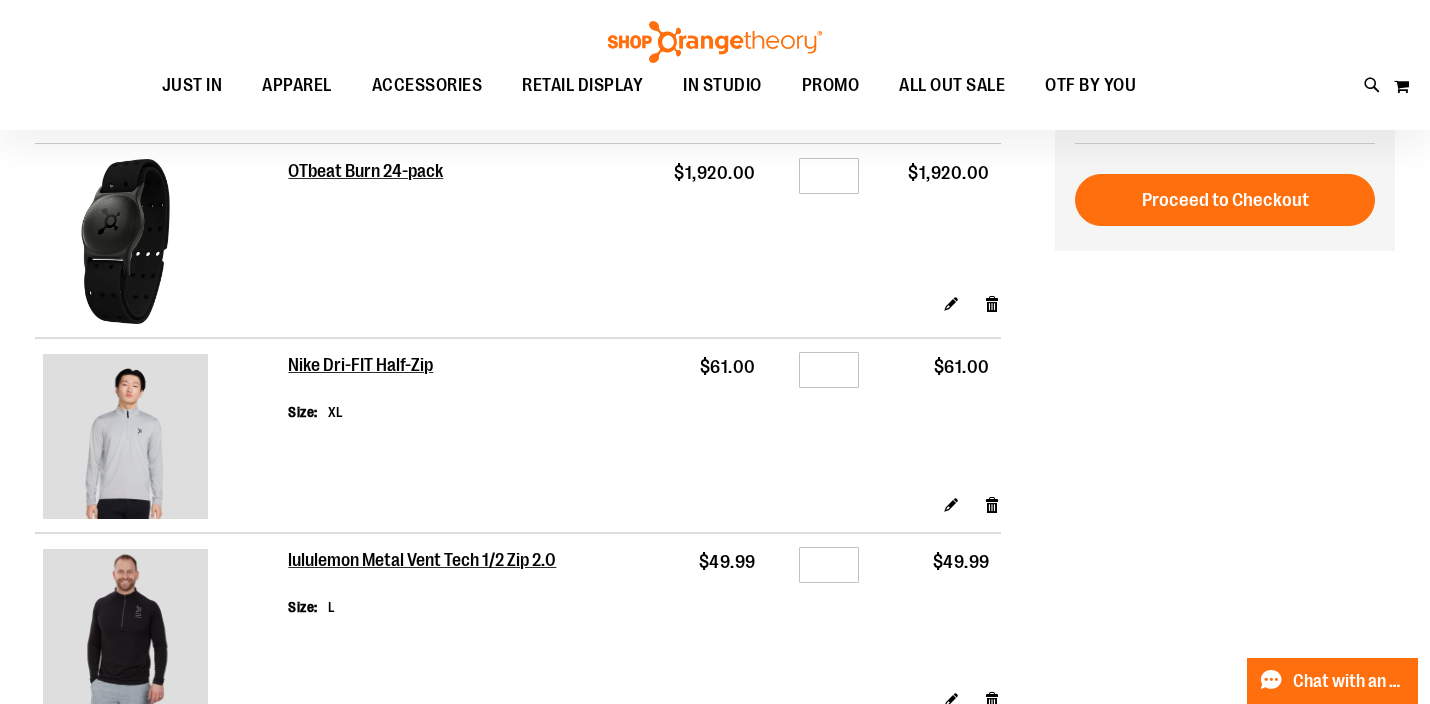 scroll, scrollTop: 202, scrollLeft: 0, axis: vertical 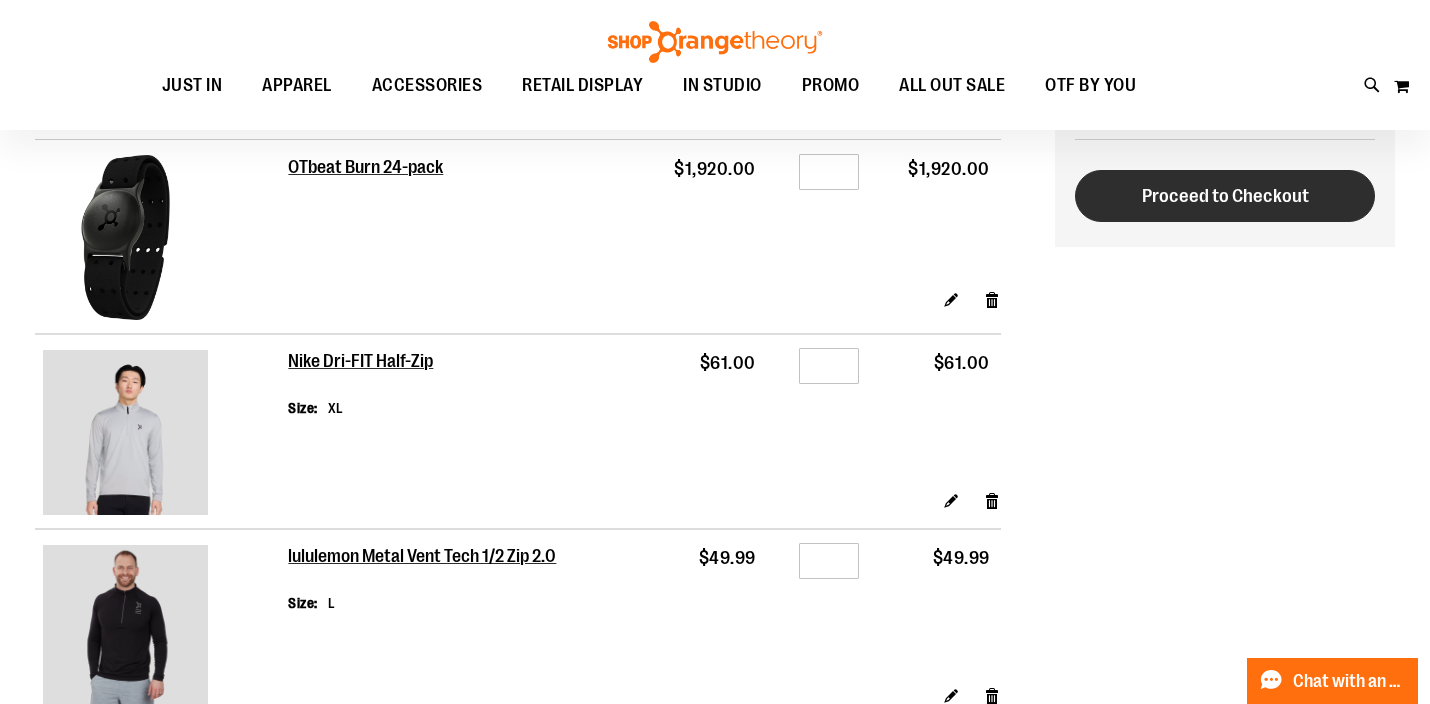 click on "Proceed to Checkout" at bounding box center (1225, 196) 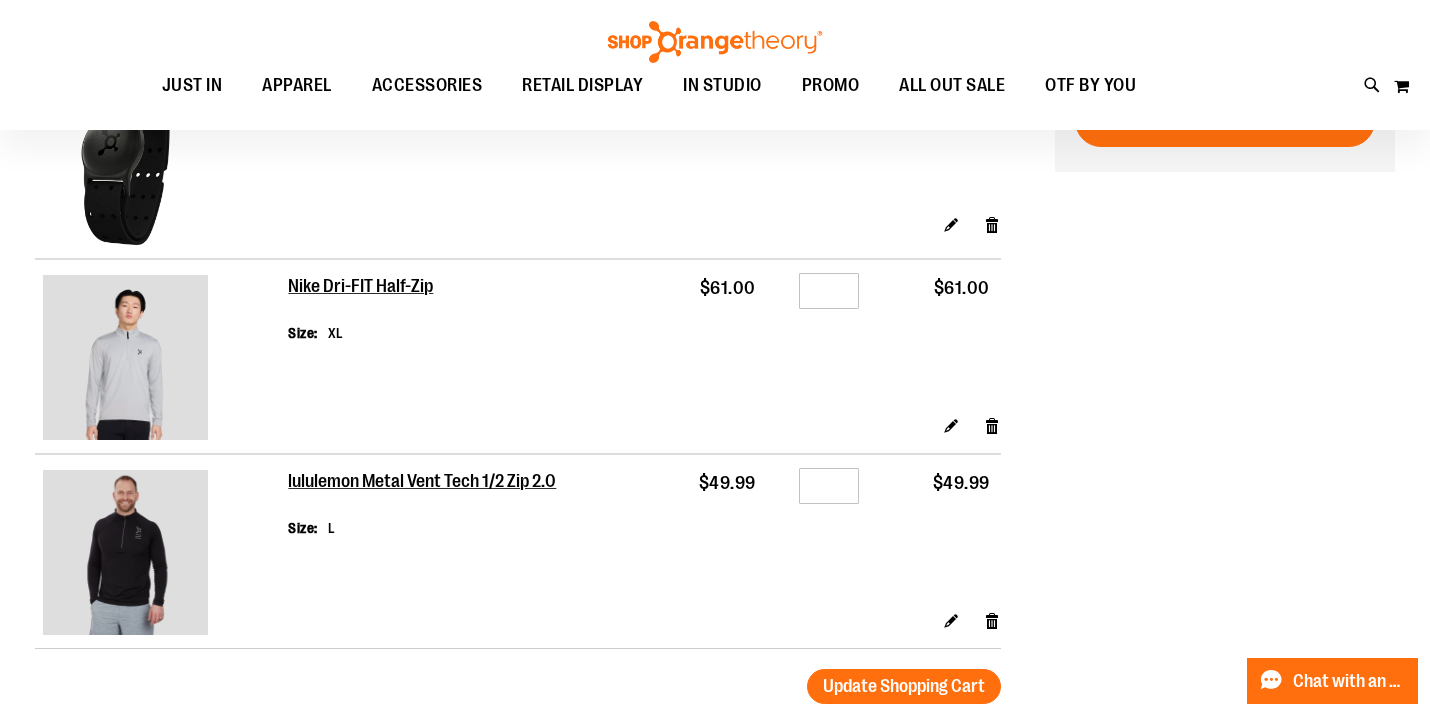scroll, scrollTop: 0, scrollLeft: 0, axis: both 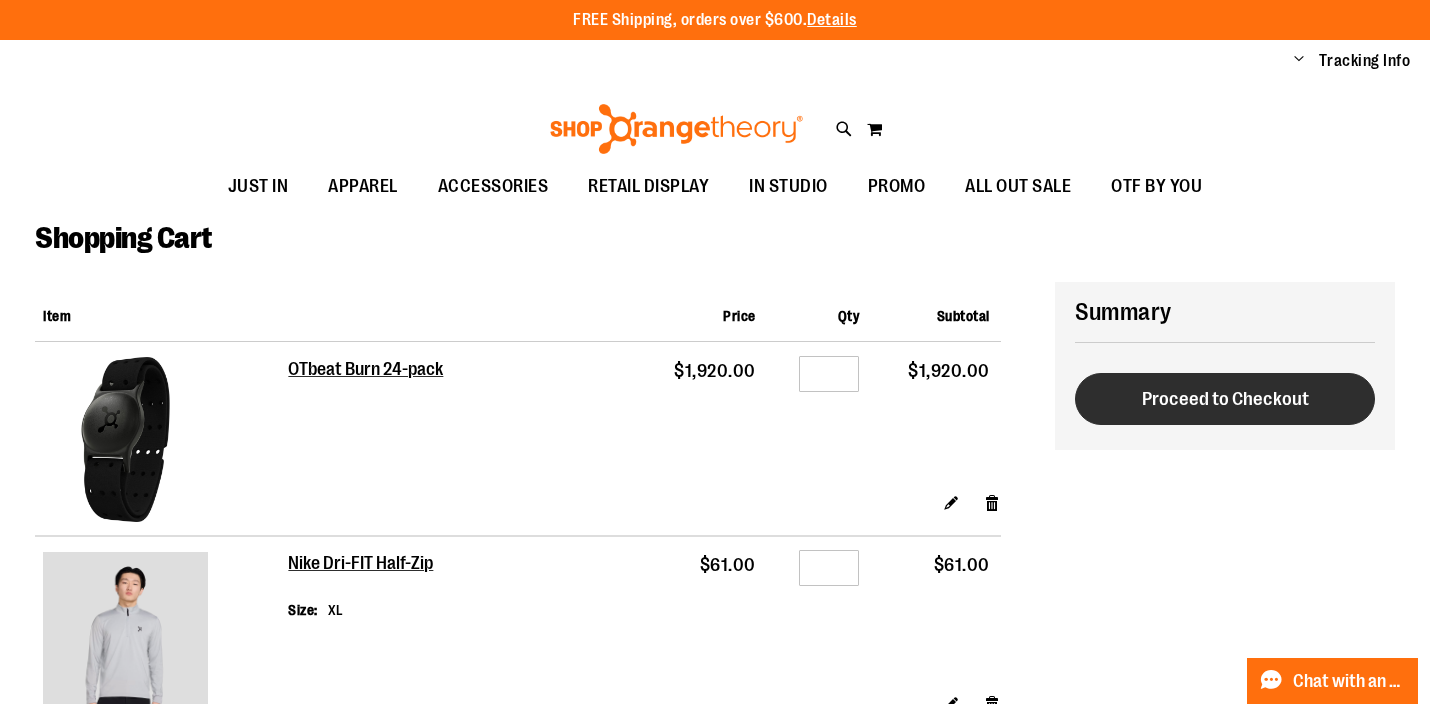 click on "Proceed to Checkout" at bounding box center (1225, 399) 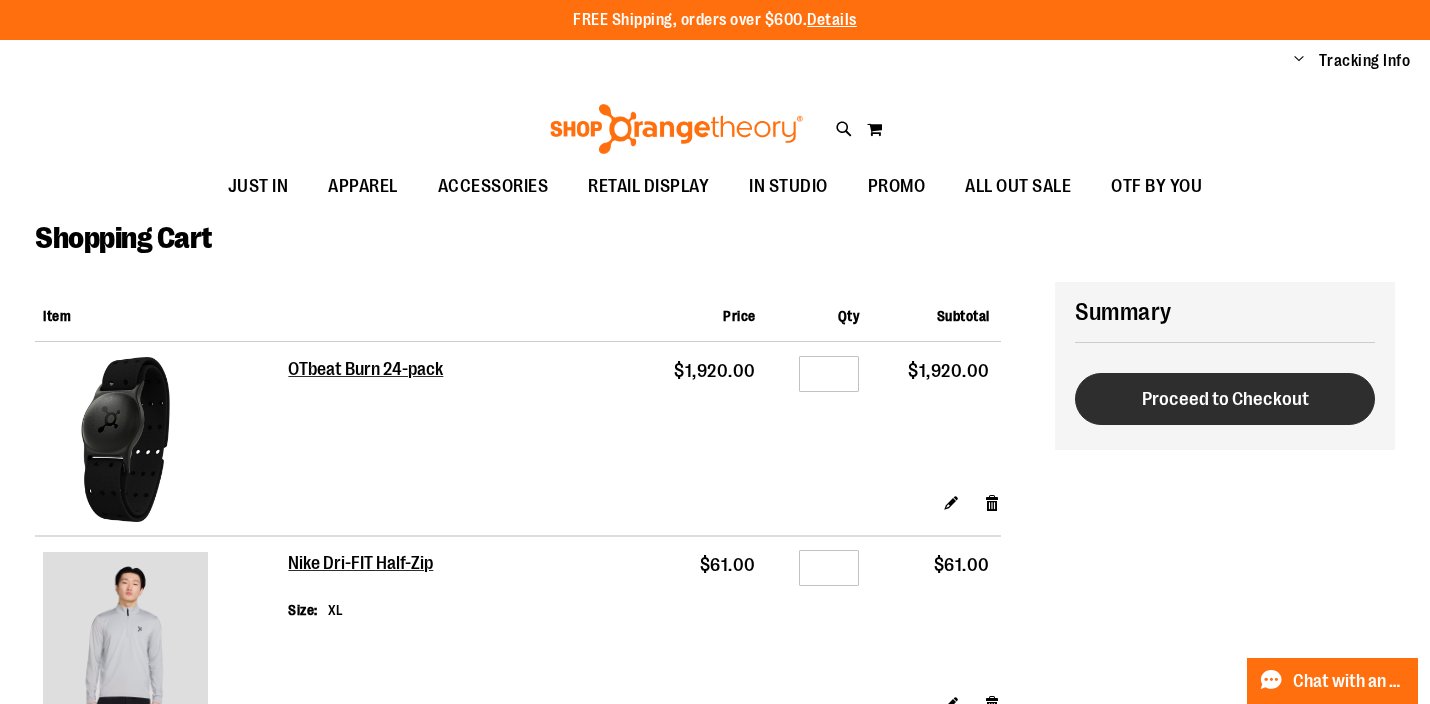 click on "Proceed to Checkout" at bounding box center [1225, 399] 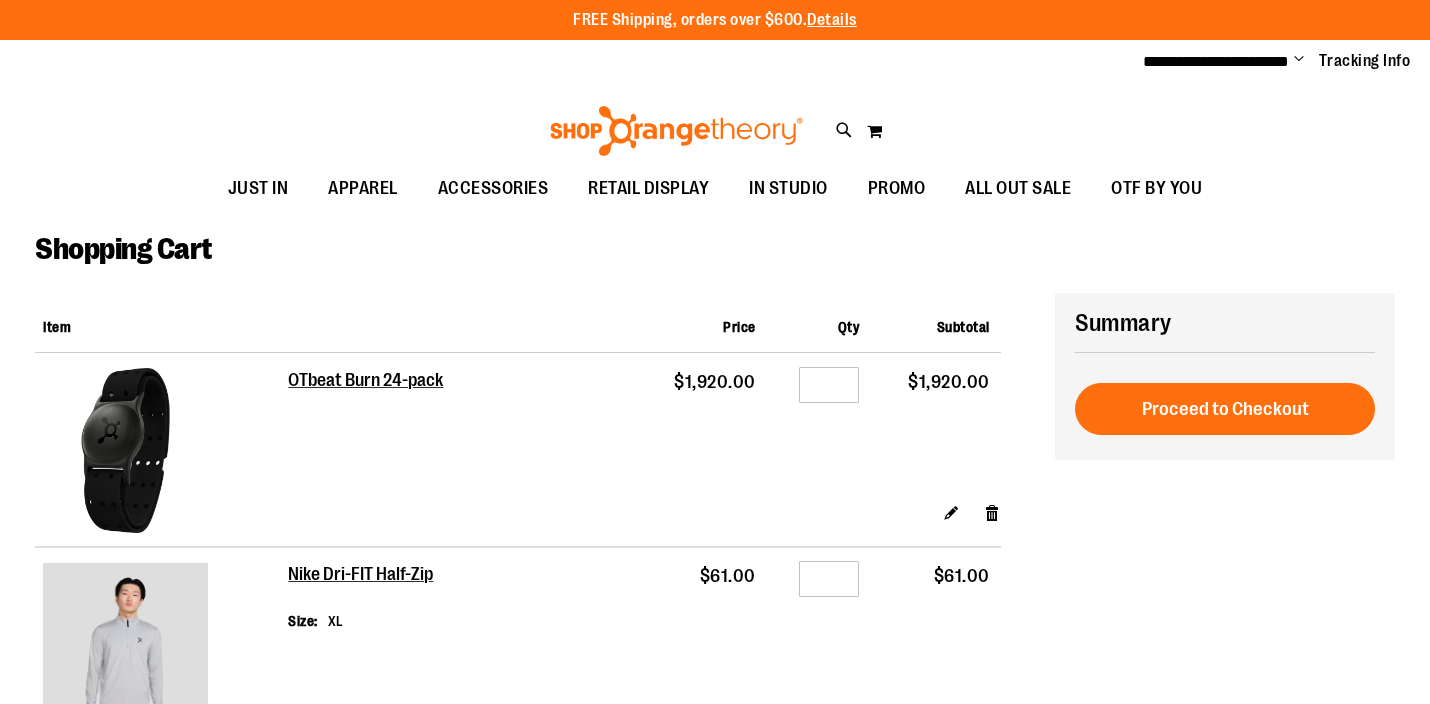 scroll, scrollTop: 0, scrollLeft: 0, axis: both 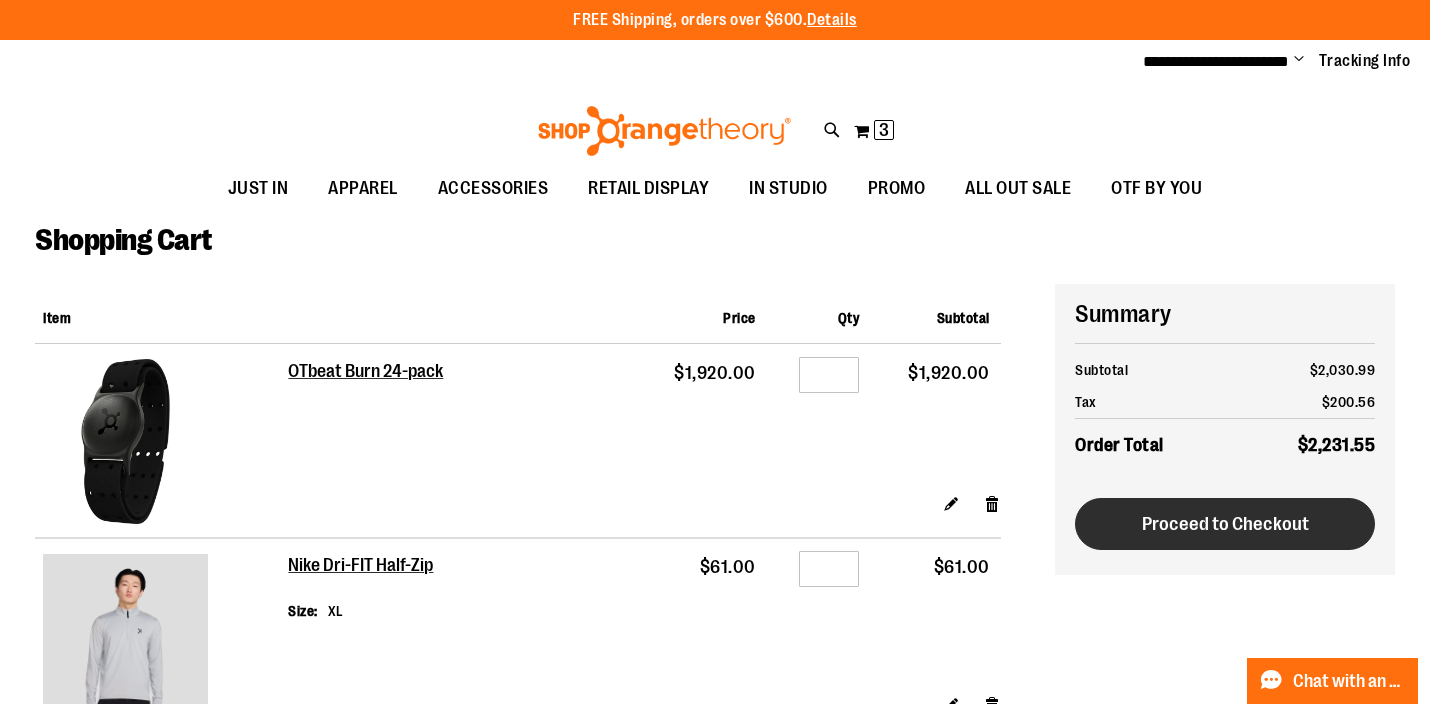 type on "**********" 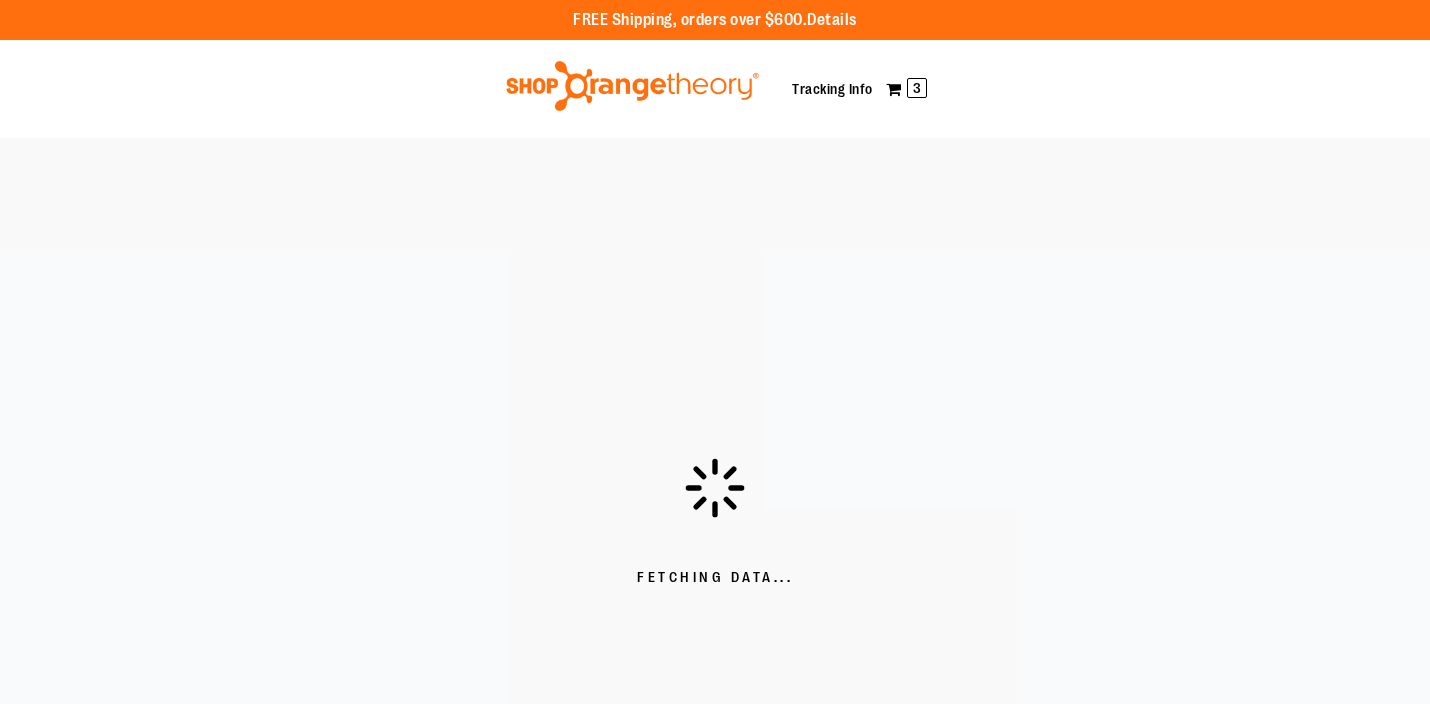 scroll, scrollTop: 0, scrollLeft: 0, axis: both 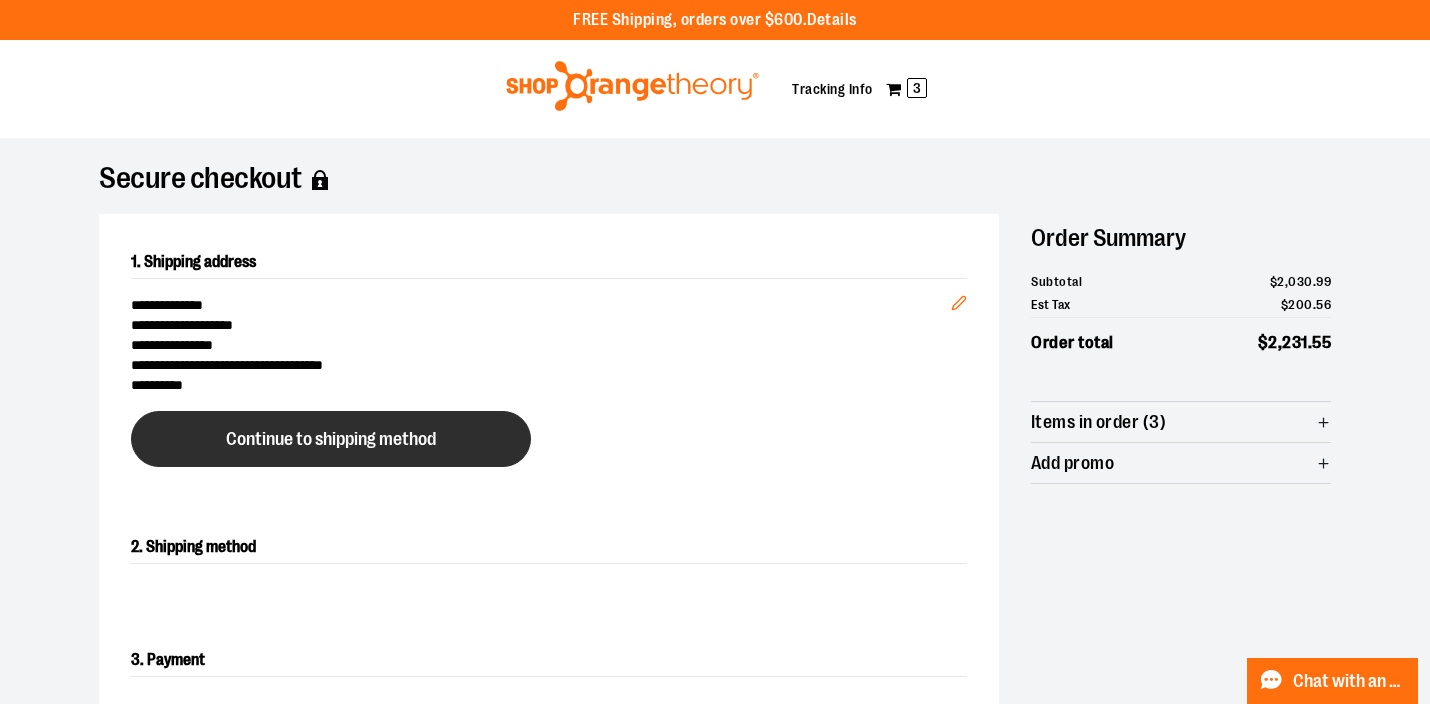 click on "Continue to shipping method" at bounding box center (331, 439) 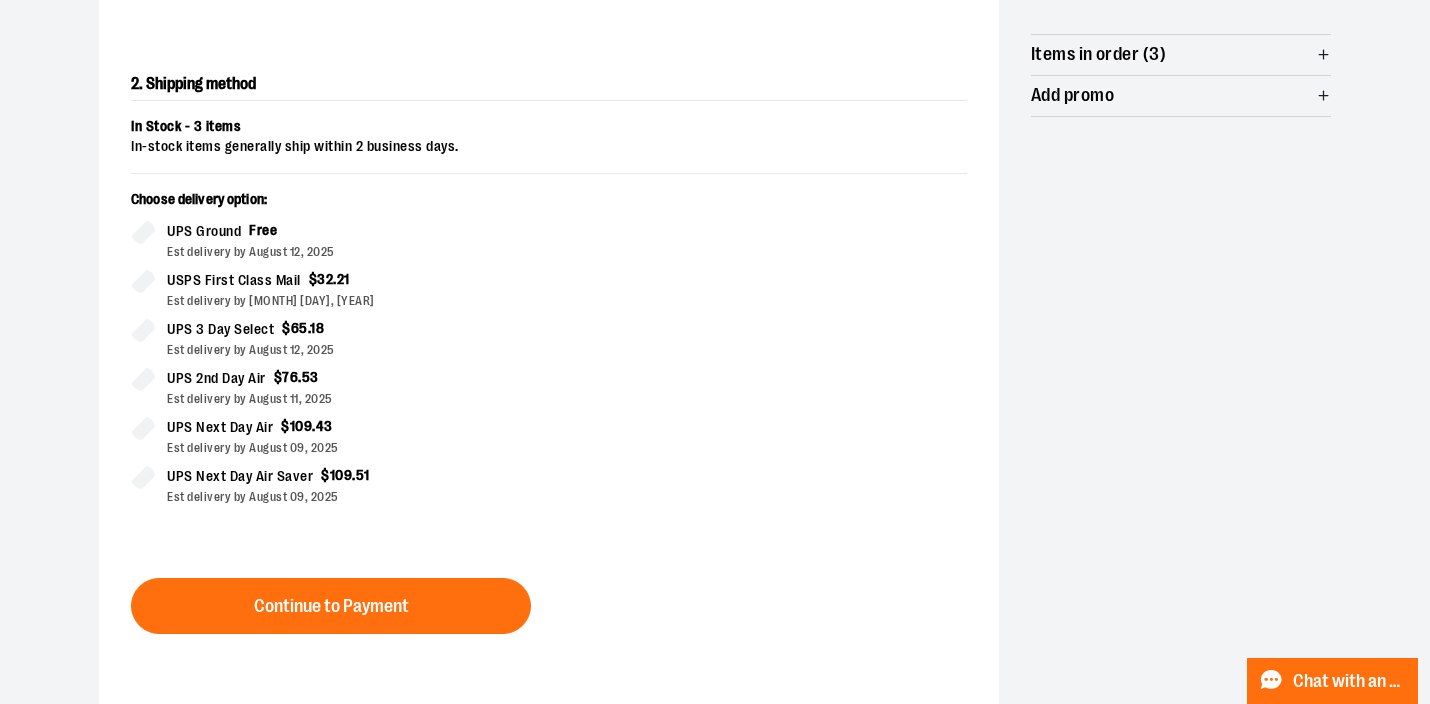 scroll, scrollTop: 392, scrollLeft: 0, axis: vertical 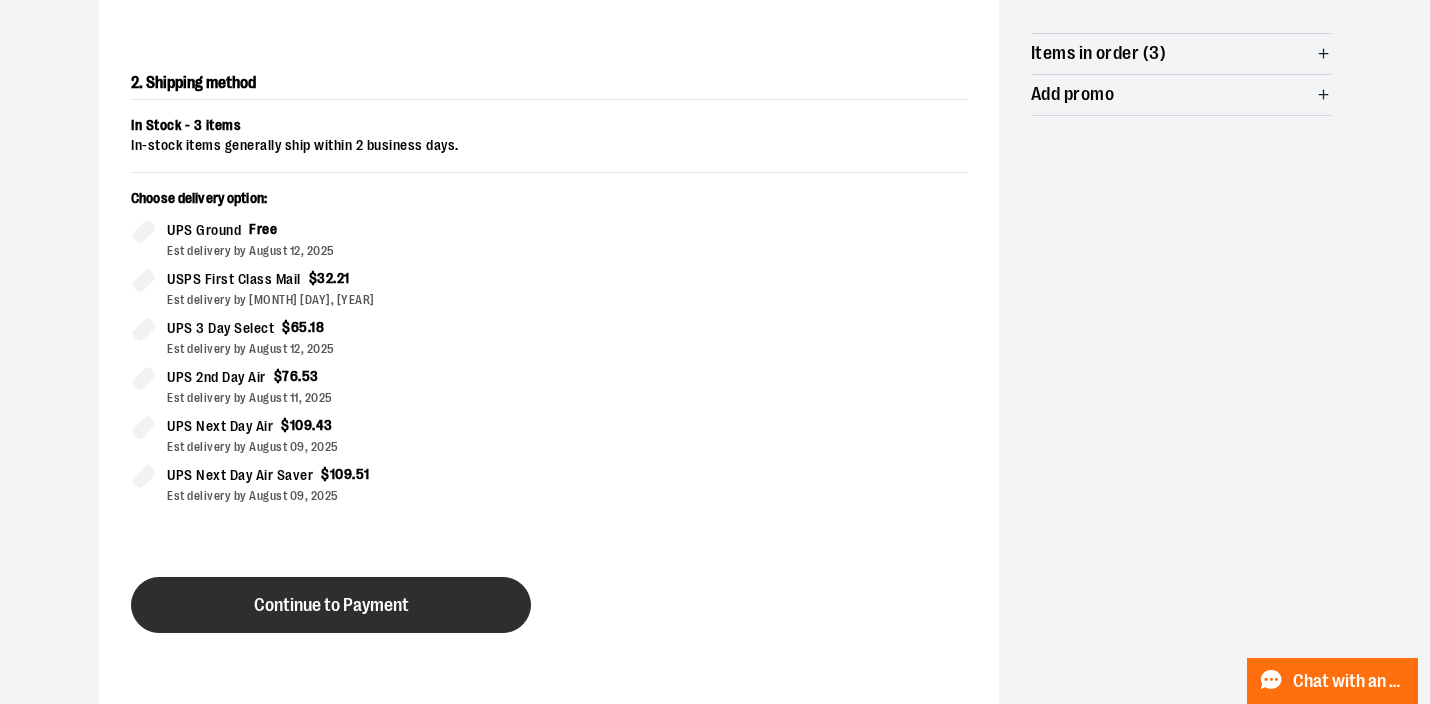 click on "Continue to Payment" at bounding box center (331, 605) 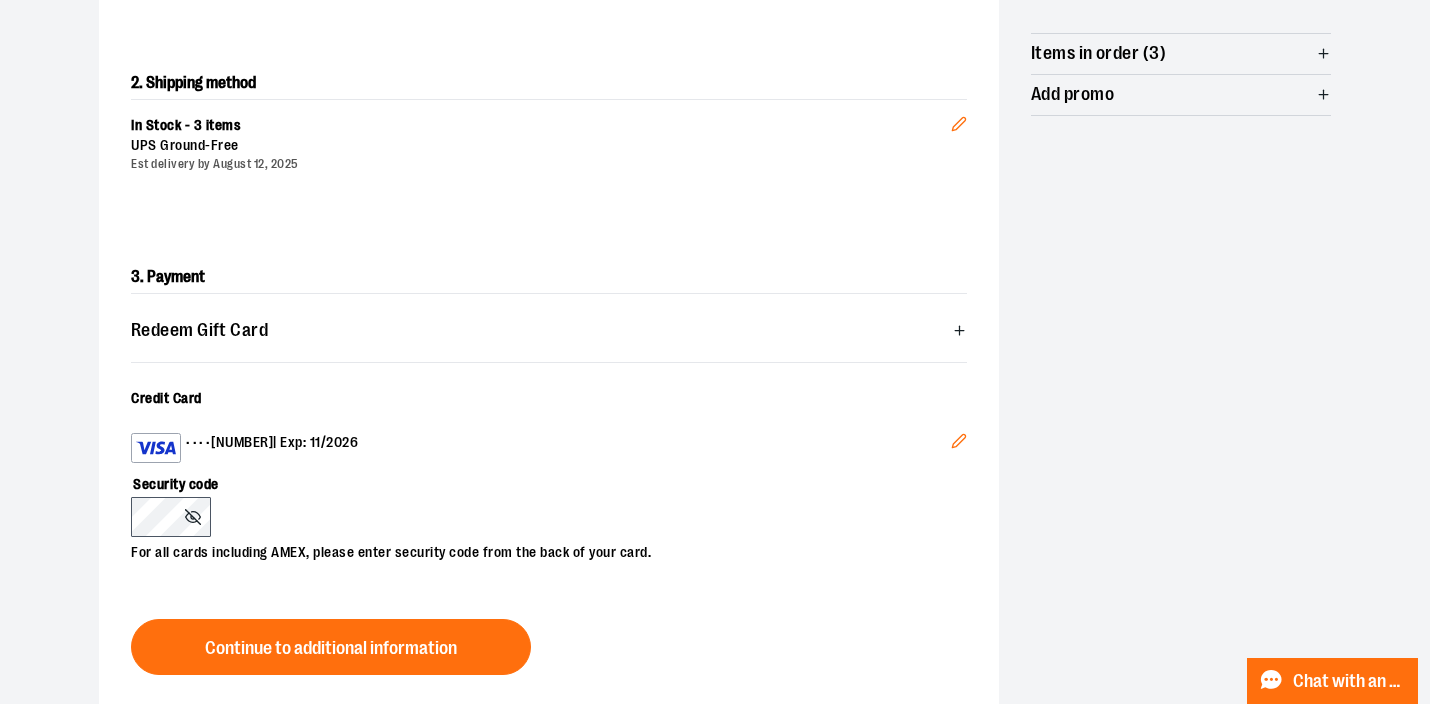 click 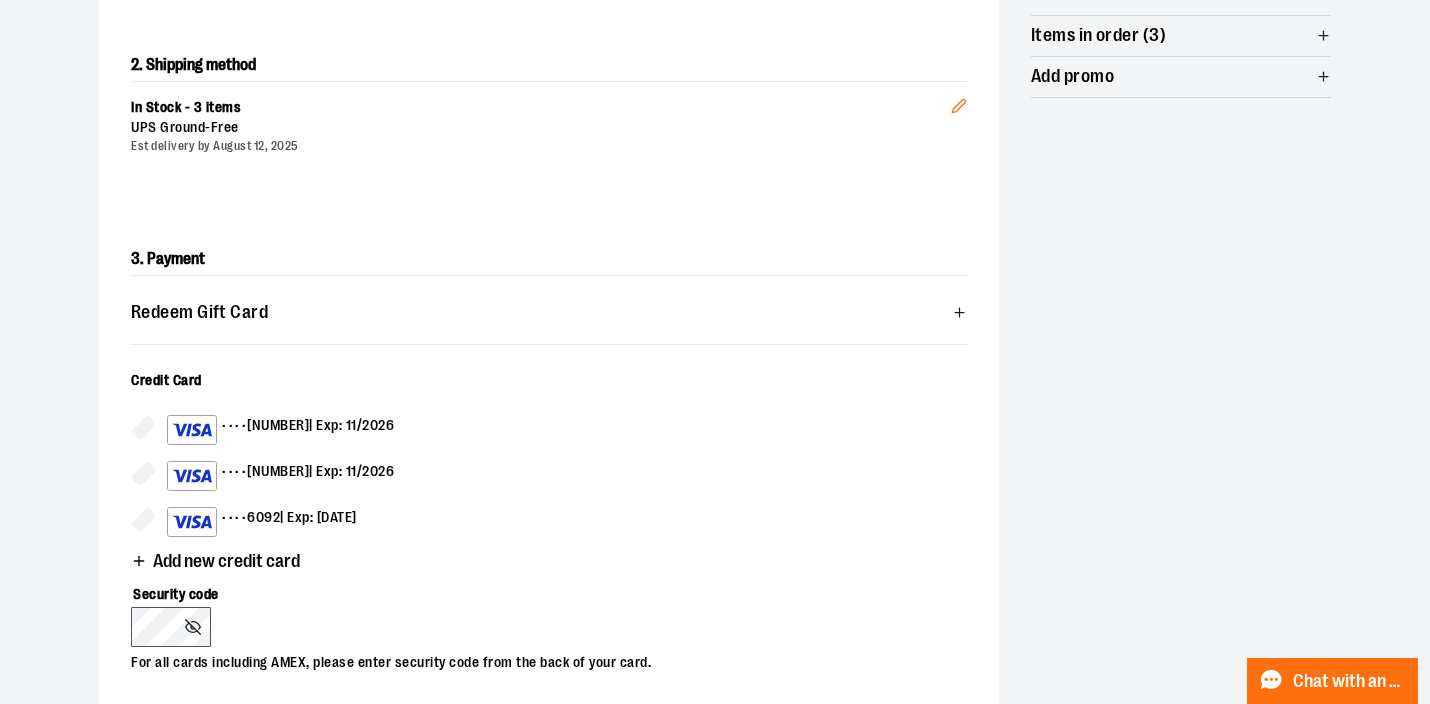 scroll, scrollTop: 416, scrollLeft: 0, axis: vertical 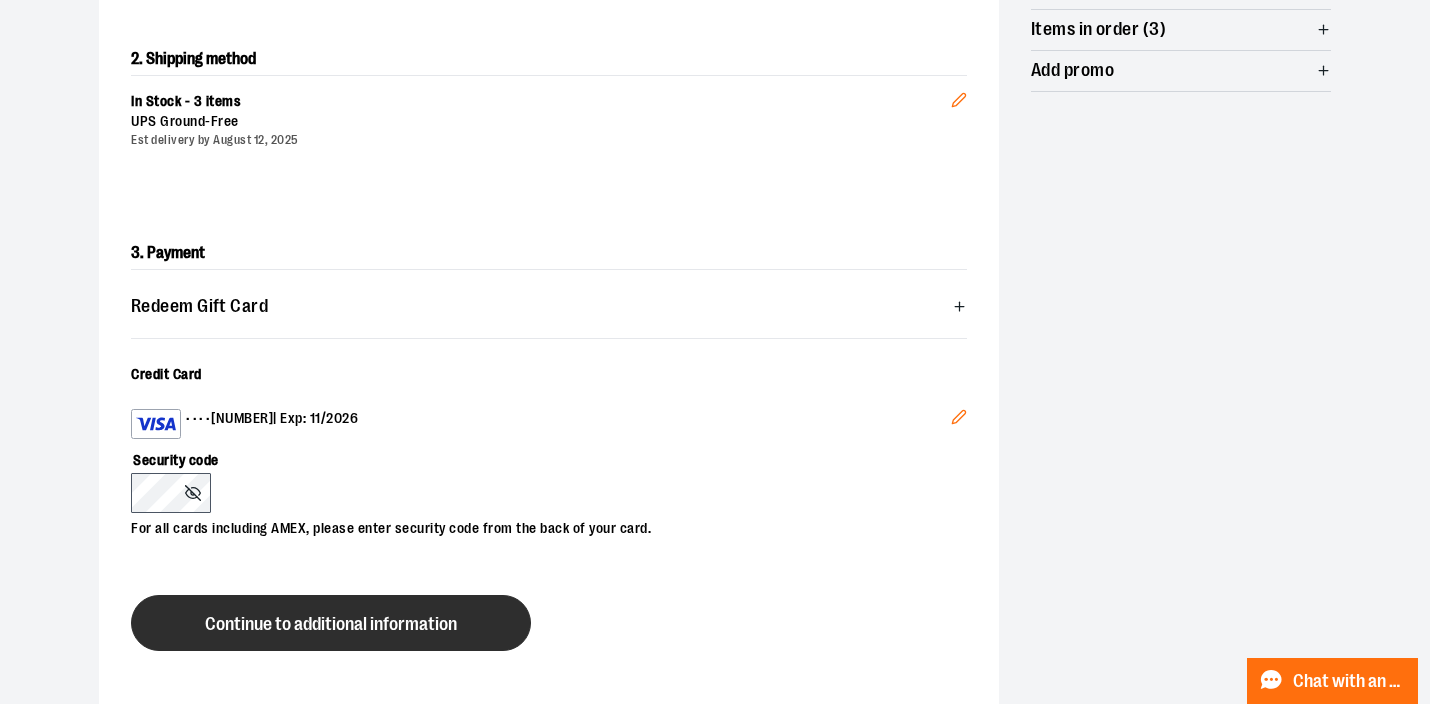 click on "Continue to additional information" at bounding box center [331, 624] 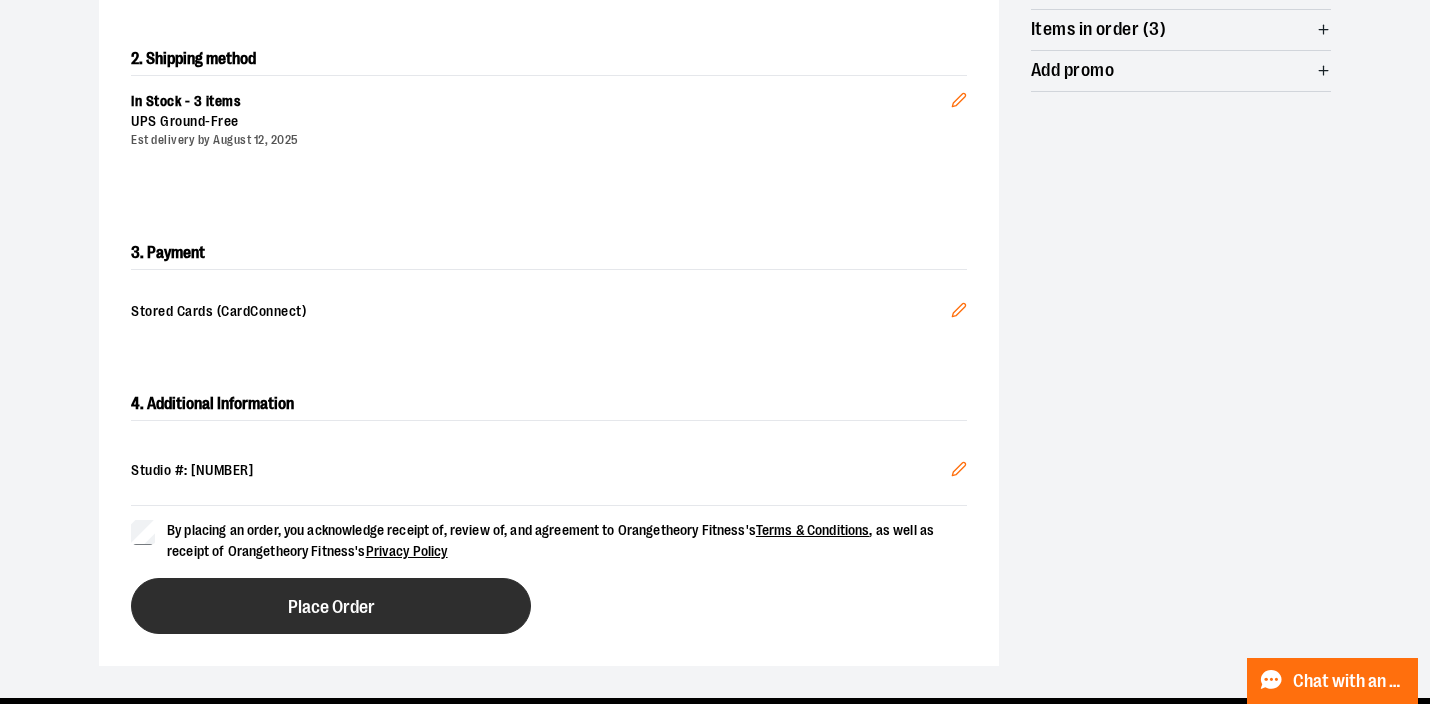 click on "Place Order" at bounding box center [331, 606] 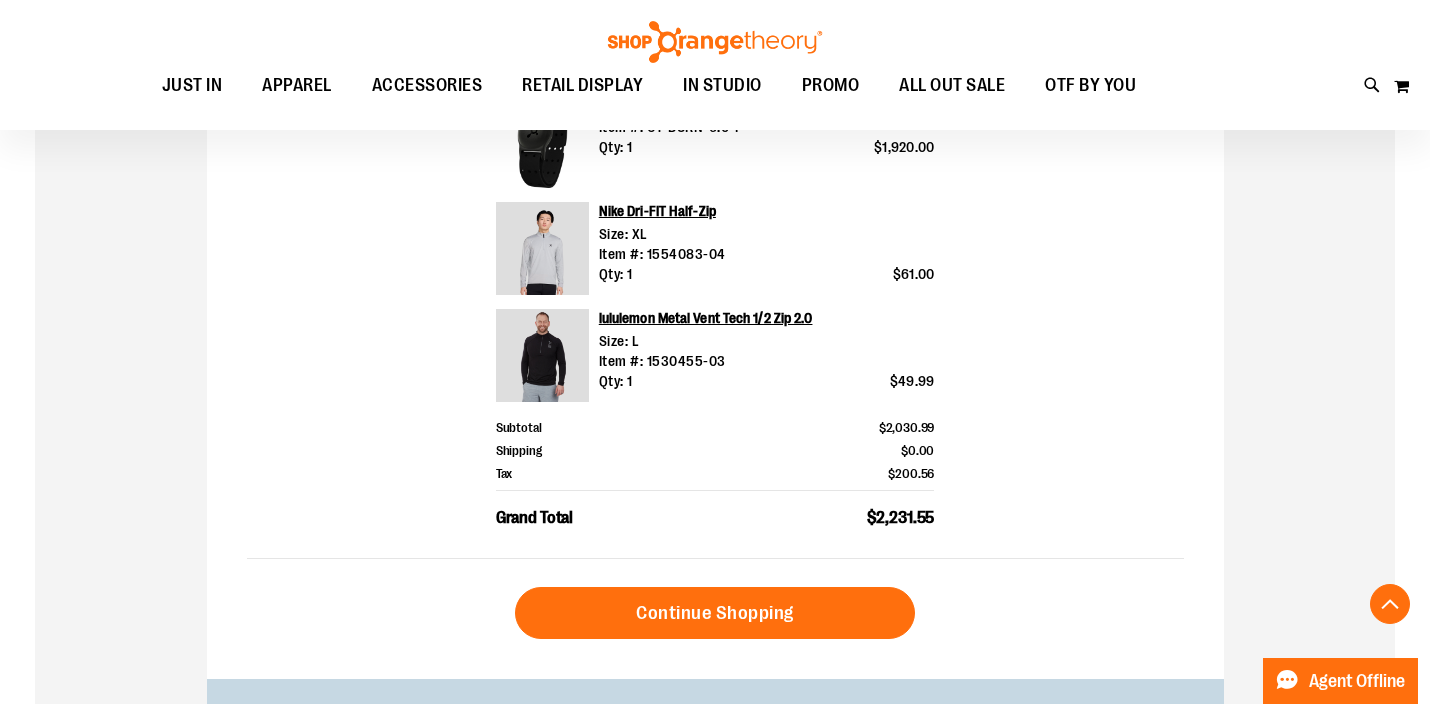 scroll, scrollTop: 799, scrollLeft: 0, axis: vertical 